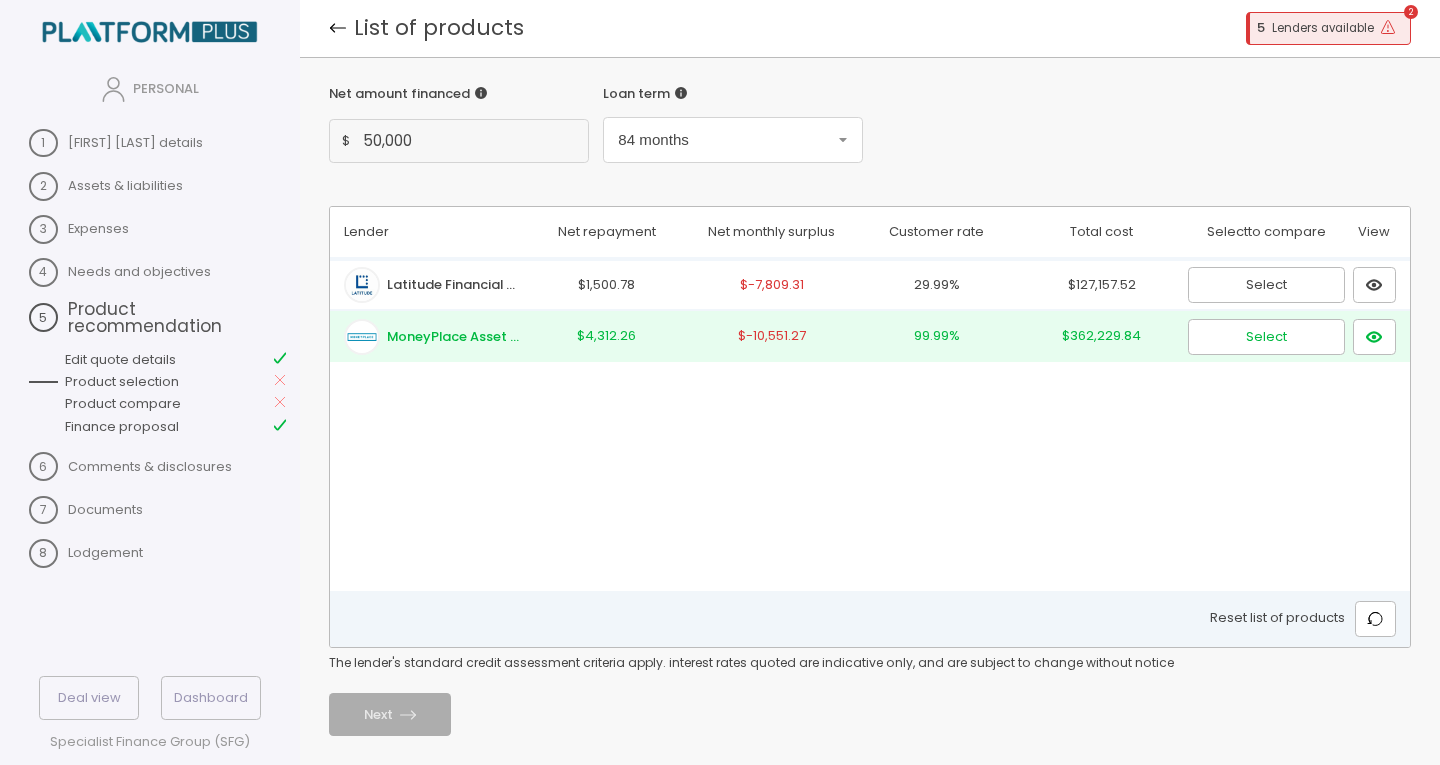 scroll, scrollTop: 0, scrollLeft: 0, axis: both 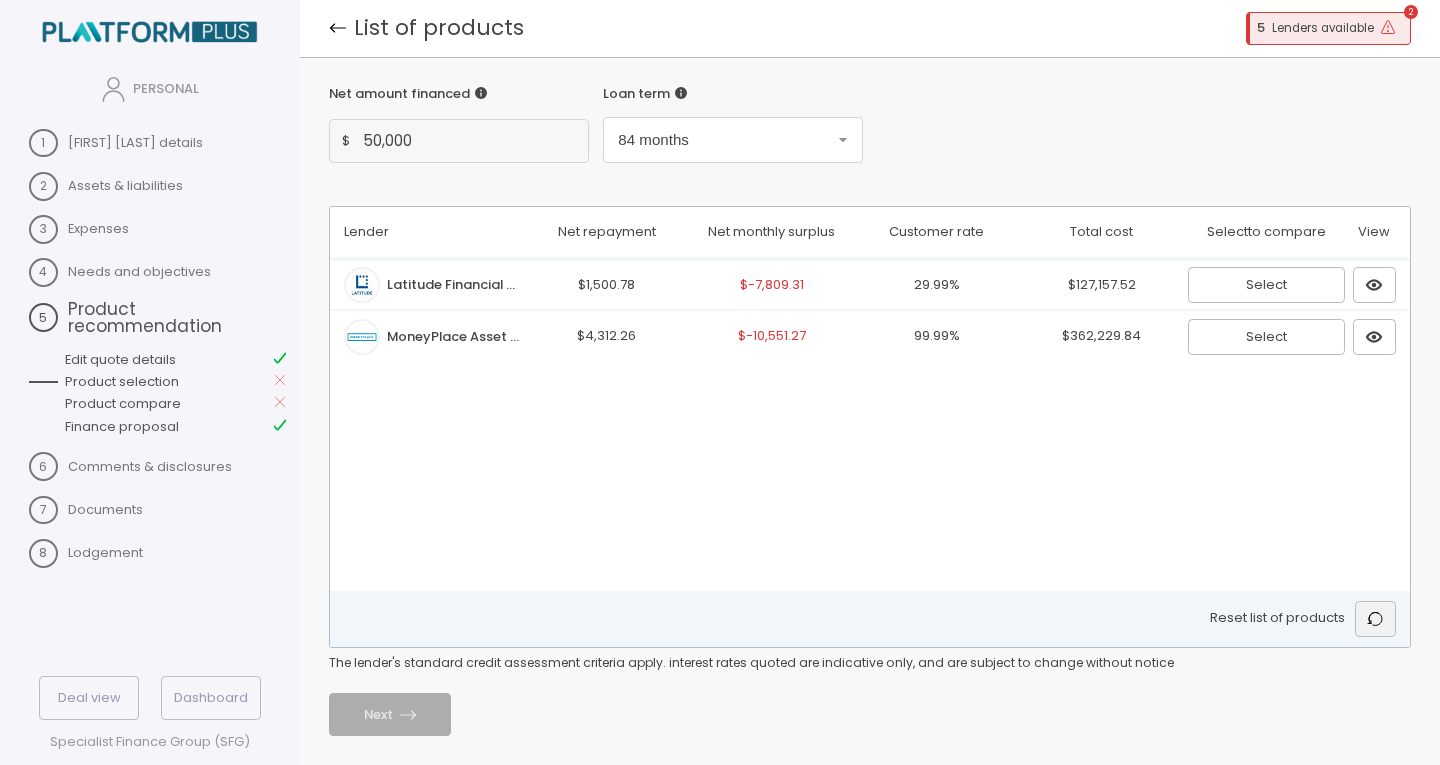 click at bounding box center (1375, 619) 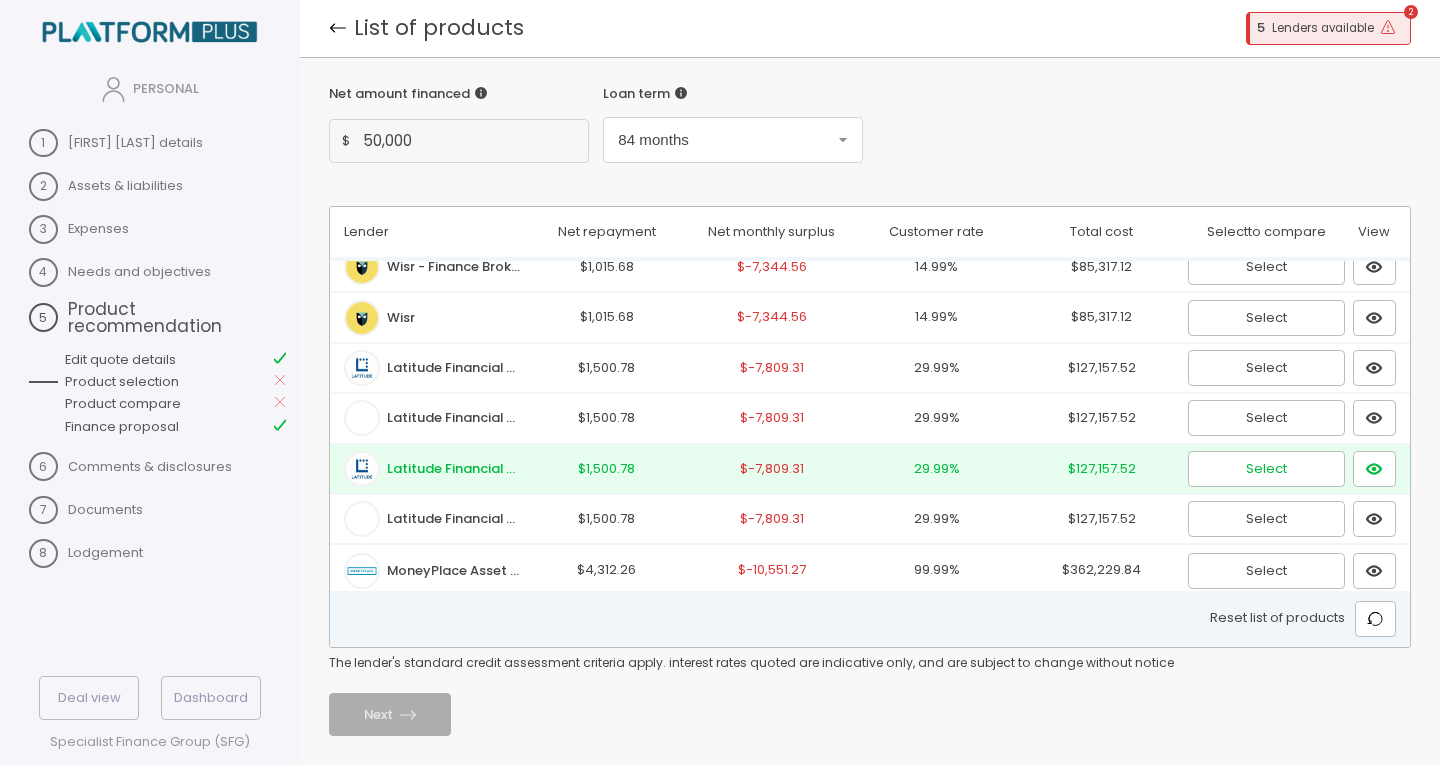 scroll, scrollTop: 23, scrollLeft: 0, axis: vertical 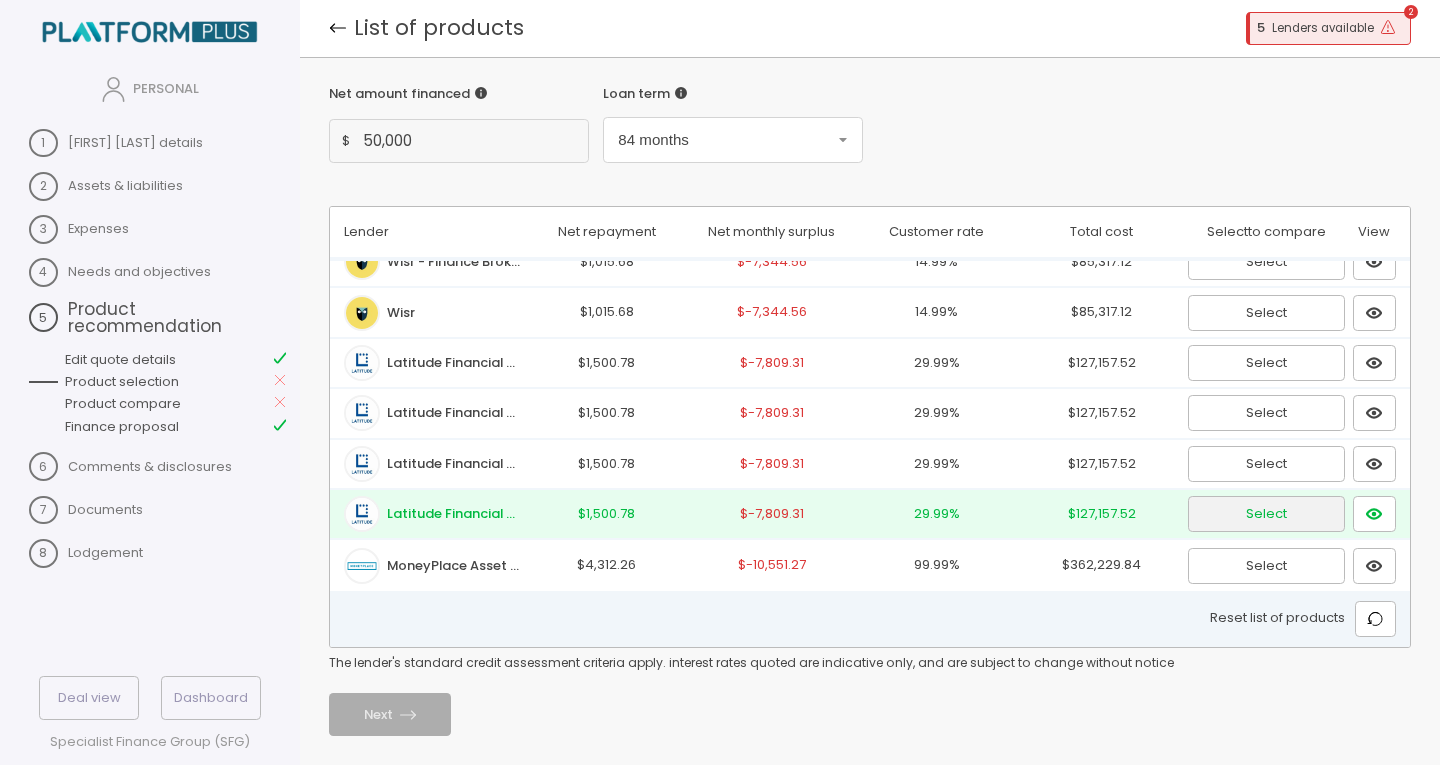 click on "Select" at bounding box center [1267, 262] 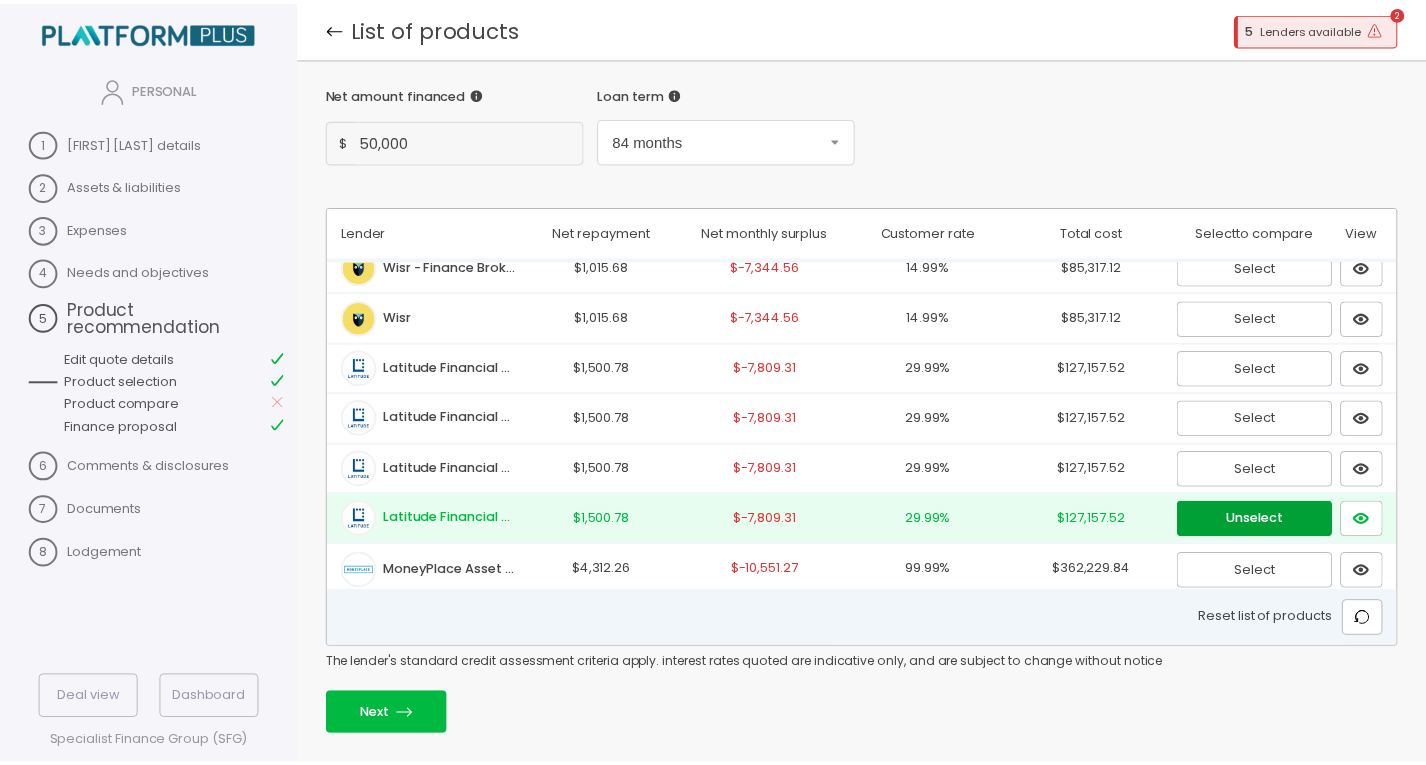 scroll, scrollTop: 23, scrollLeft: 0, axis: vertical 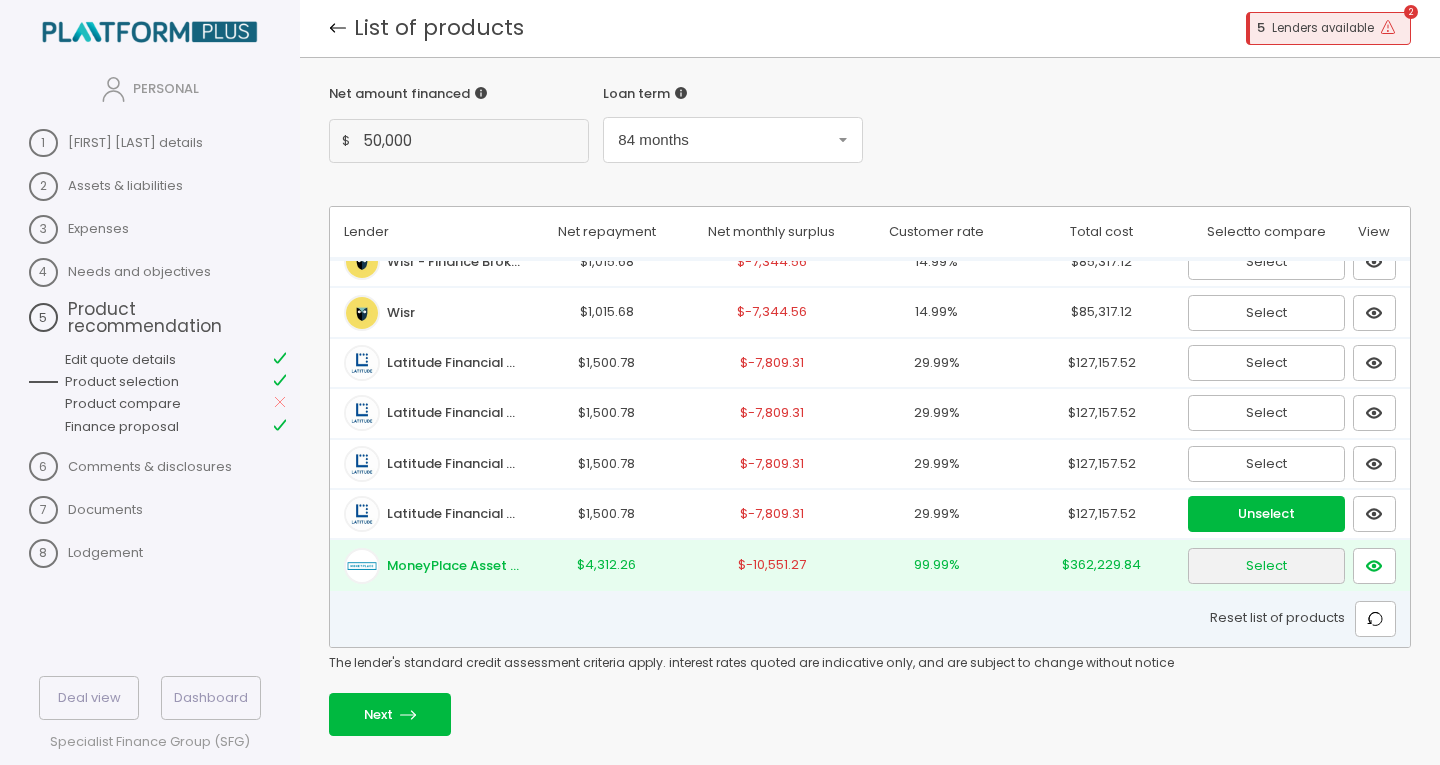 click on "Select" at bounding box center (1267, 262) 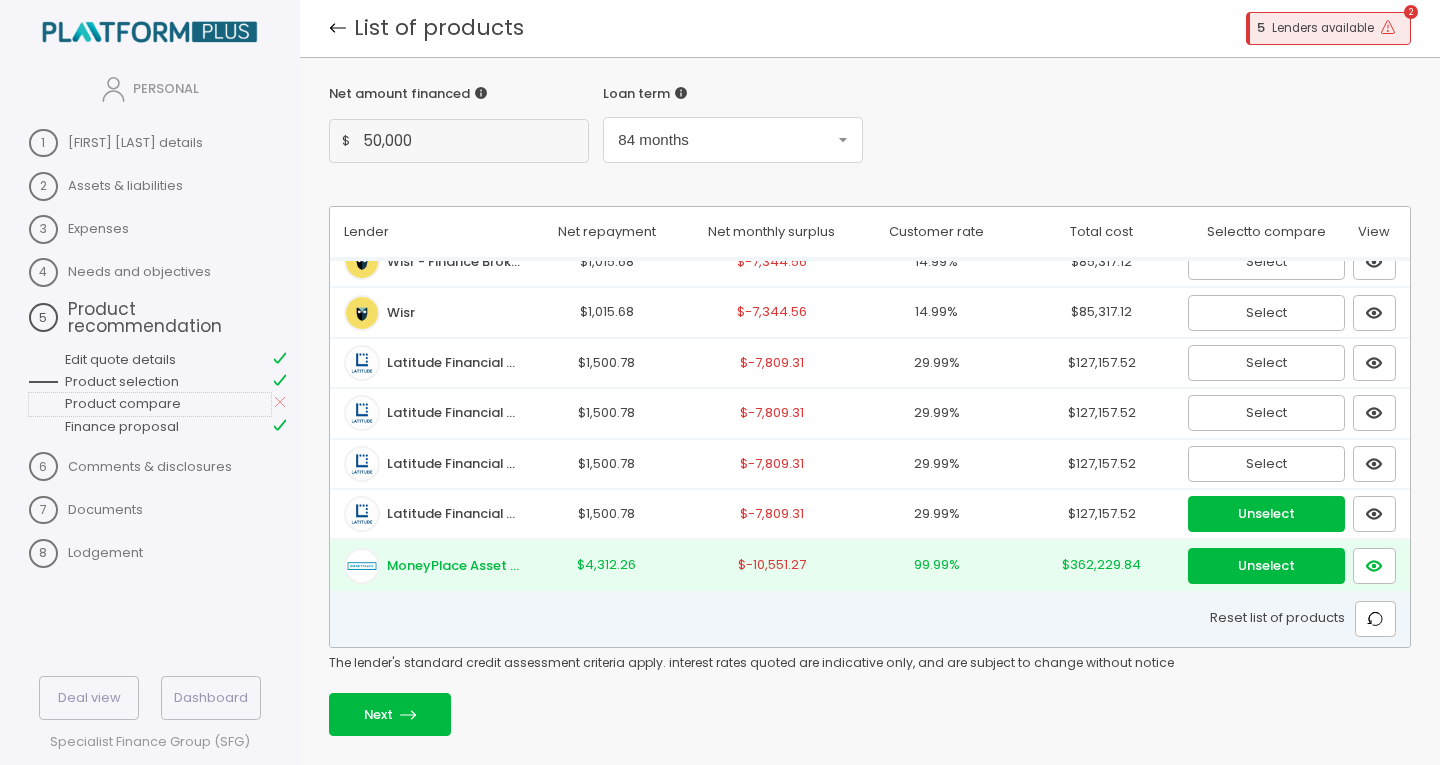 click on "Product compare" at bounding box center [150, 404] 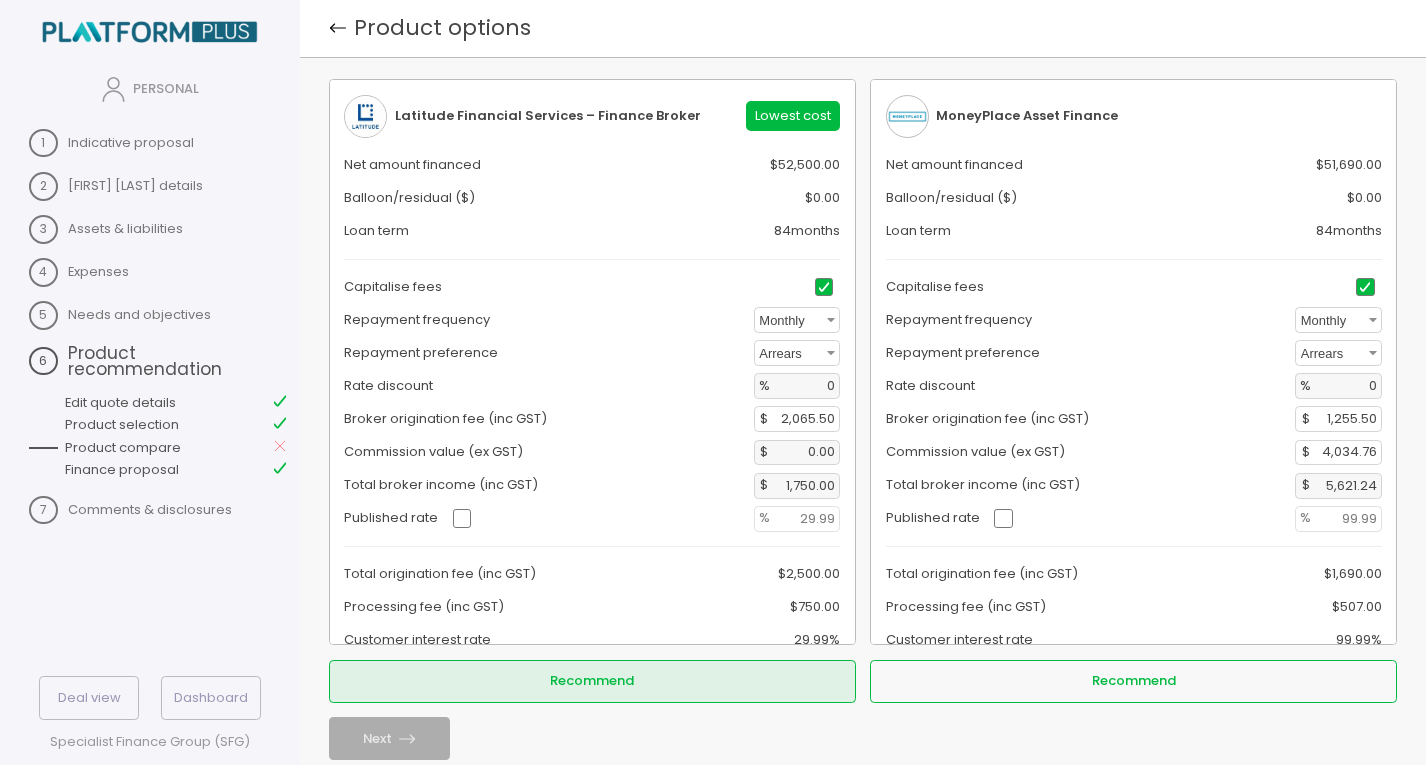 click on "Recommend" at bounding box center [592, 681] 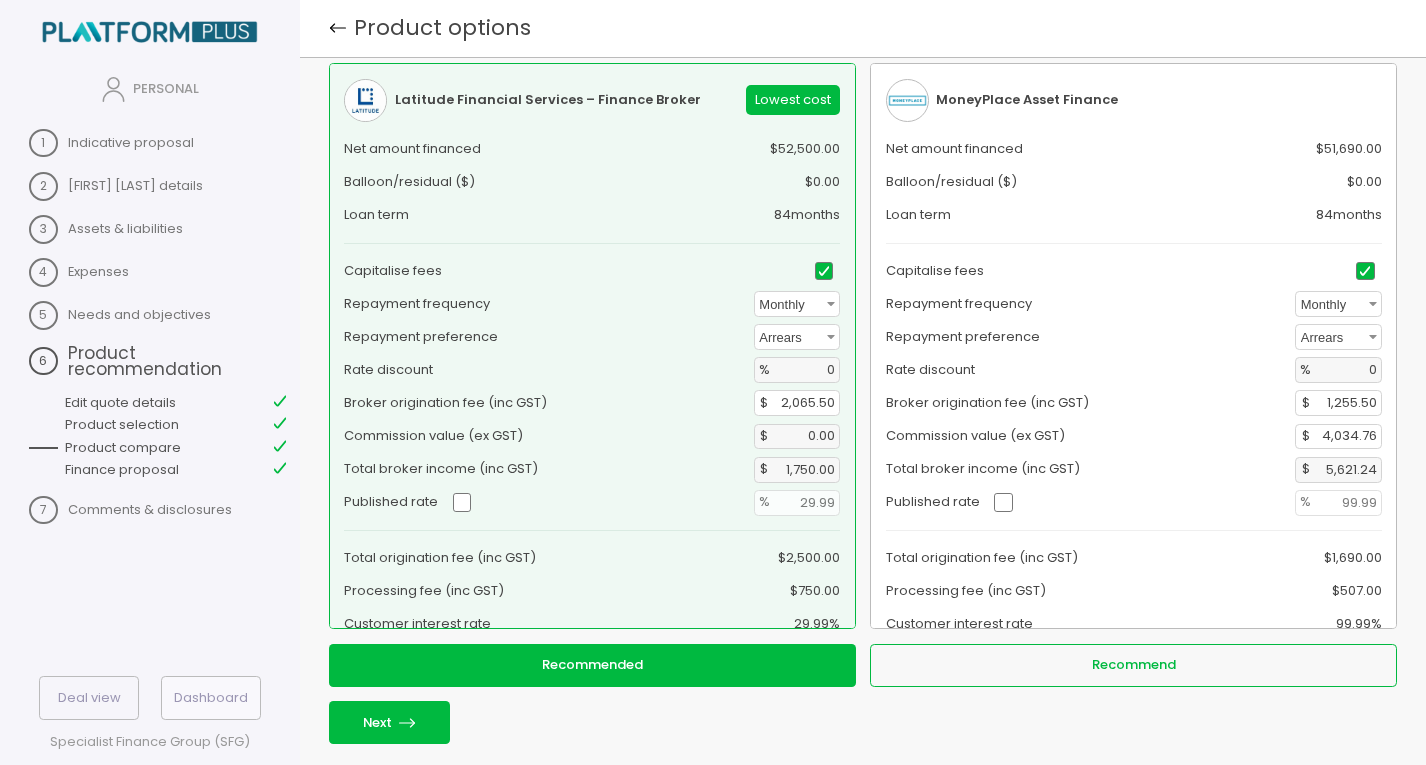 scroll, scrollTop: 24, scrollLeft: 0, axis: vertical 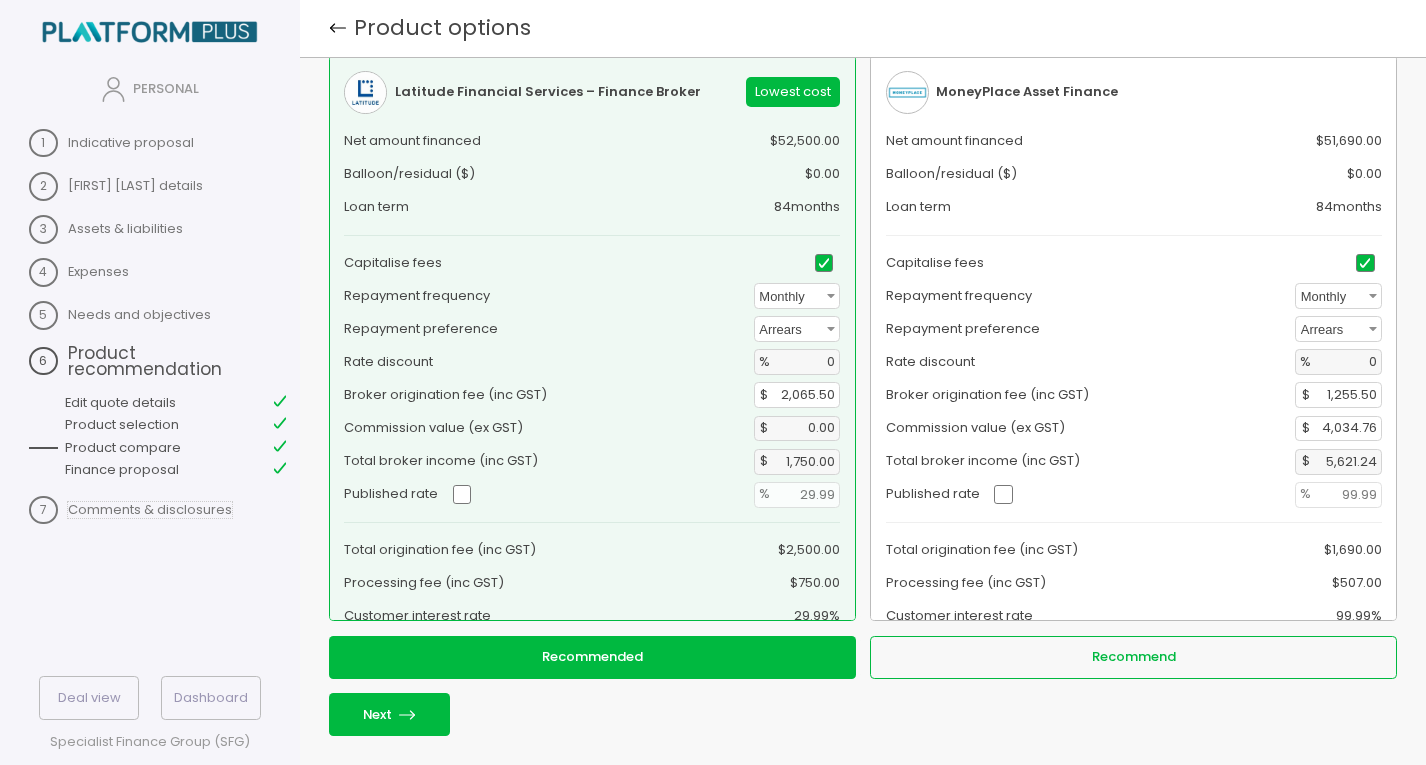click on "Comments & disclosures" at bounding box center [131, 143] 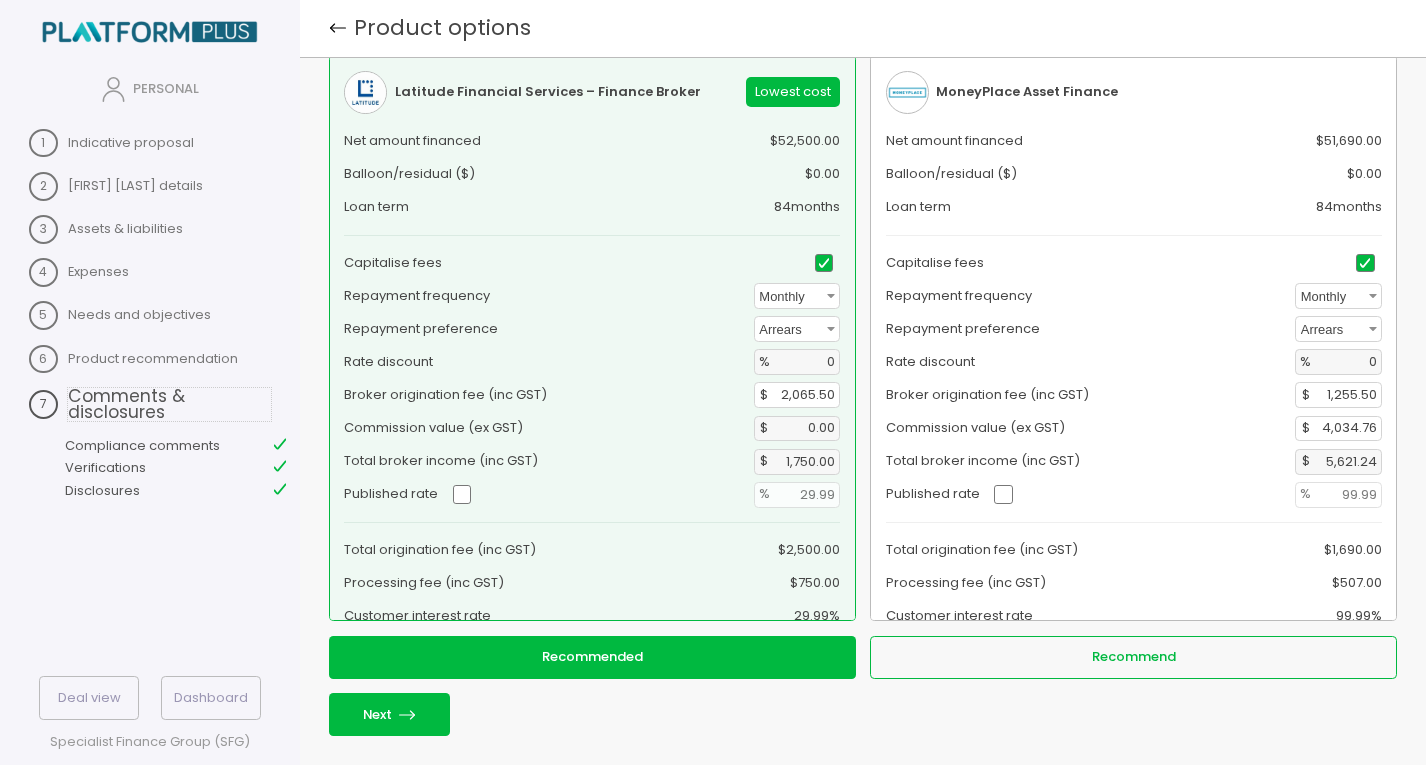 scroll, scrollTop: 84, scrollLeft: 0, axis: vertical 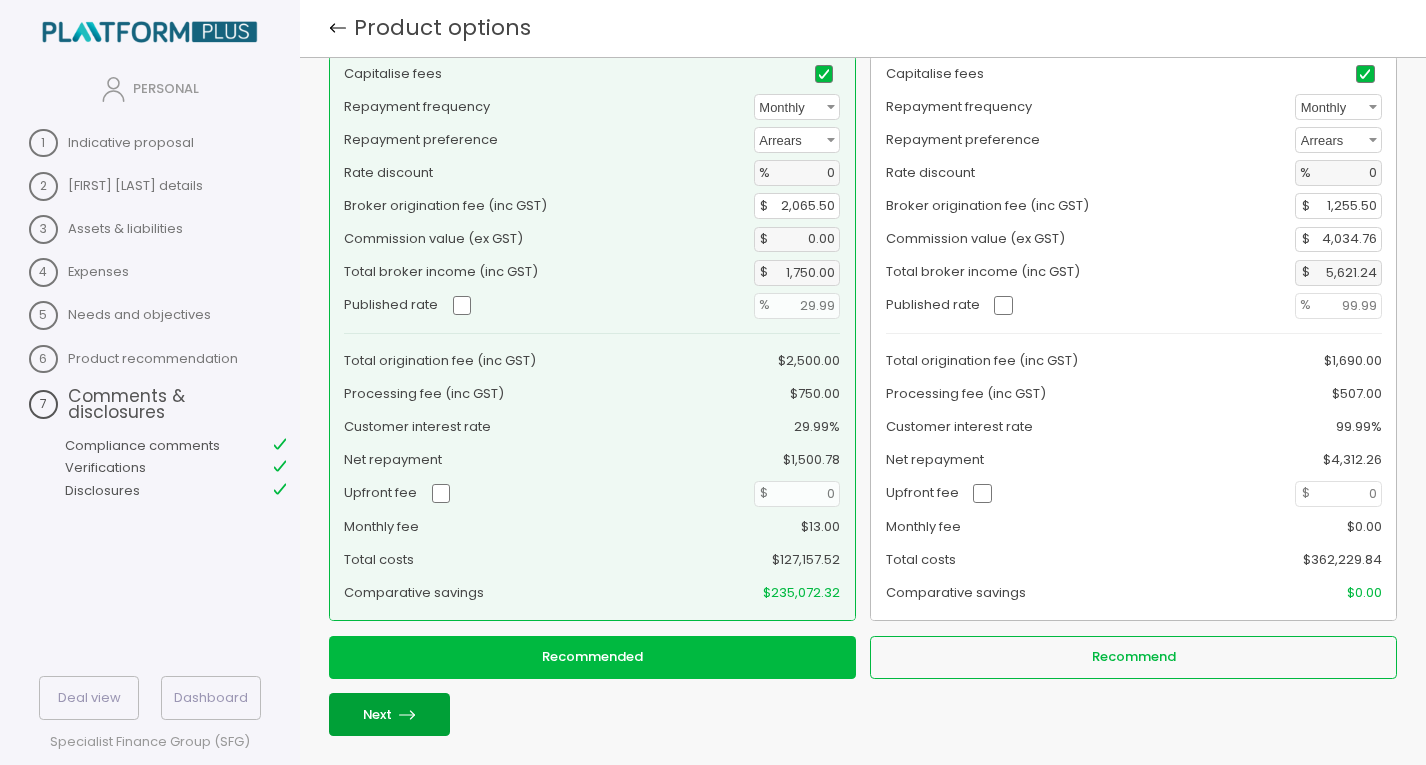 click on "Next" at bounding box center (389, 714) 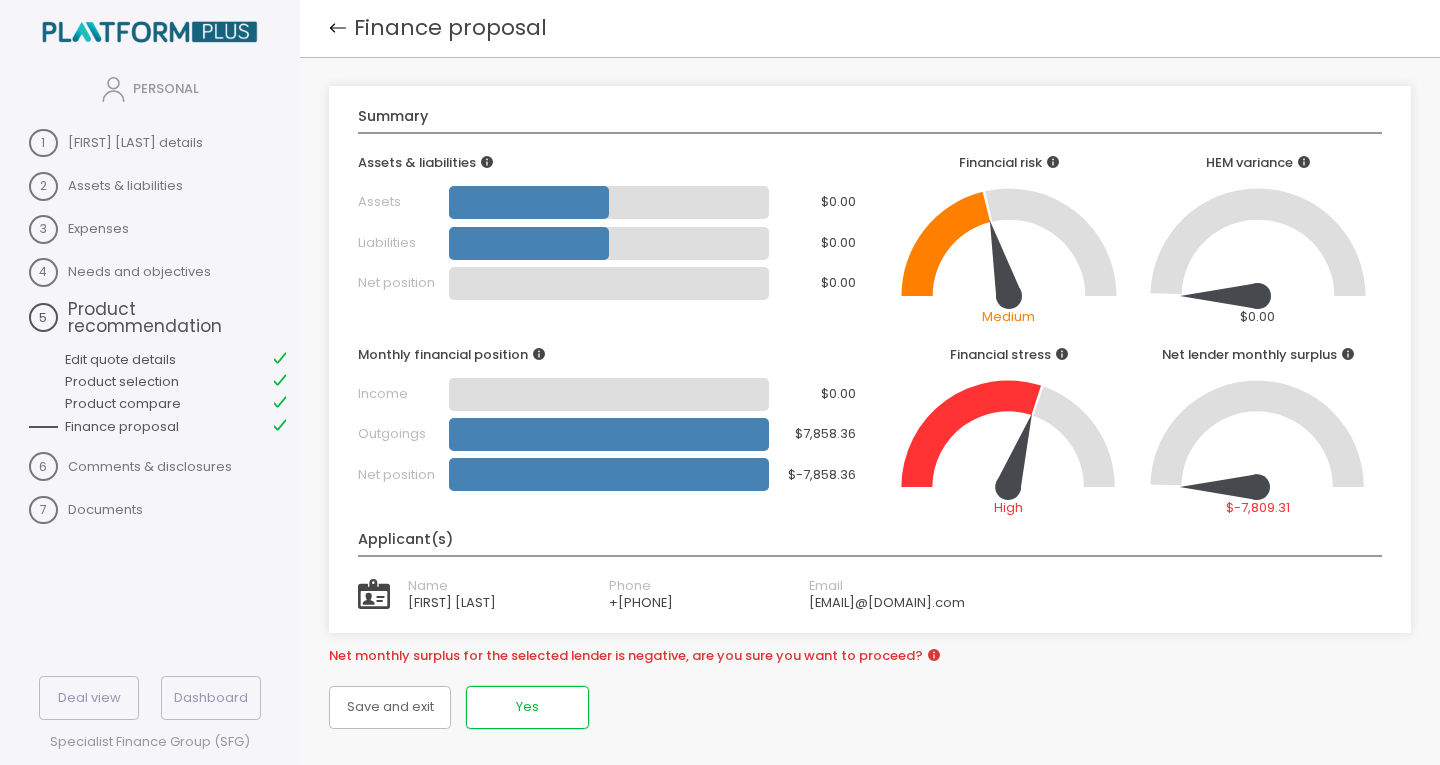 click on "Yes" at bounding box center [390, 707] 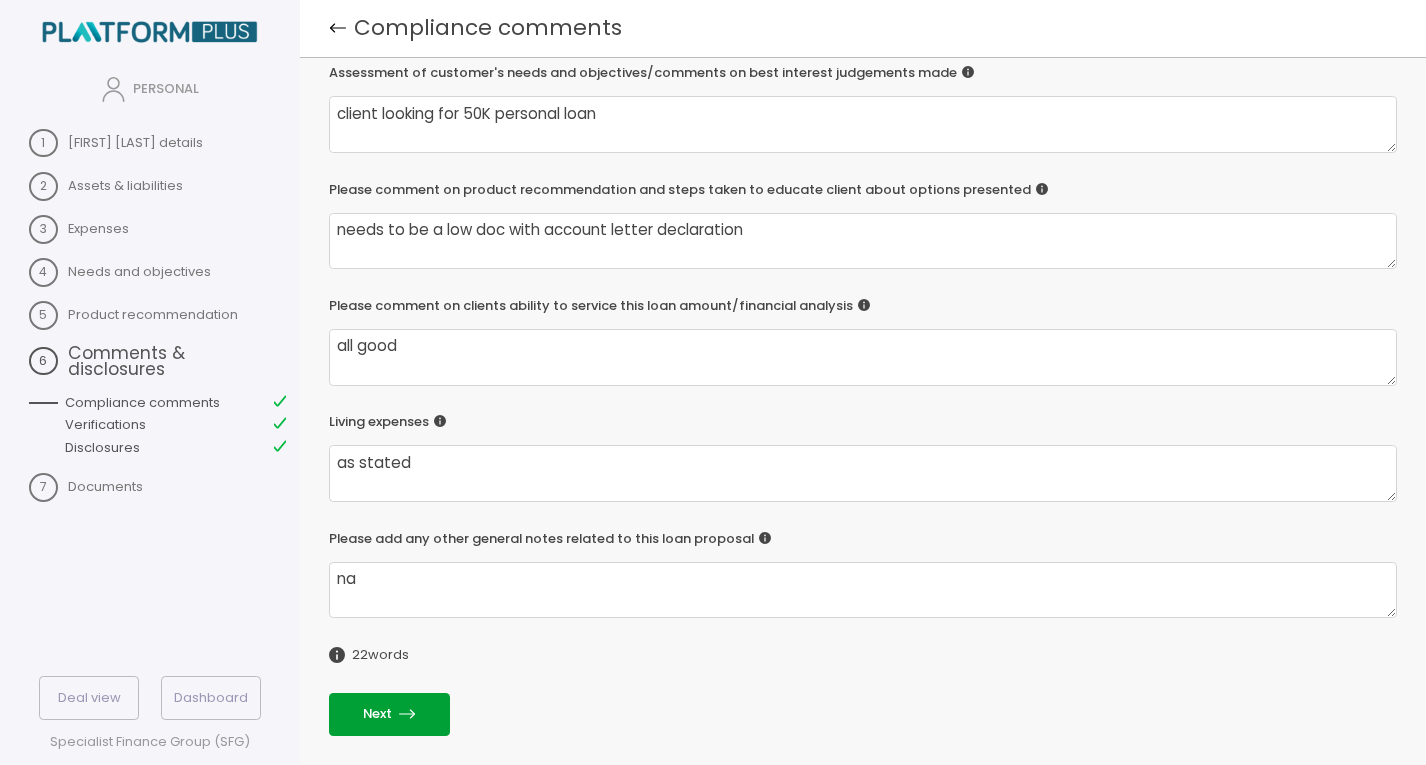 click at bounding box center [407, 714] 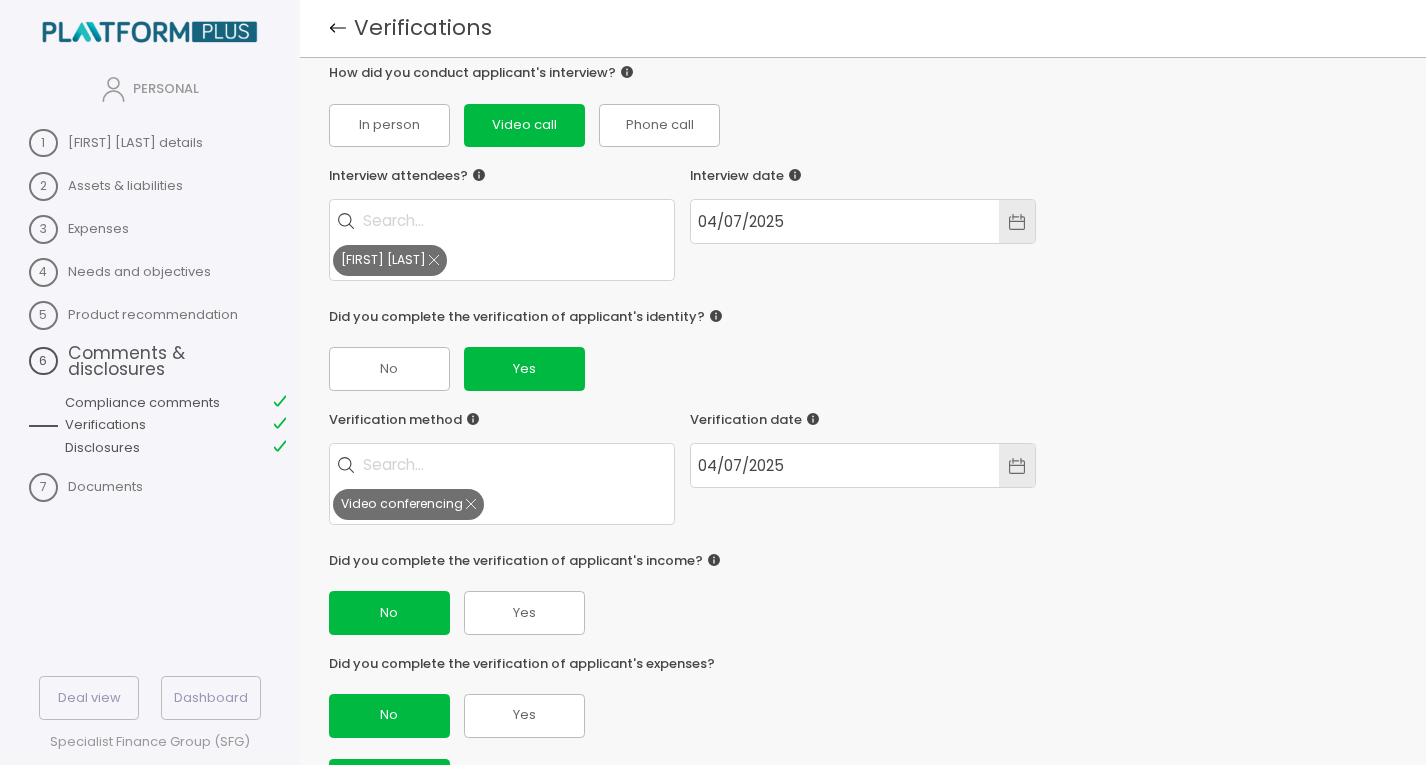 scroll, scrollTop: 87, scrollLeft: 0, axis: vertical 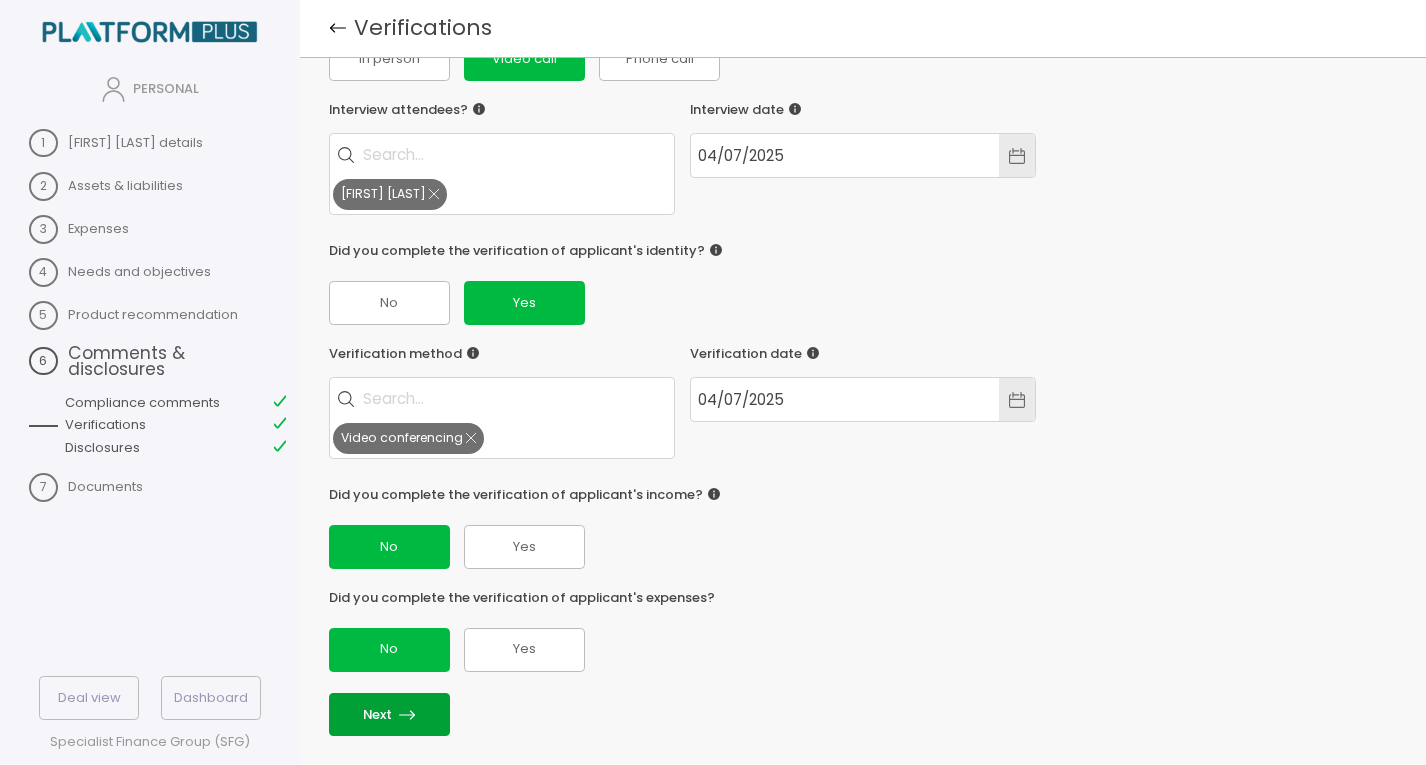 click on "Next" at bounding box center [389, 714] 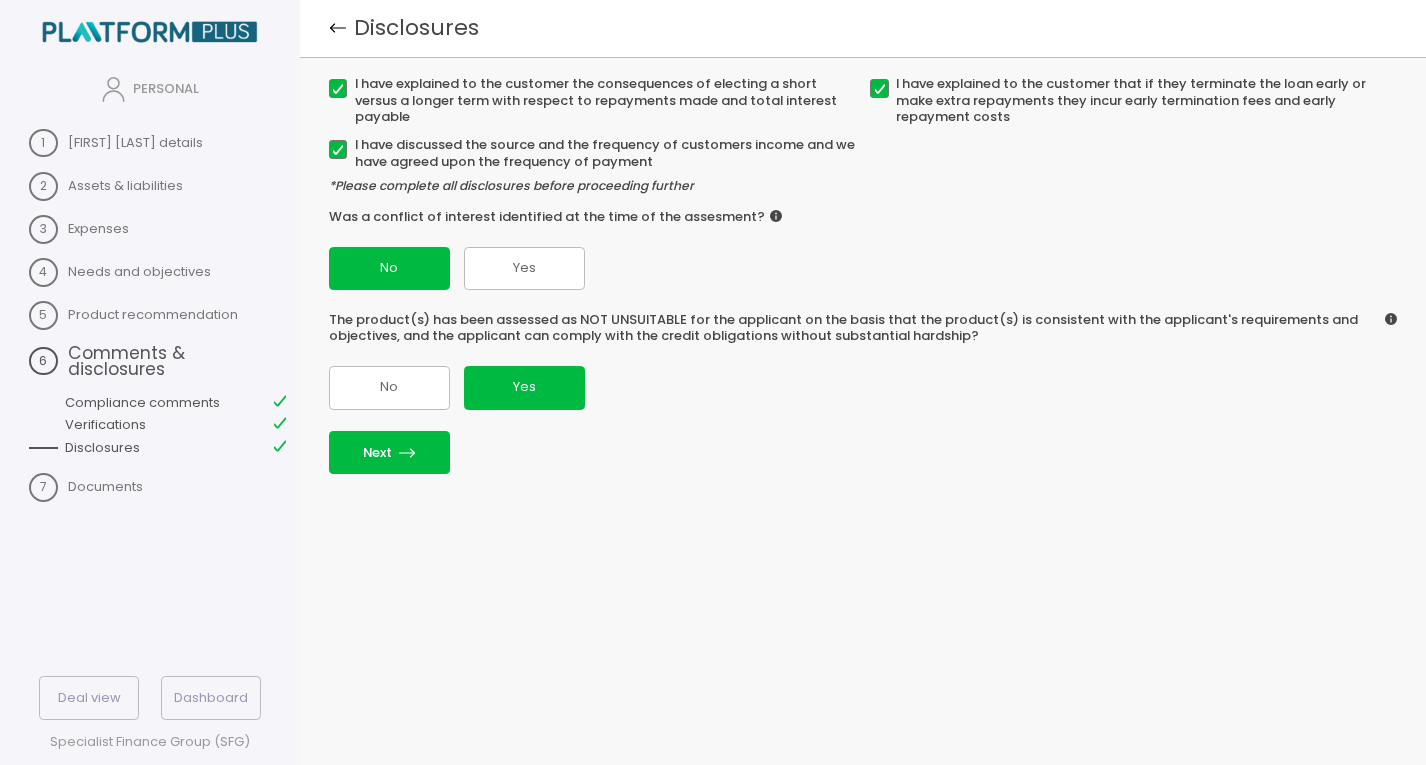 scroll, scrollTop: 0, scrollLeft: 0, axis: both 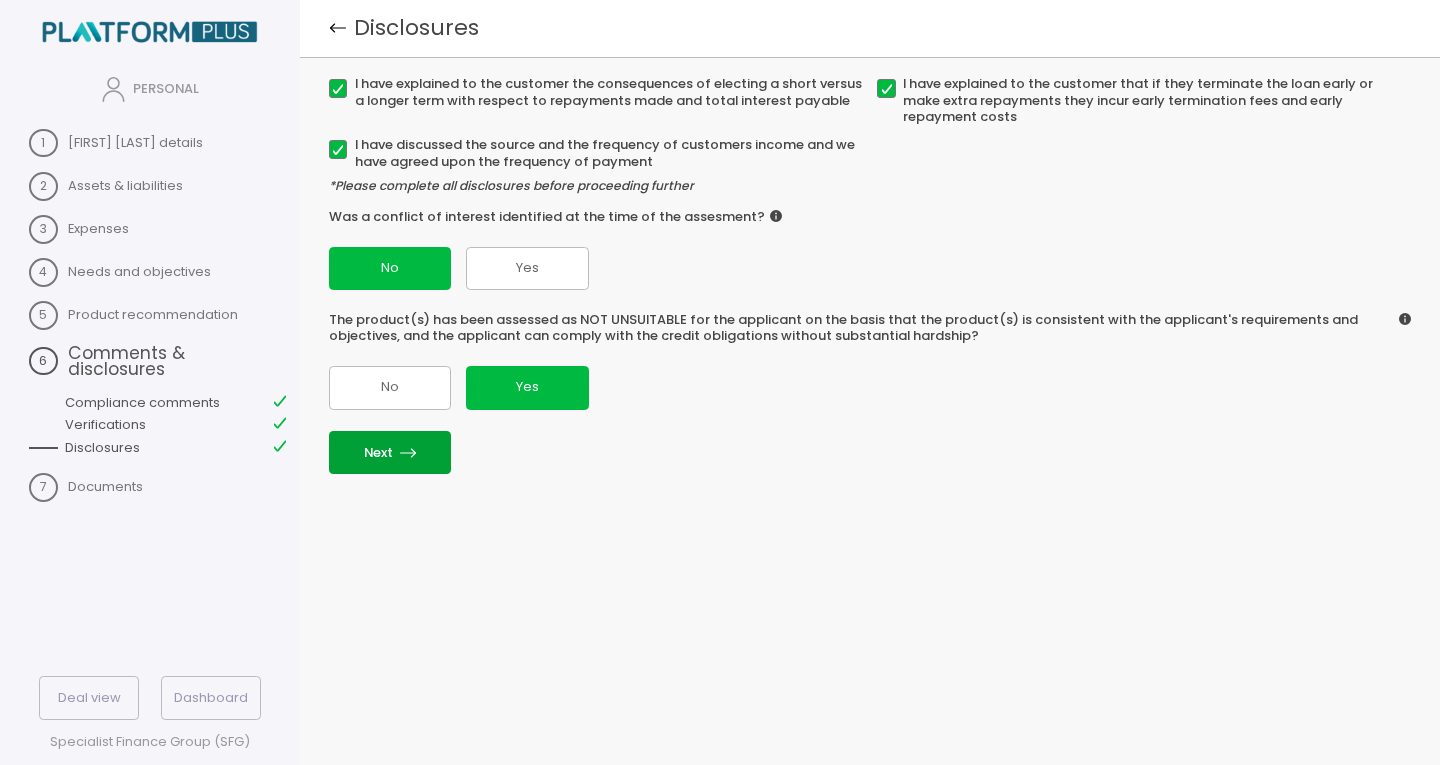 click on "Next" at bounding box center (390, 452) 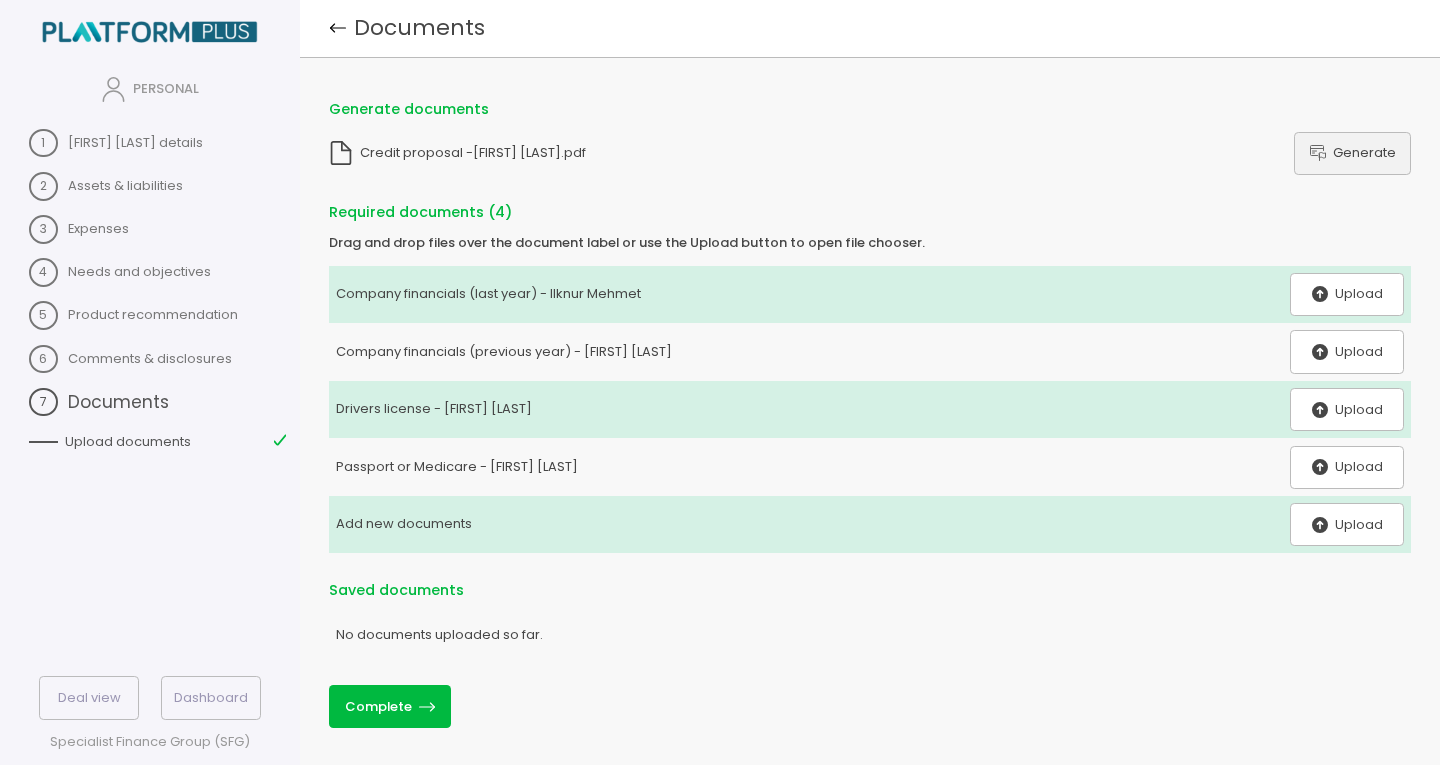 click on "Generate" at bounding box center [1352, 153] 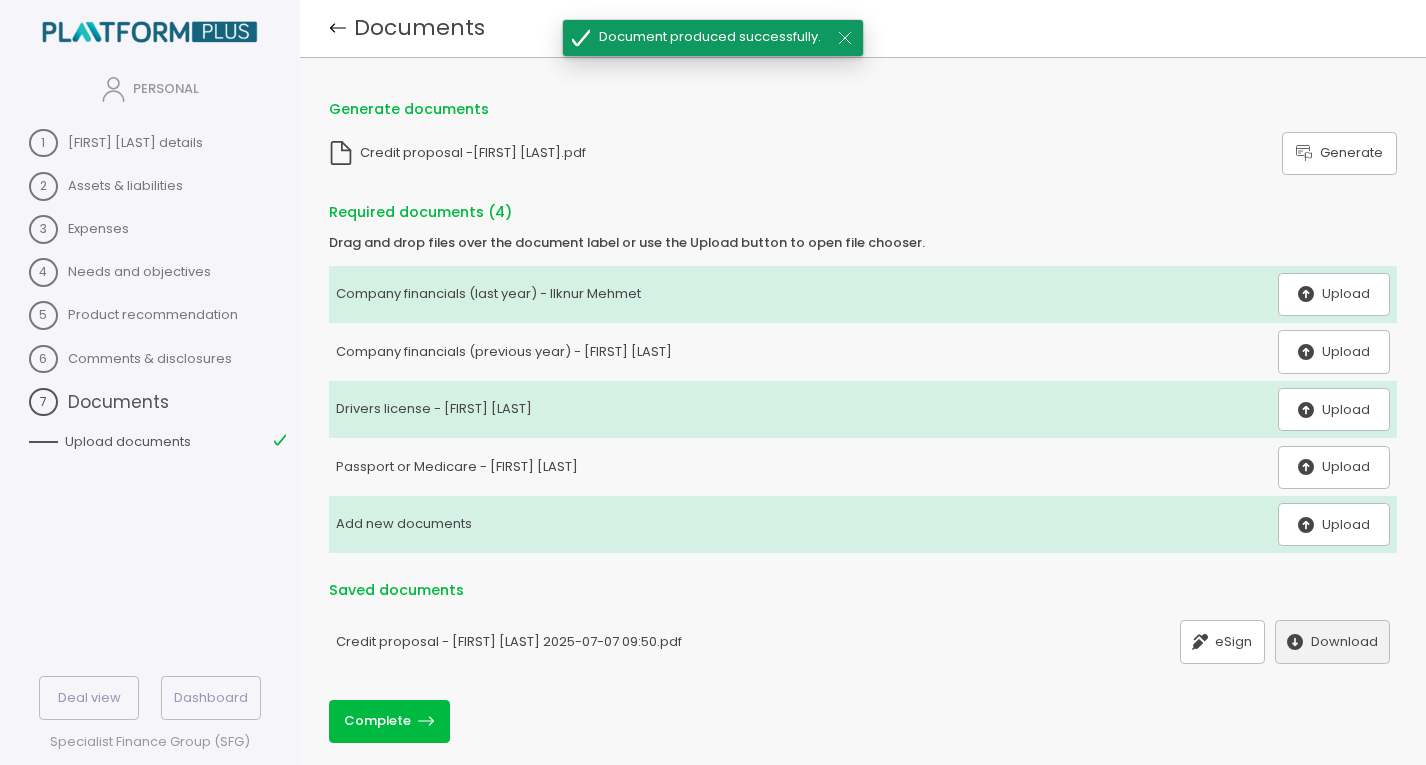 click on "Download" at bounding box center [1332, 641] 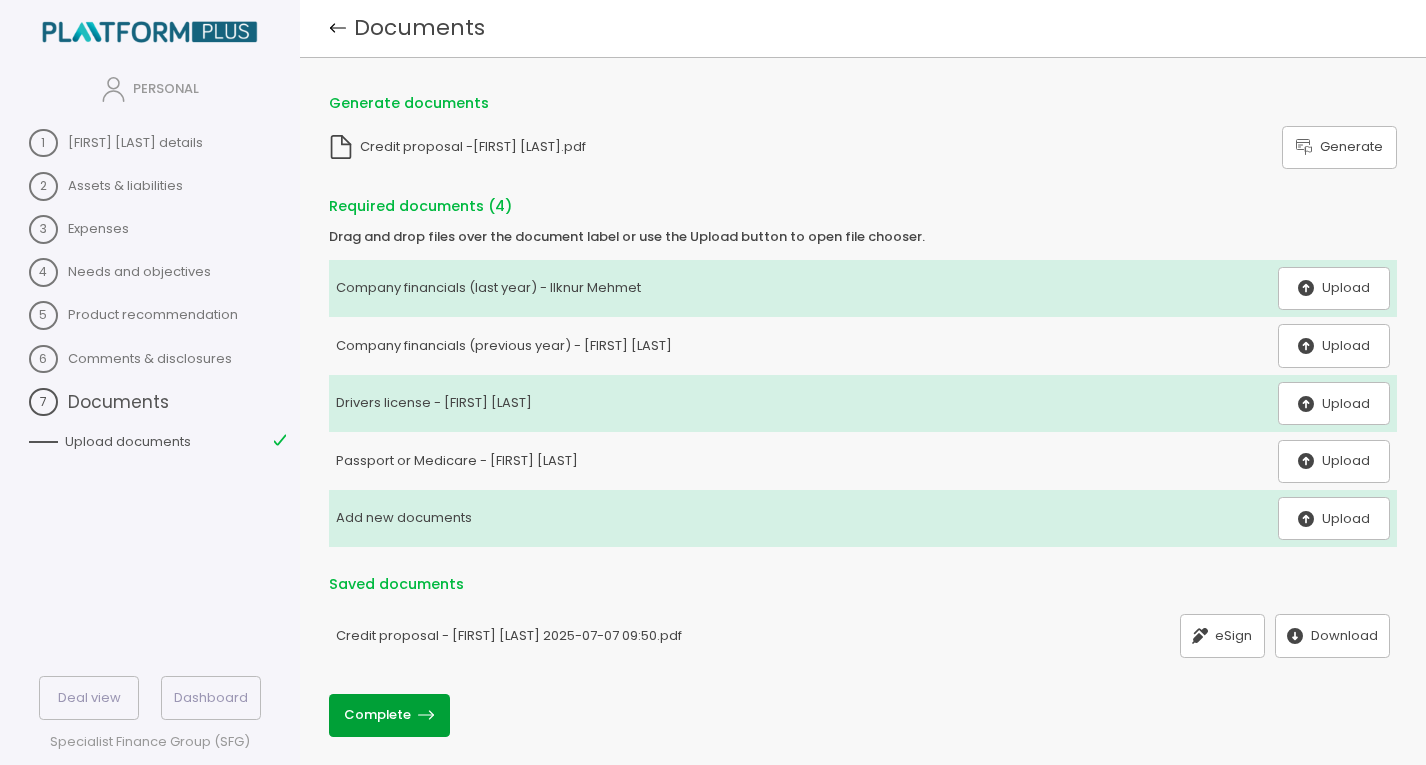 scroll, scrollTop: 7, scrollLeft: 0, axis: vertical 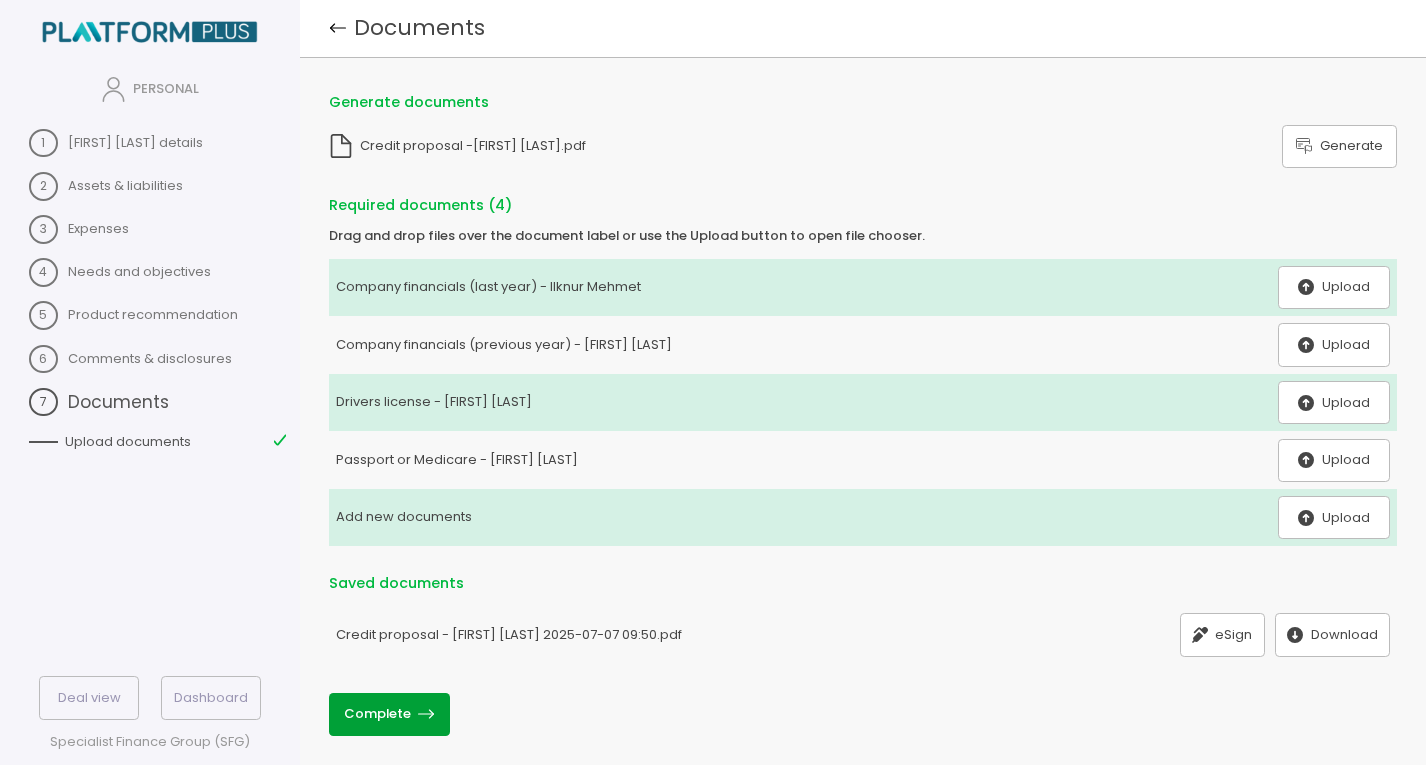 click on "Complete" at bounding box center (389, 714) 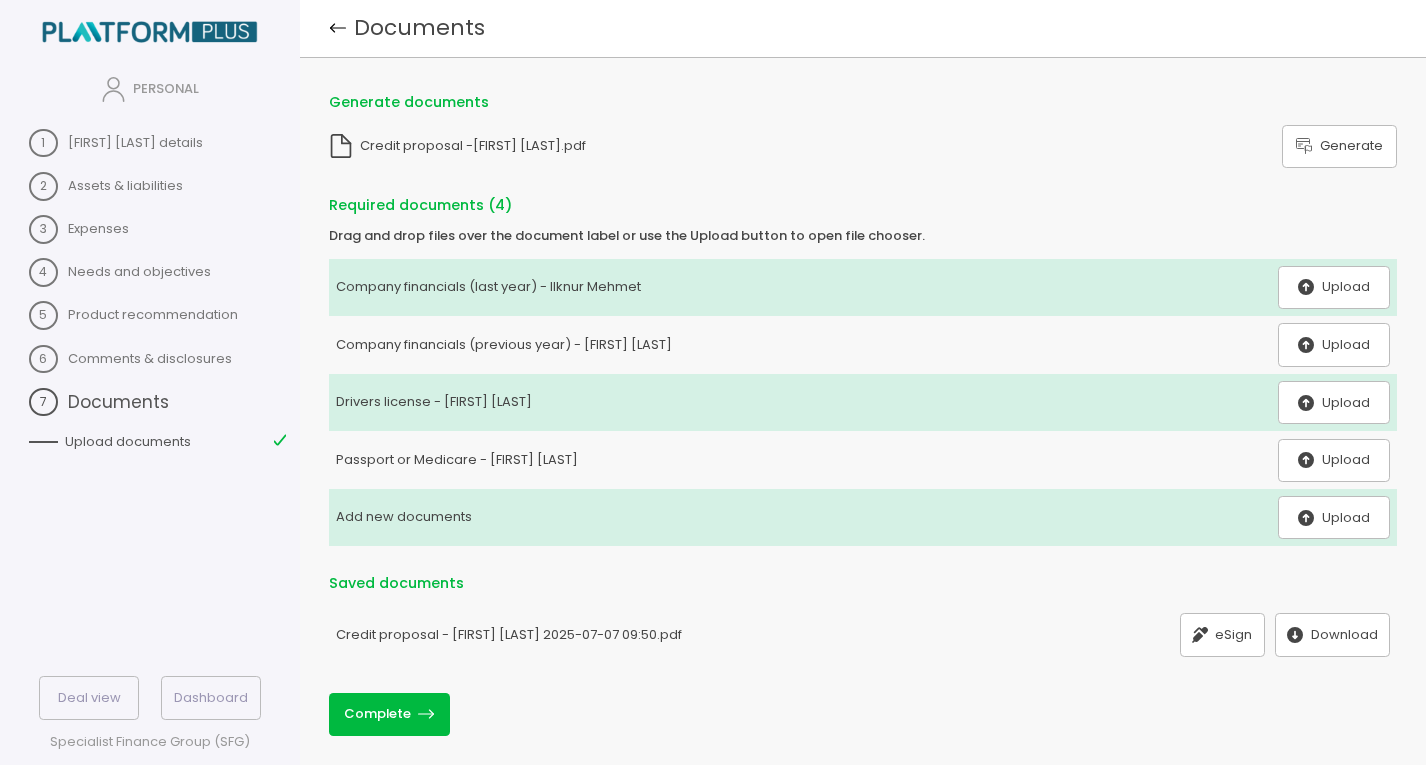 scroll, scrollTop: 0, scrollLeft: 0, axis: both 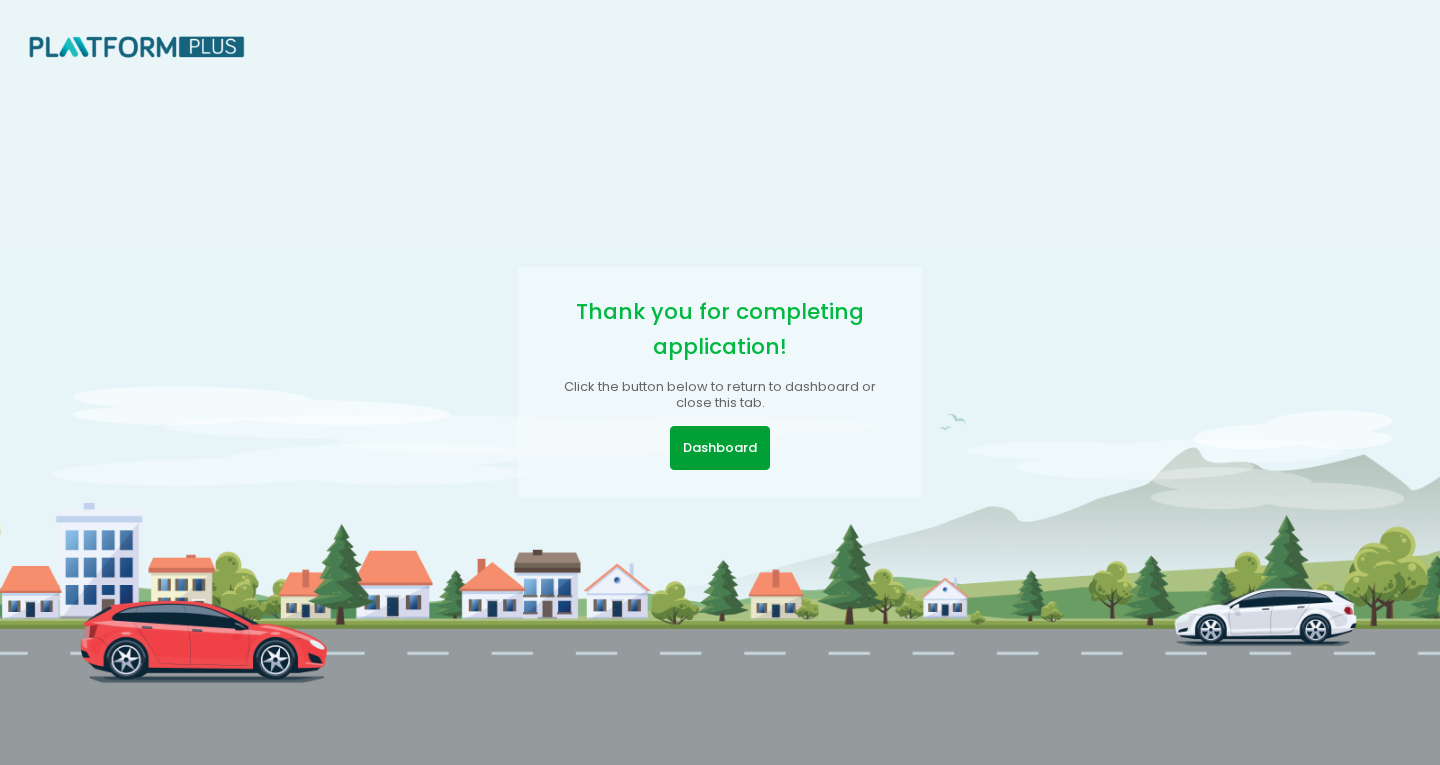 click on "Dashboard" at bounding box center (719, 447) 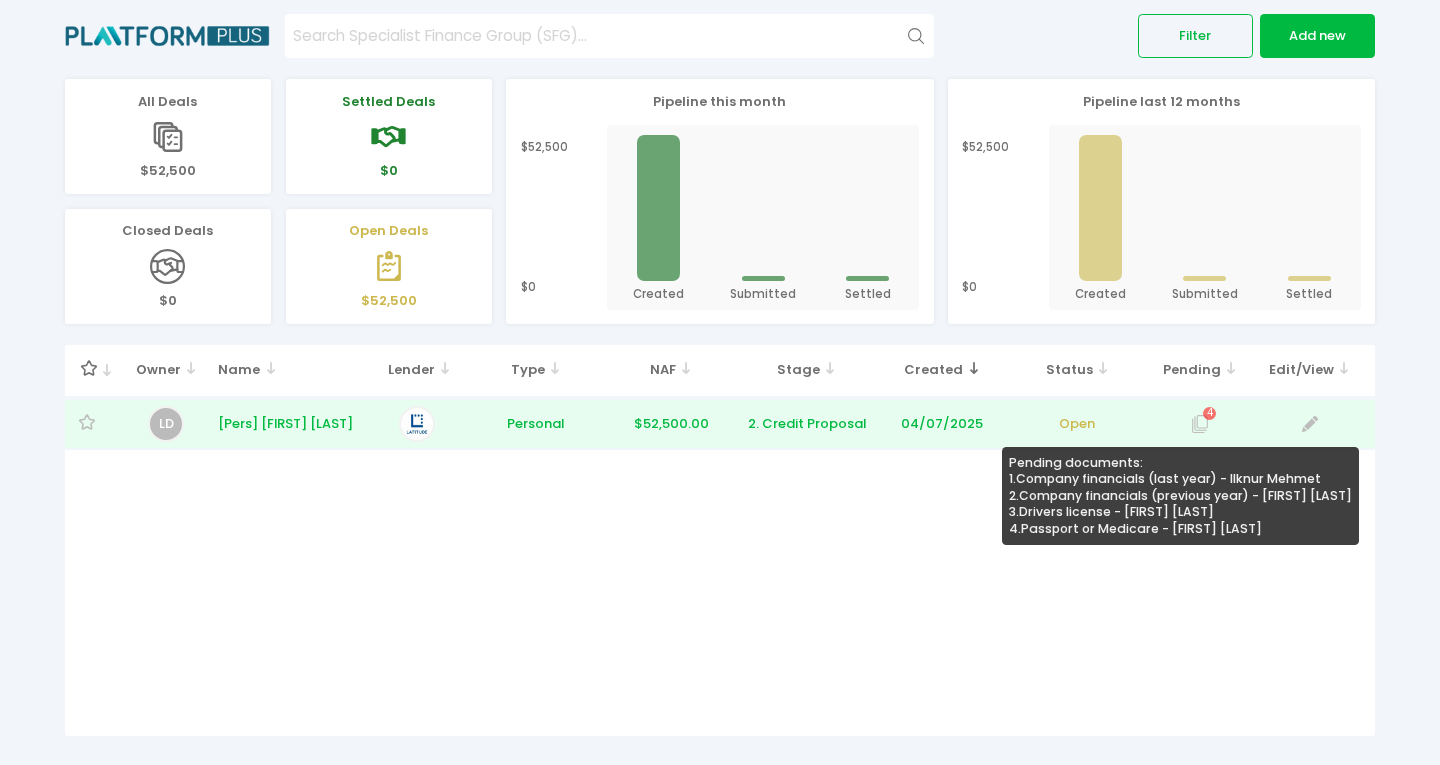 click on "4" at bounding box center [1200, 424] 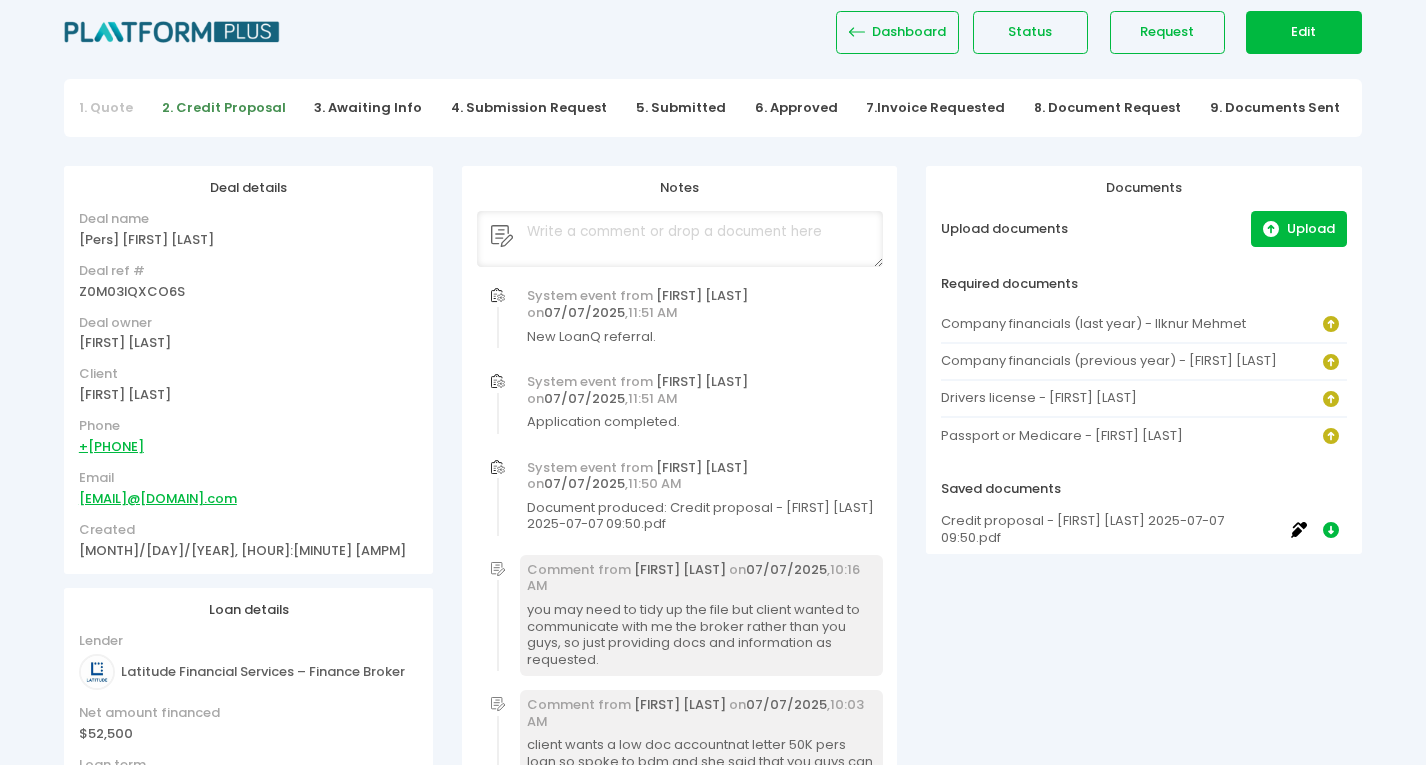 click at bounding box center (1331, 324) 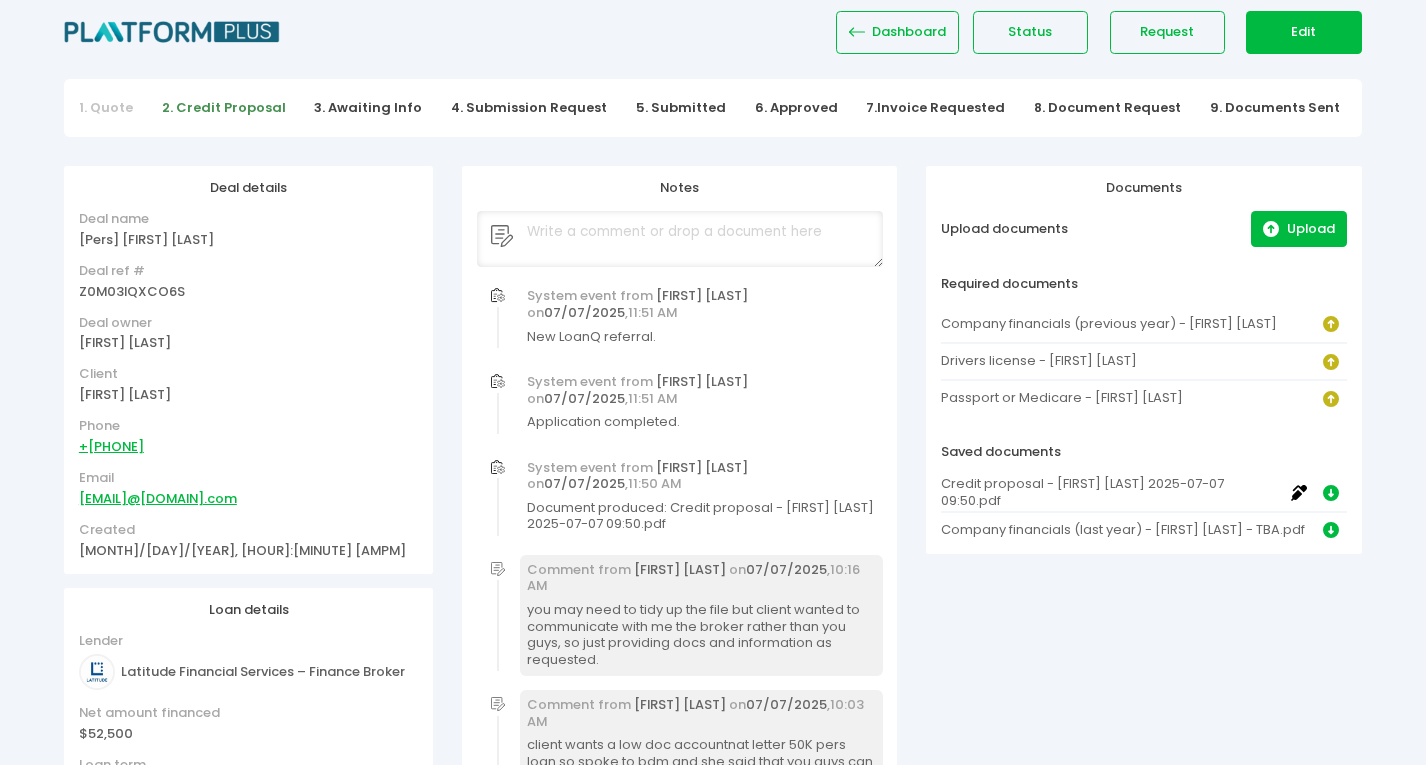 click on "Drivers license - [FIRST] [LAST]" at bounding box center (1144, 362) 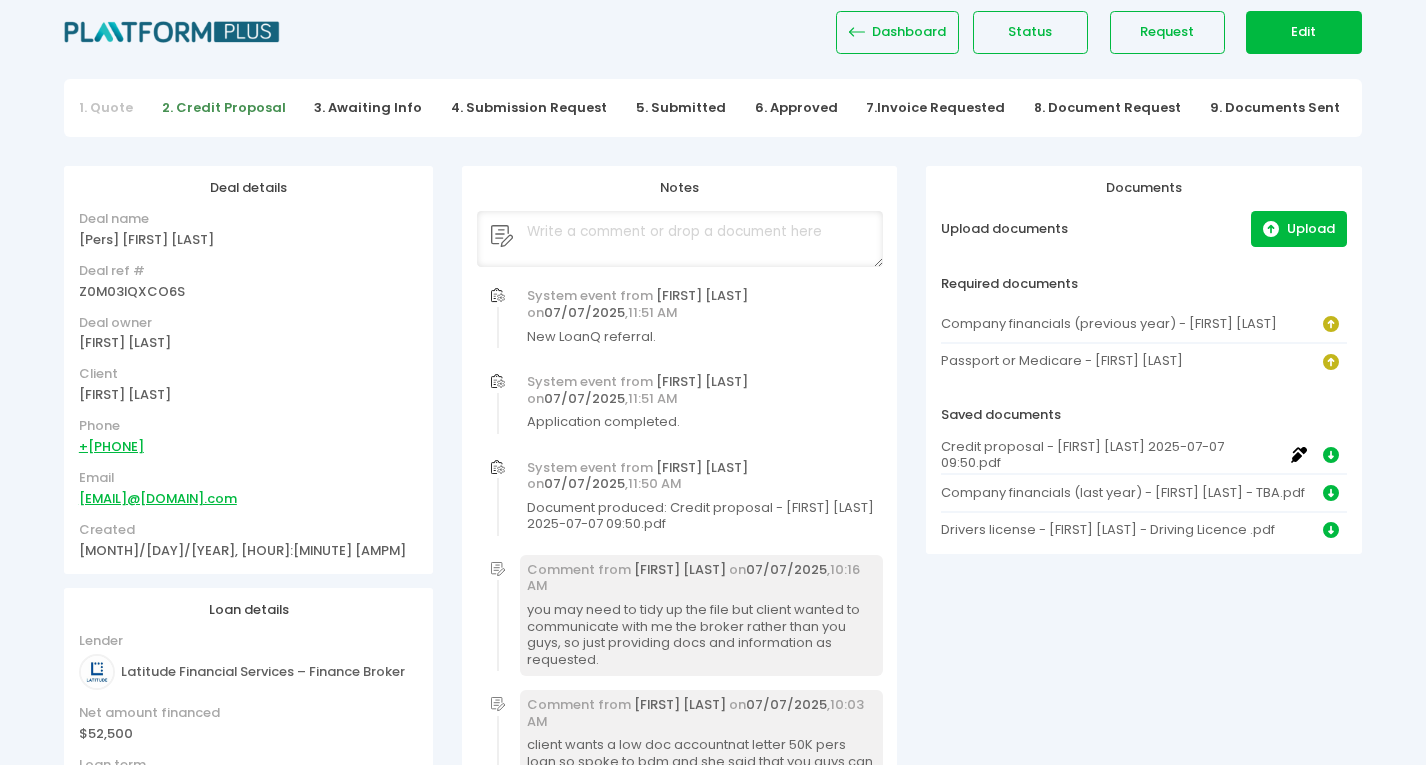 click at bounding box center [1331, 324] 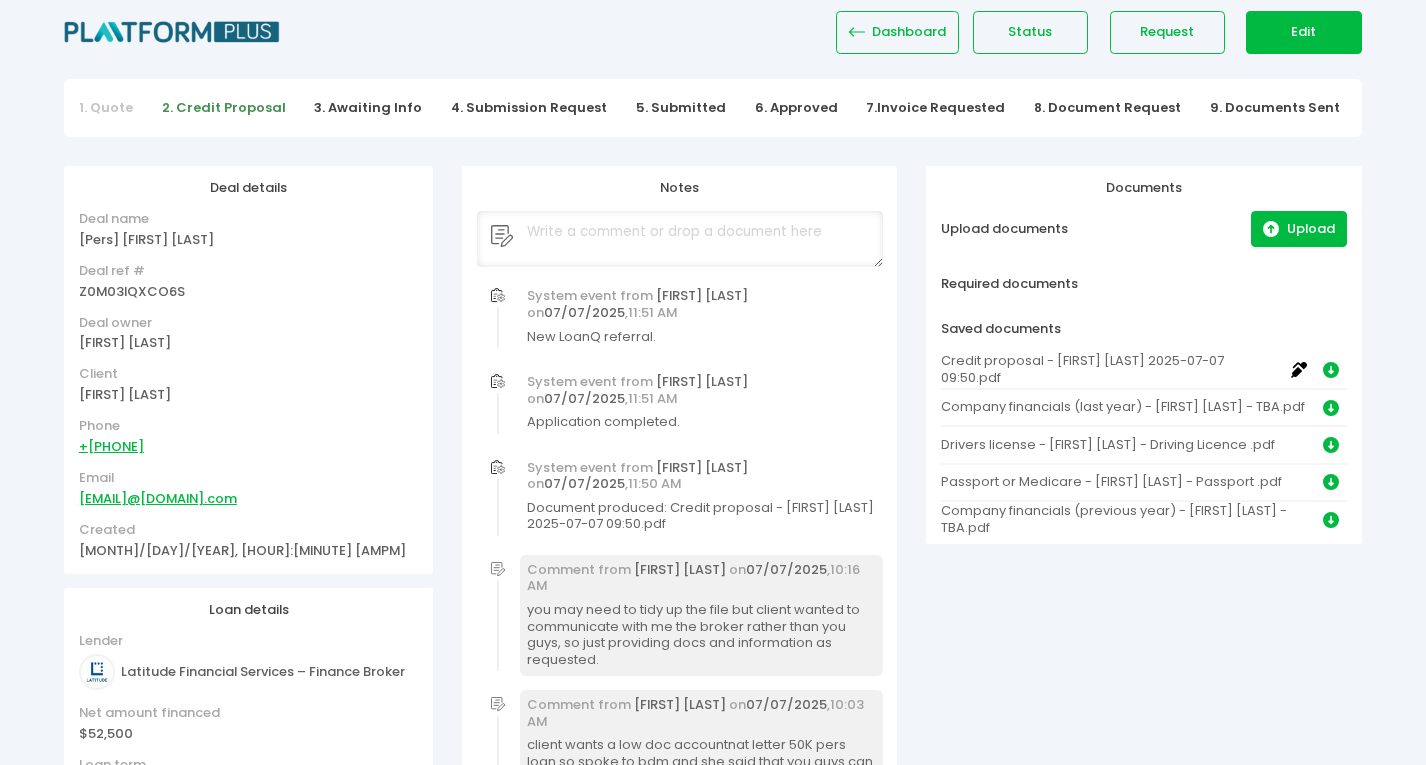 click on "Documents Upload documents Upload Required documents Saved documents Credit proposal - [FIRST] [LAST] 2025-07-07 09:50.pdf Company financials (last year) - [FIRST] [LAST] - TBA.pdf Drivers license - [FIRST] [LAST] - Driving Licence .pdf Passport or Medicare - [FIRST] [LAST] - Passport .pdf Company financials (previous year) - [FIRST] [LAST] - TBA.pdf" at bounding box center (1144, 564) 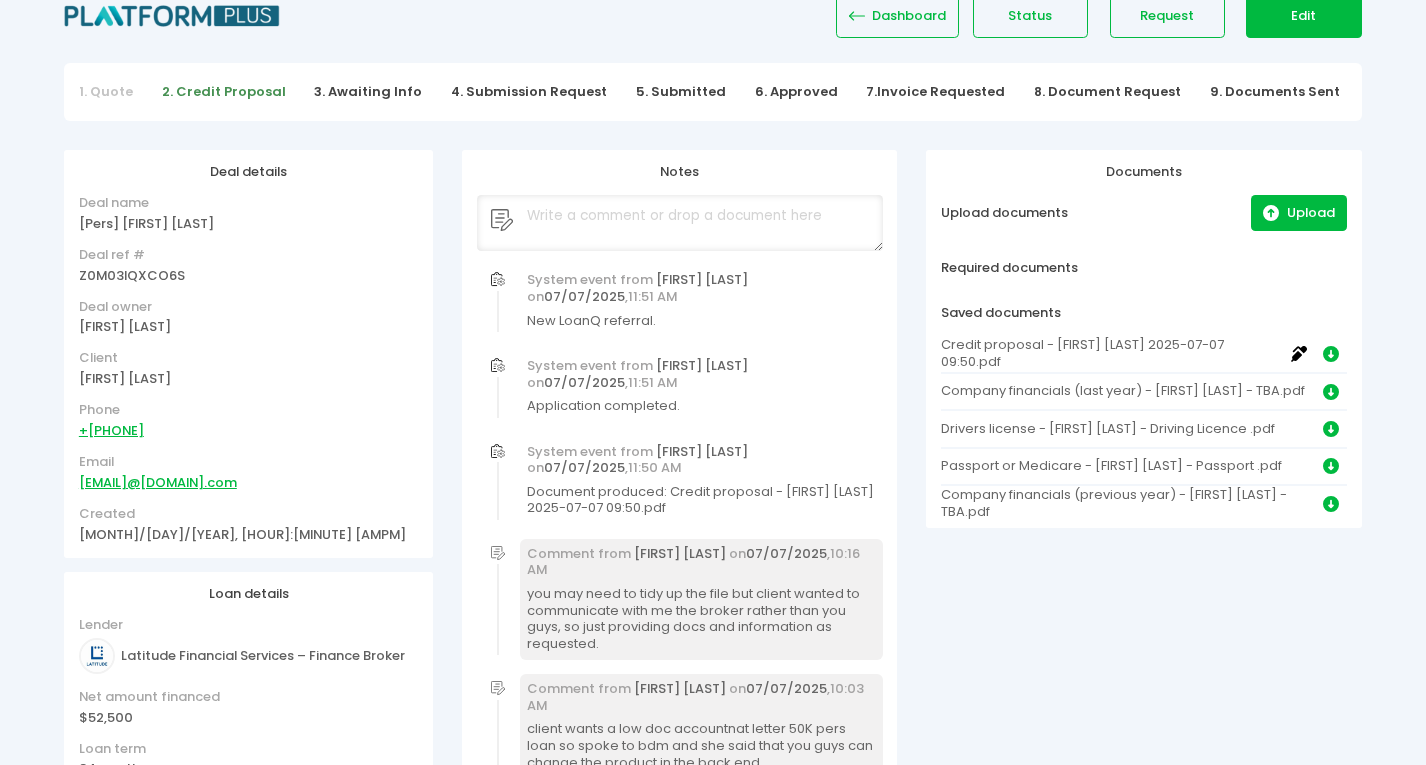scroll, scrollTop: 0, scrollLeft: 0, axis: both 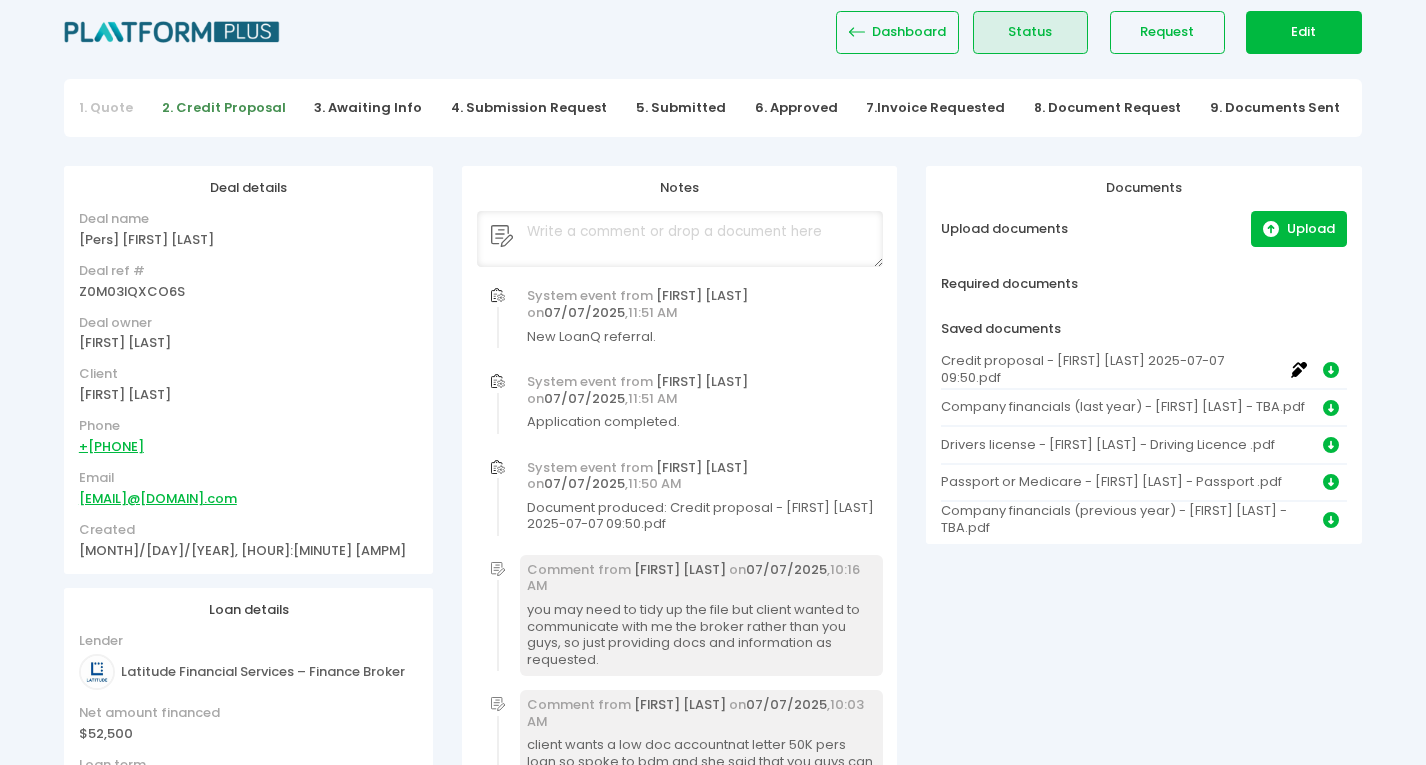 click on "Status" at bounding box center (1030, 32) 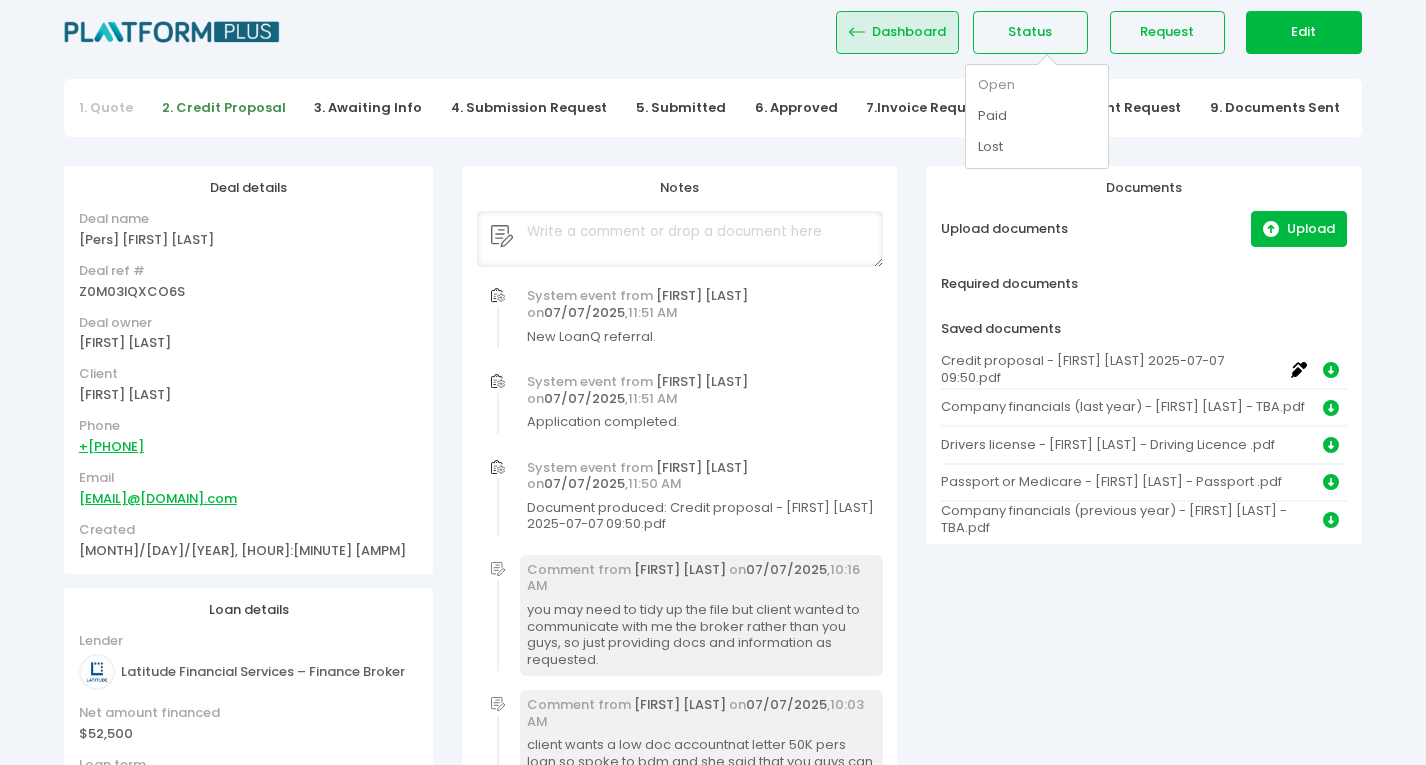 click on "Dashboard" at bounding box center [897, 32] 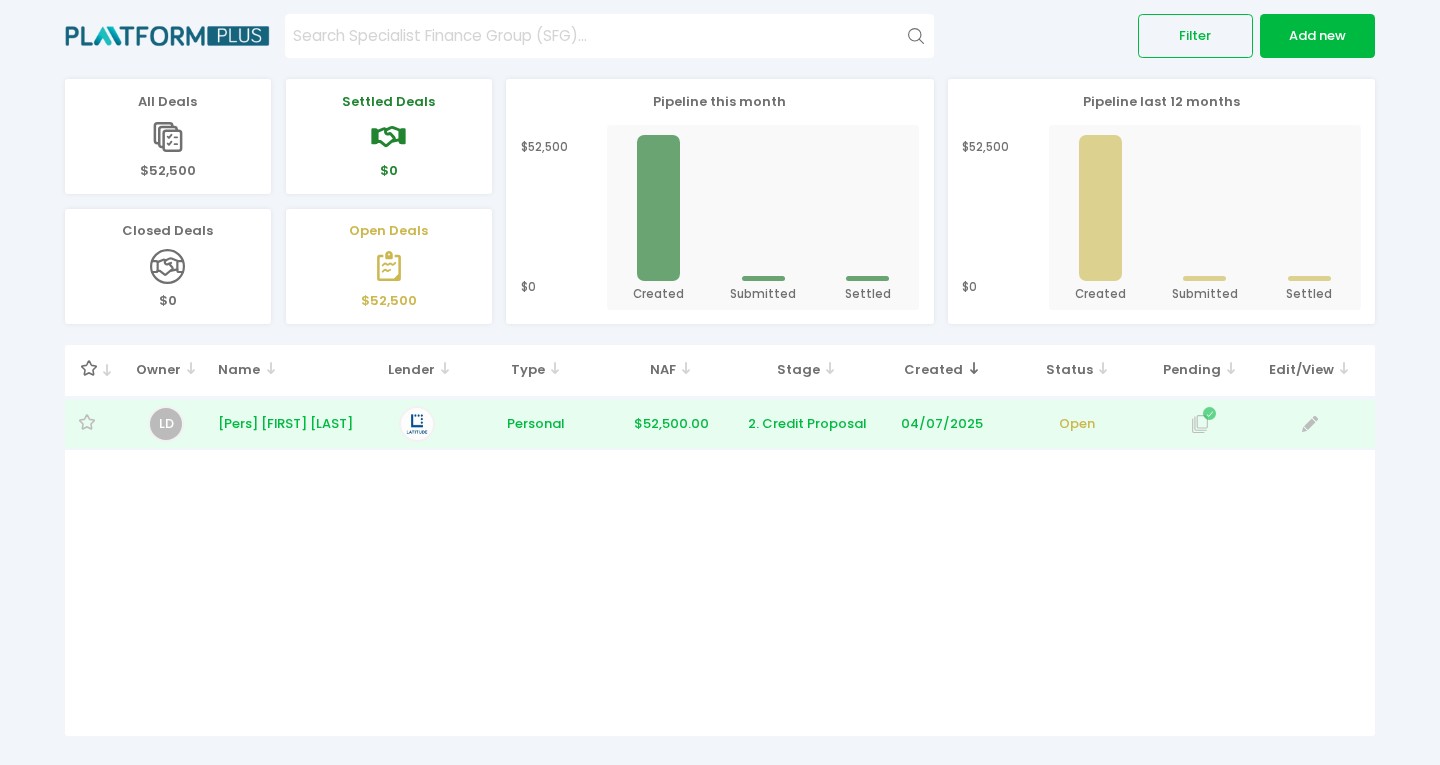 click on "Personal" at bounding box center (536, 424) 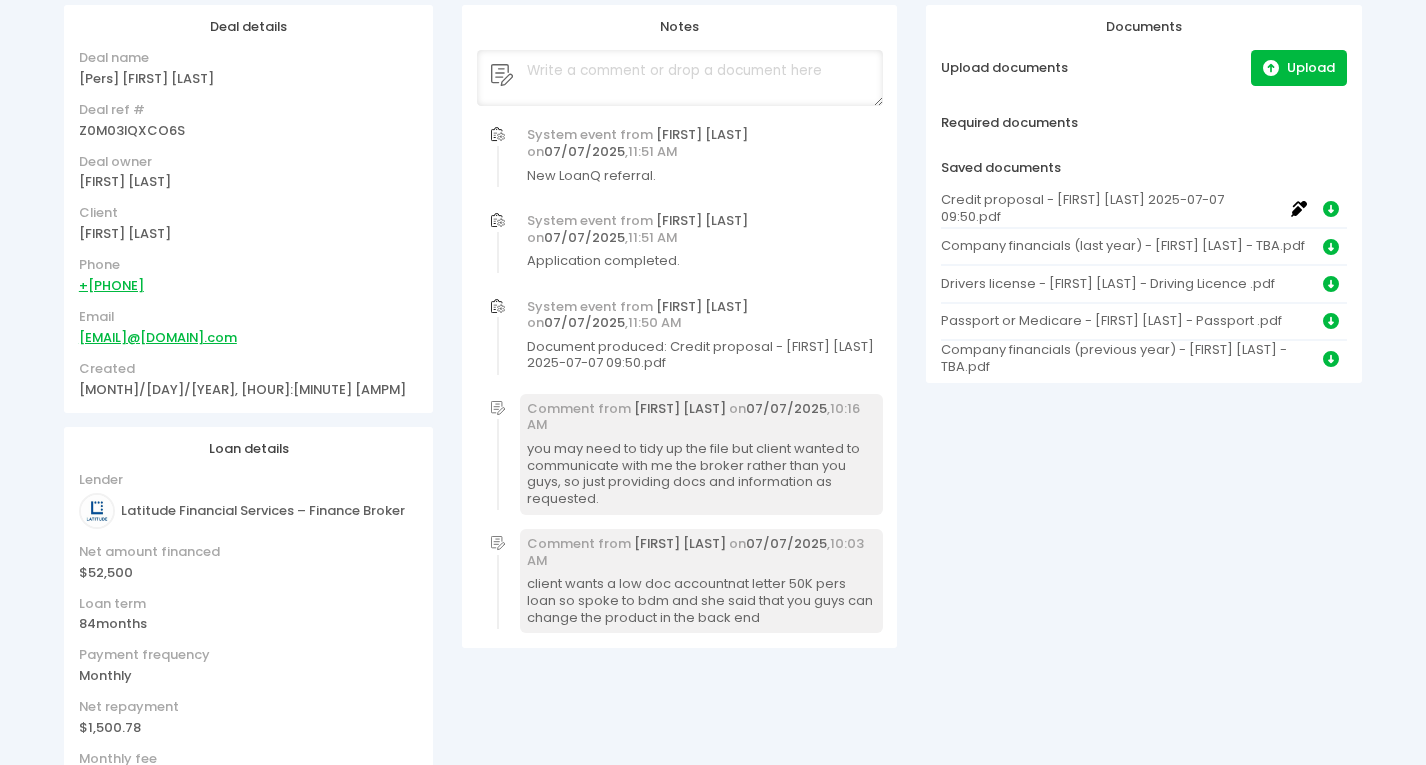 scroll, scrollTop: 0, scrollLeft: 0, axis: both 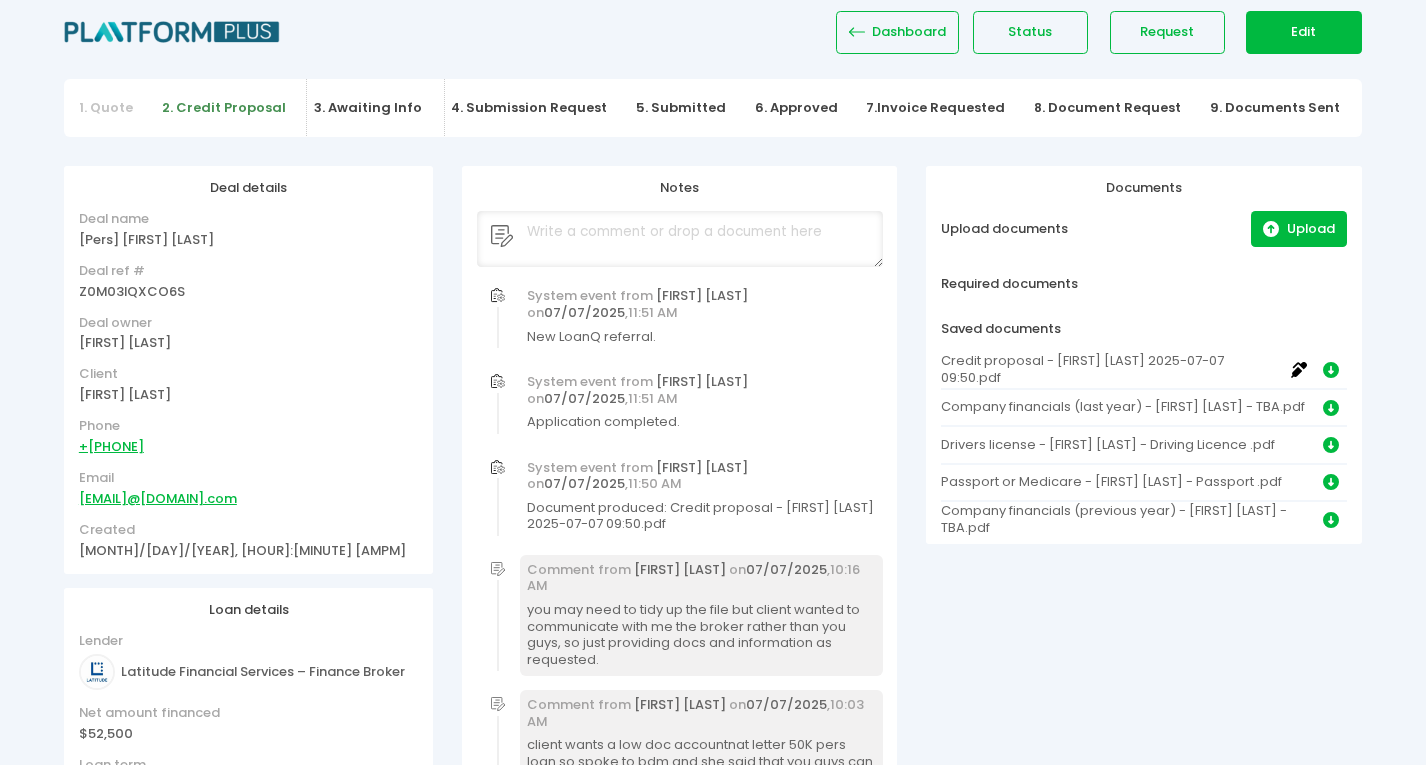 click on "3. Awaiting Info" at bounding box center [368, 108] 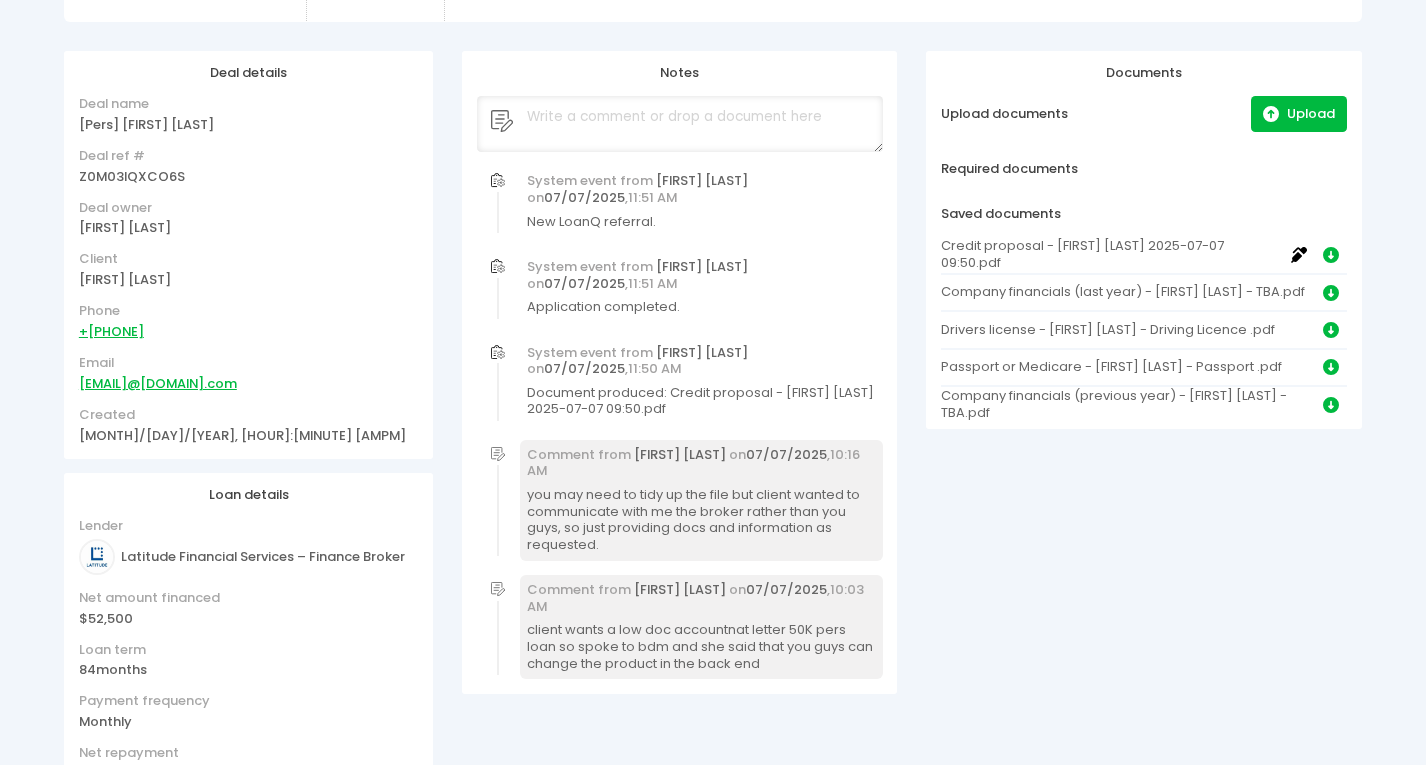 scroll, scrollTop: 0, scrollLeft: 0, axis: both 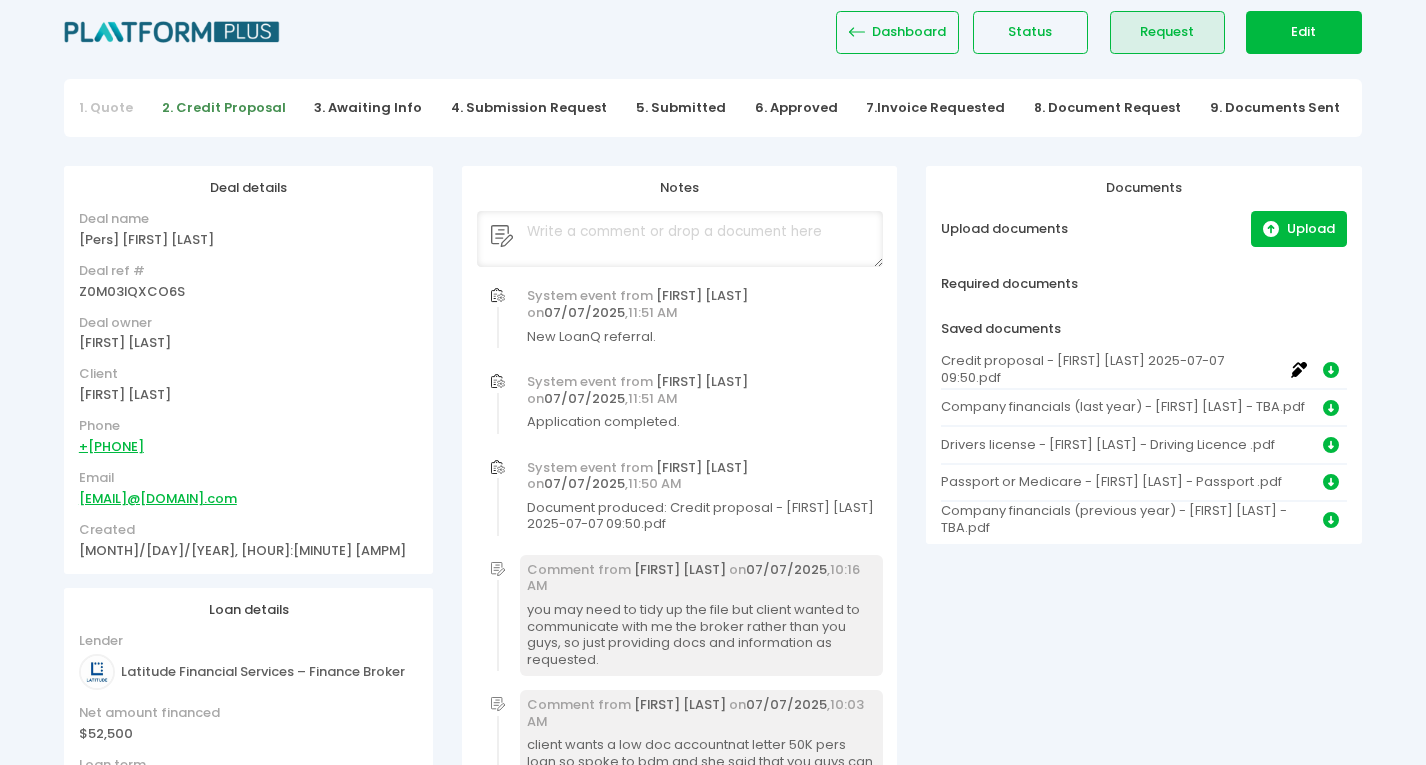 click on "Request" at bounding box center [1167, 32] 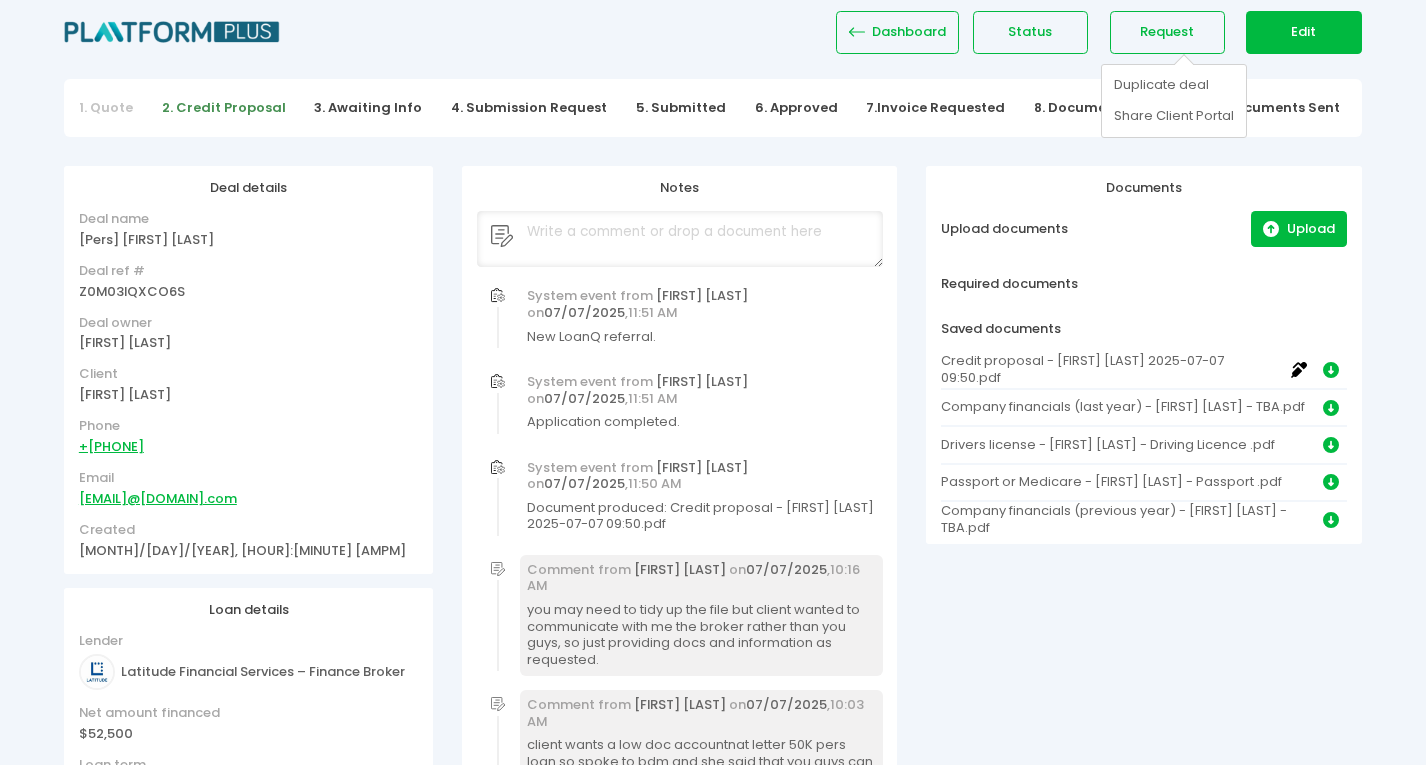 click on "1. Quote 2. Credit Proposal 3. Awaiting Info 4. Submission Request 5. Submitted 6. Approved 7.Invoice Requested 8. Document Request 9. Documents Sent 10. Sent for Settlement 11. Settled" at bounding box center (713, 108) 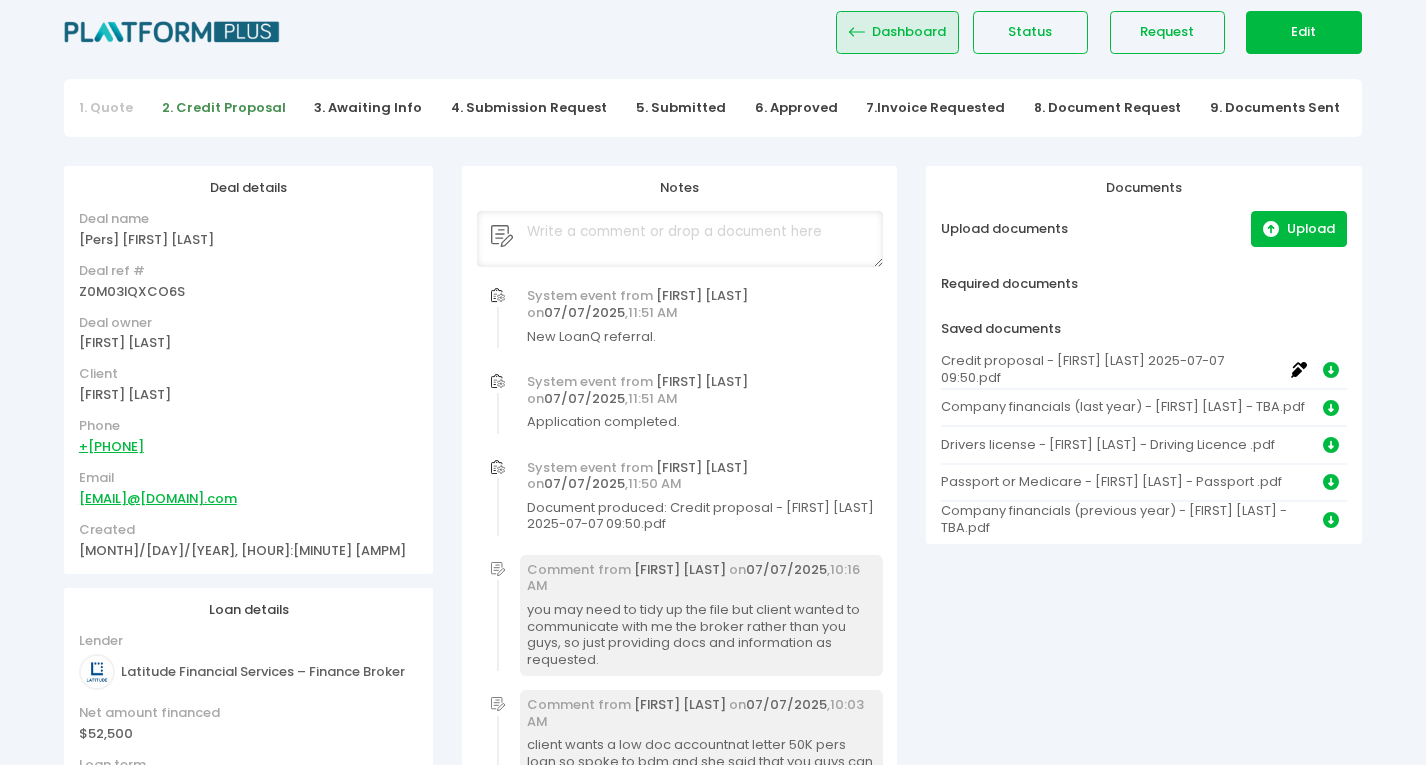 click on "Dashboard" at bounding box center (909, 32) 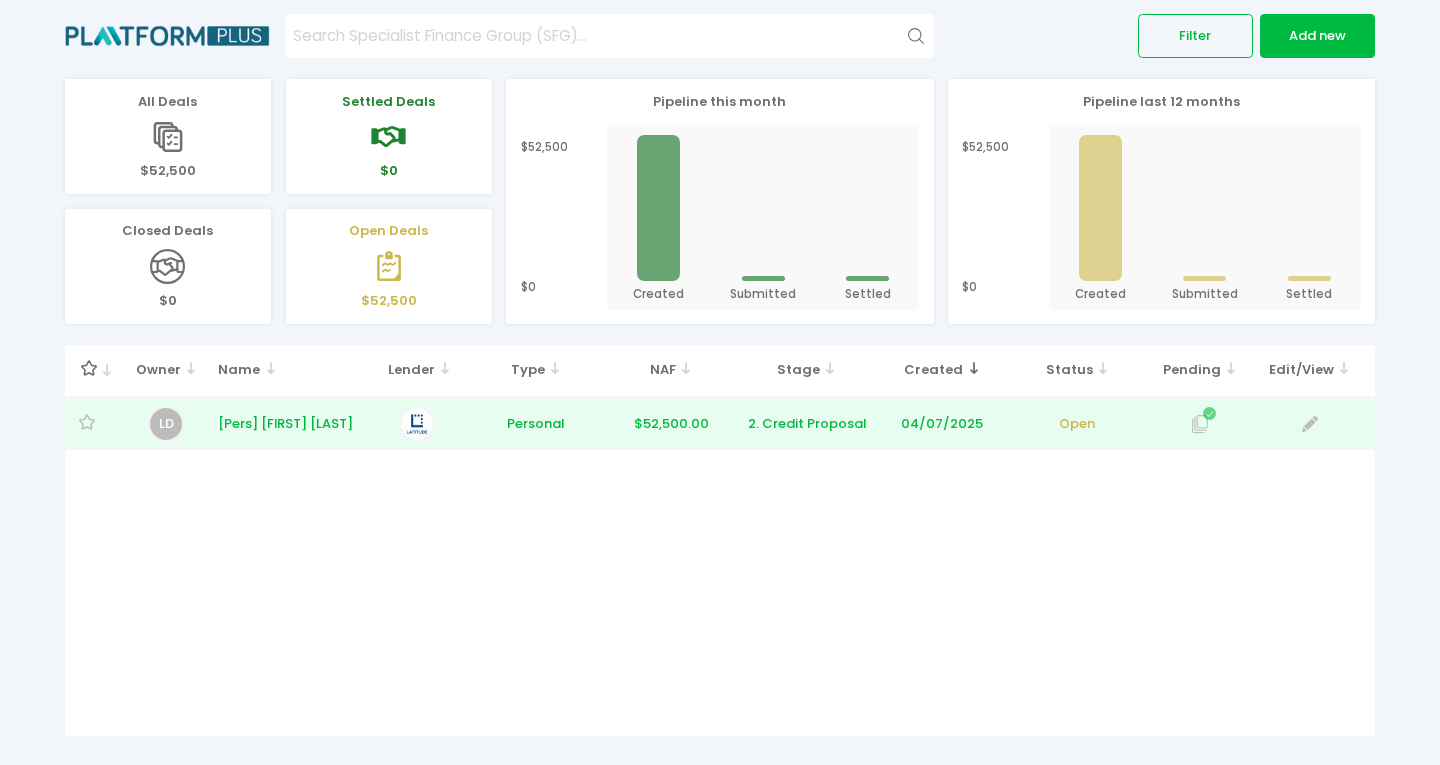 click at bounding box center [1209, 413] 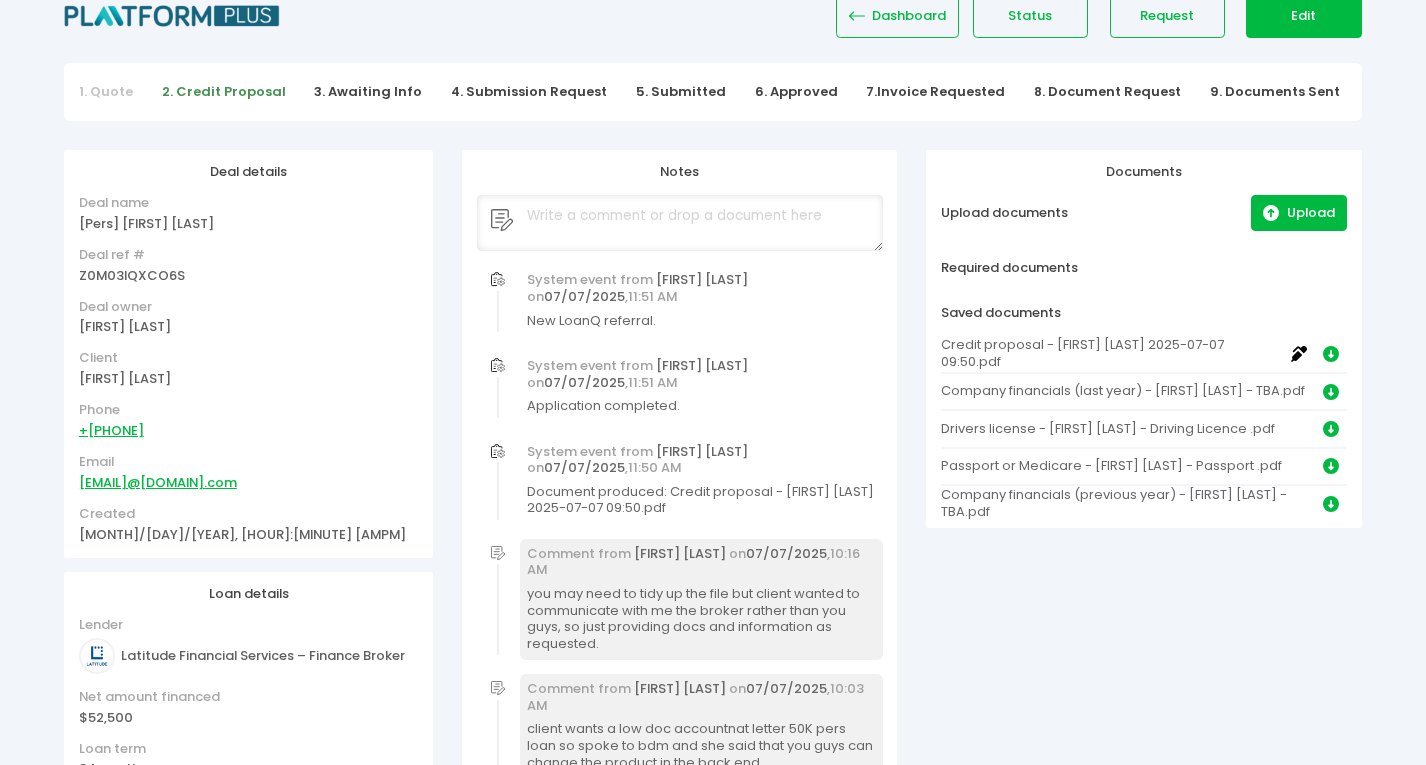 scroll, scrollTop: 0, scrollLeft: 0, axis: both 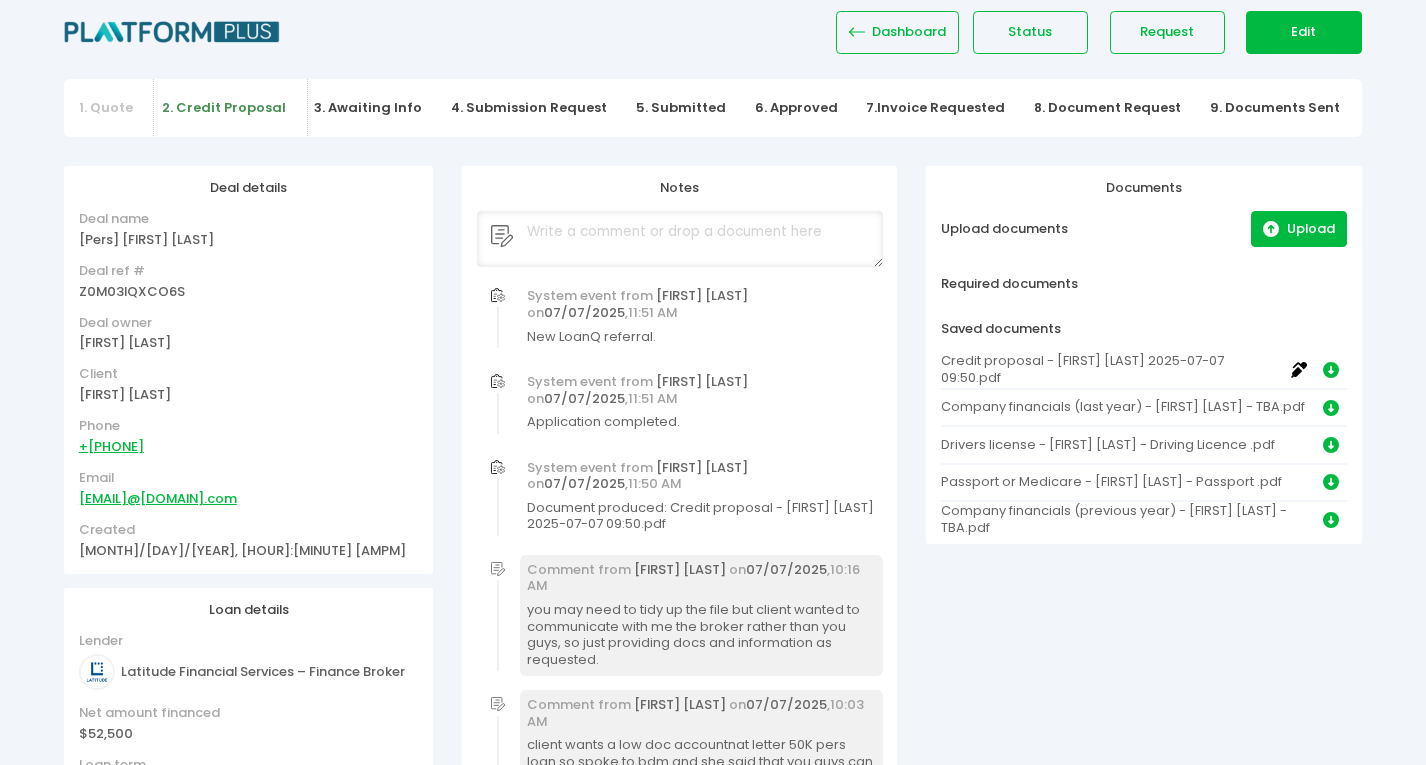 click on "2. Credit Proposal" at bounding box center (224, 108) 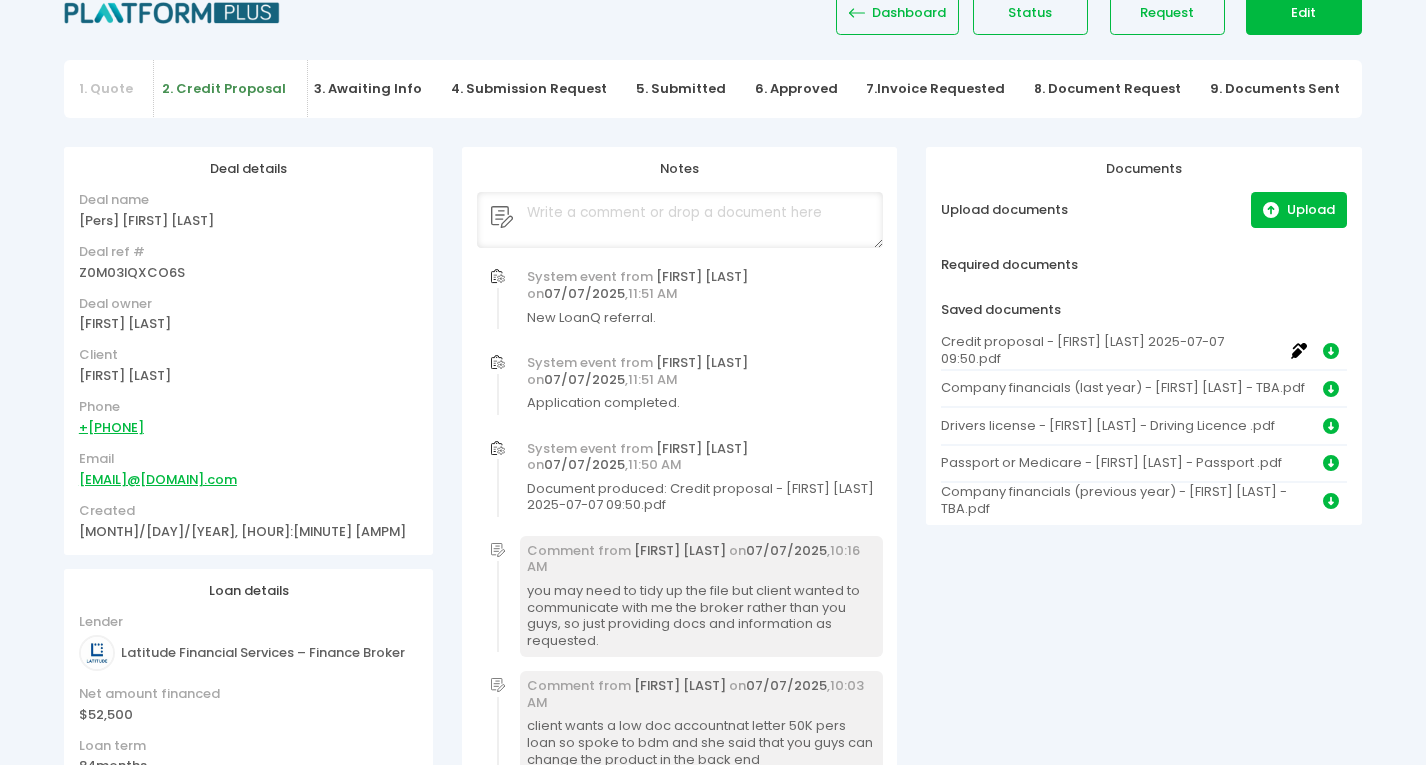 scroll, scrollTop: 0, scrollLeft: 0, axis: both 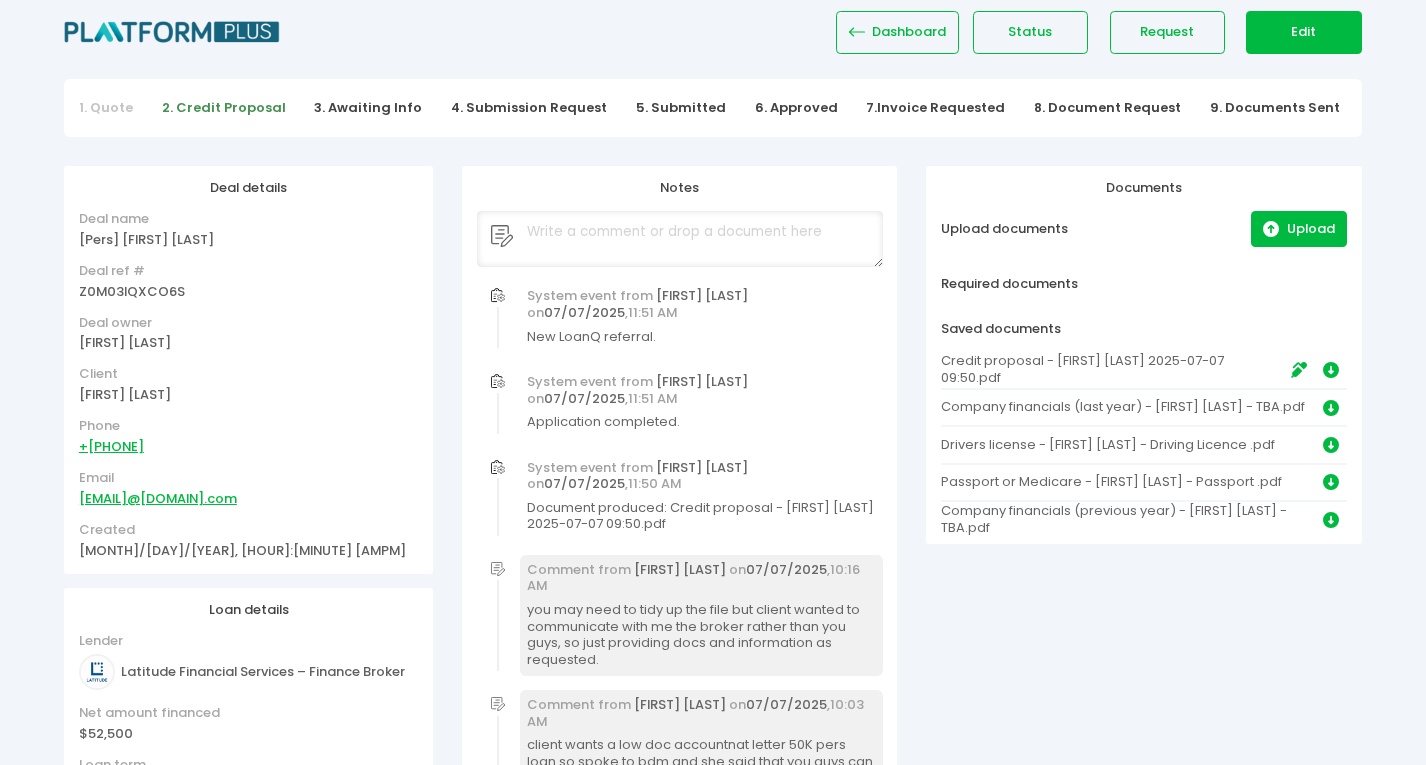 click at bounding box center [1299, 365] 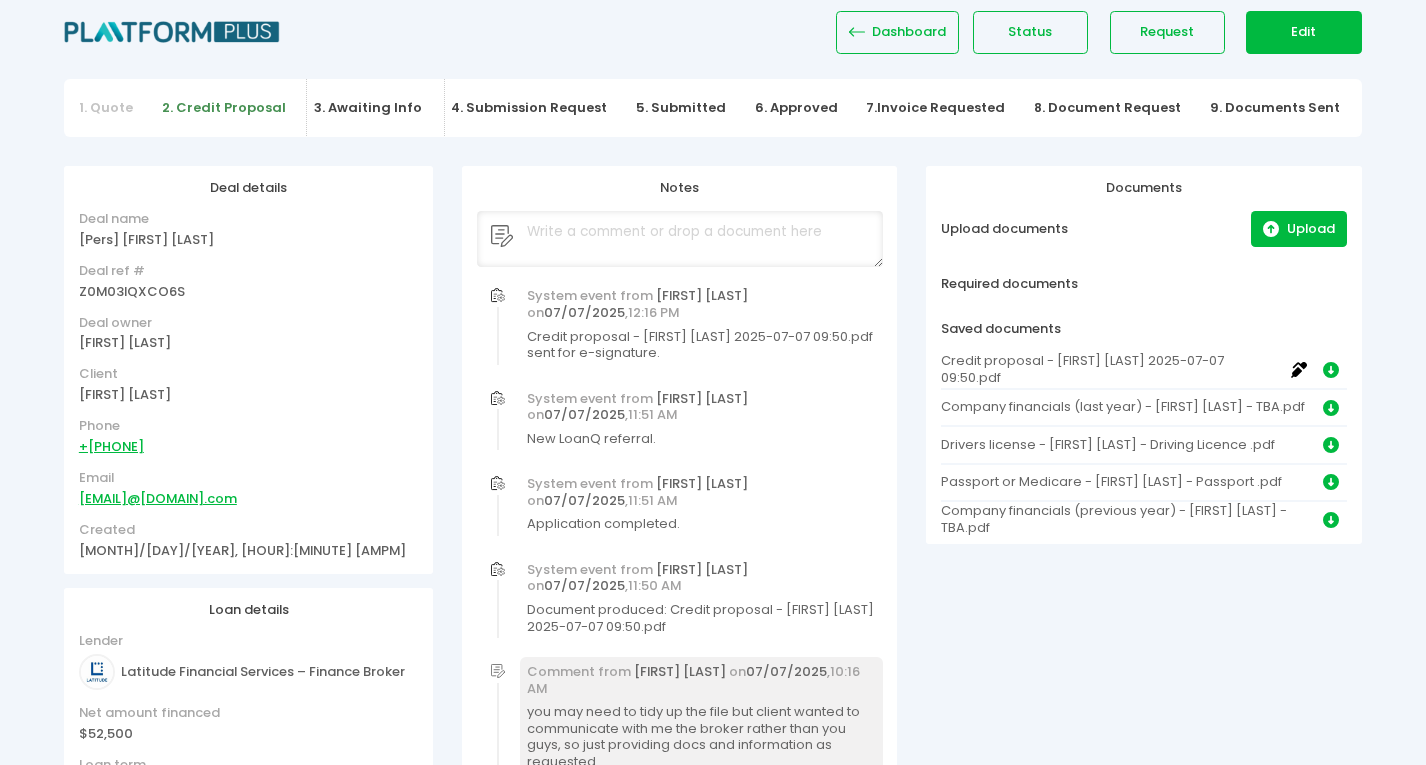 click on "3. Awaiting Info" at bounding box center (368, 108) 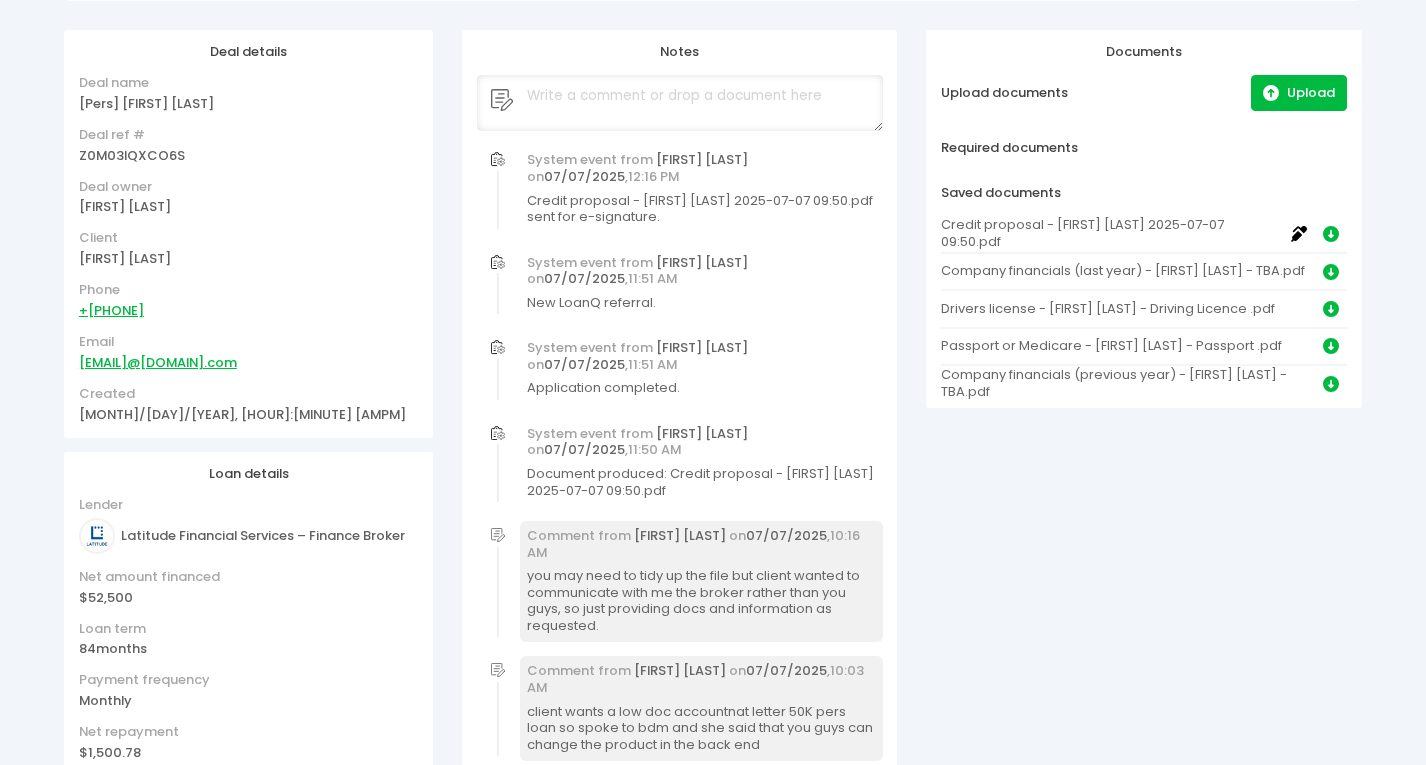 scroll, scrollTop: 100, scrollLeft: 0, axis: vertical 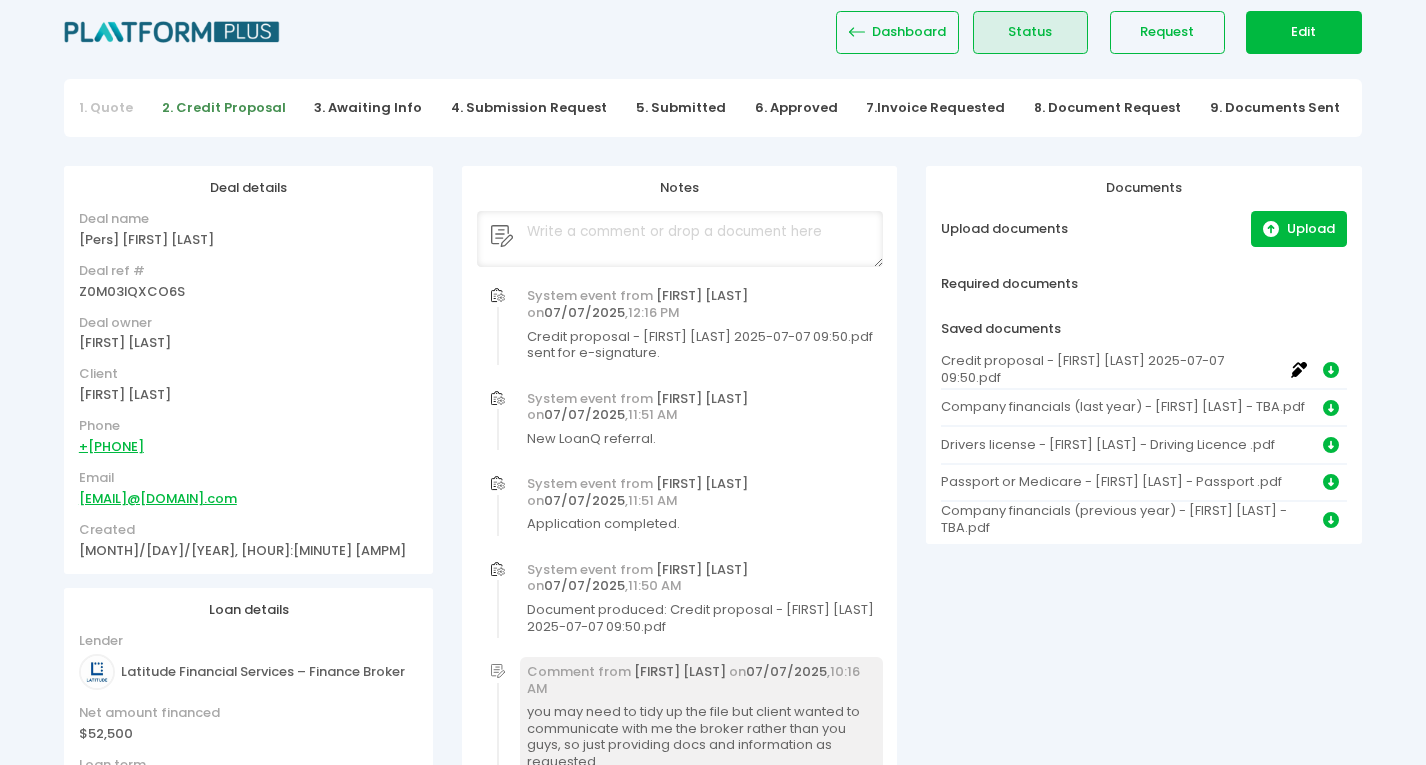 click on "Status" at bounding box center [1030, 32] 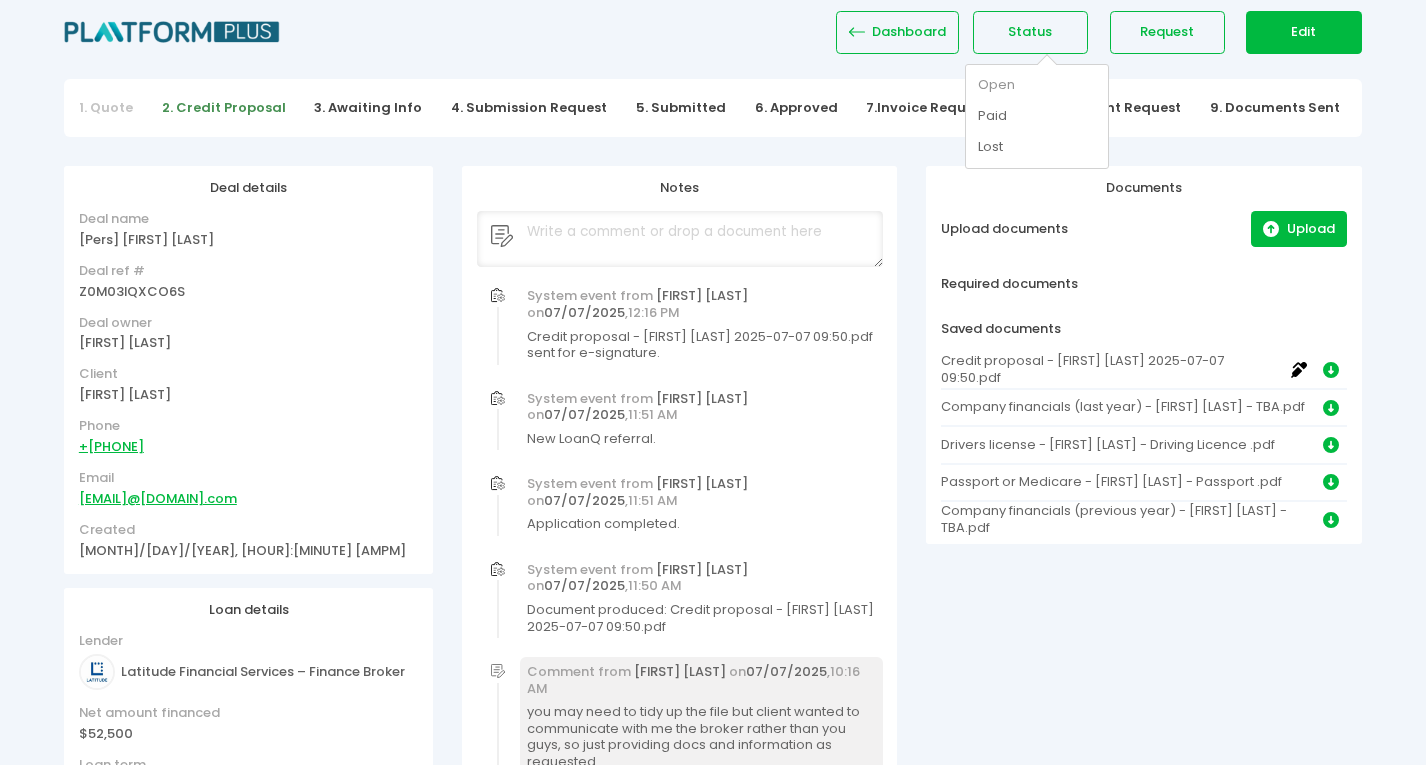 click on "Open Paid Lost" at bounding box center [1037, 116] 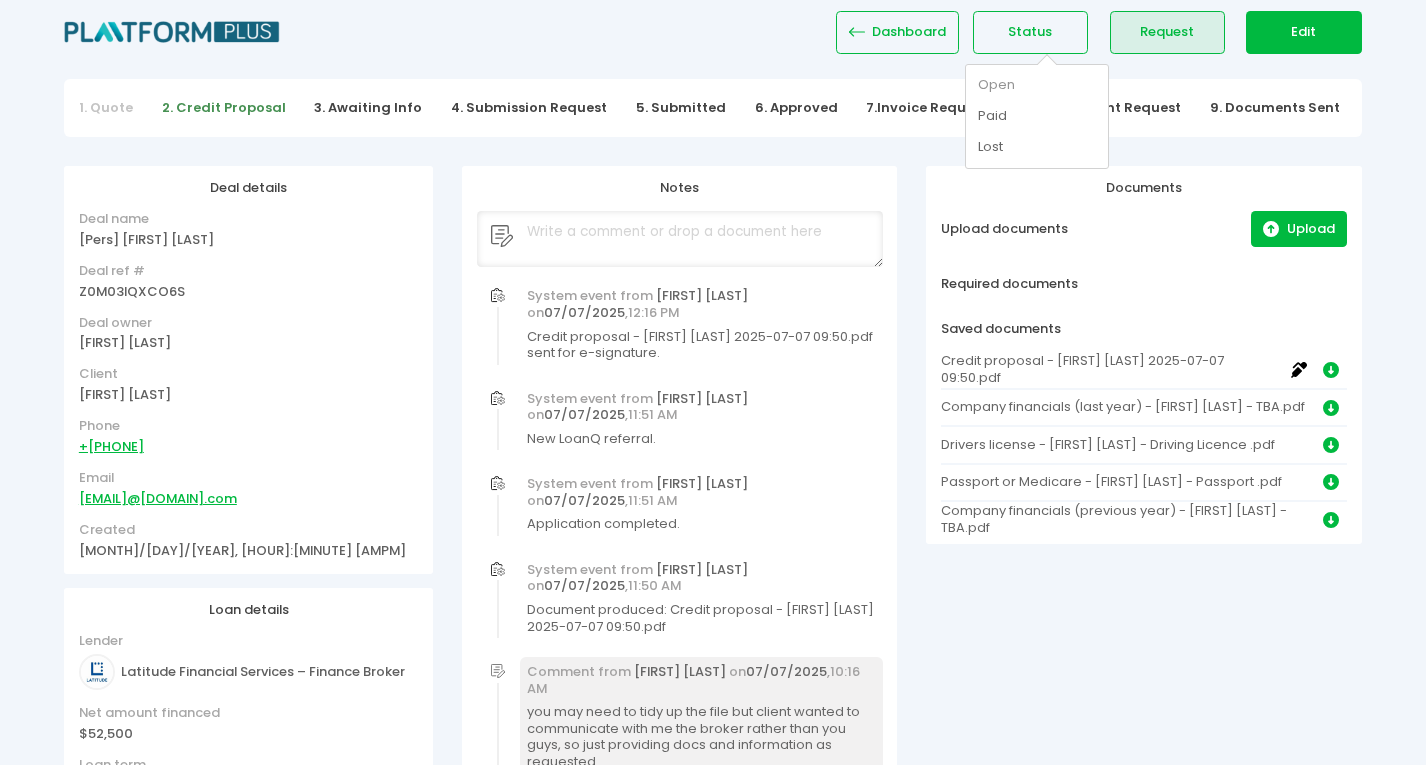 click on "Request" at bounding box center (1167, 32) 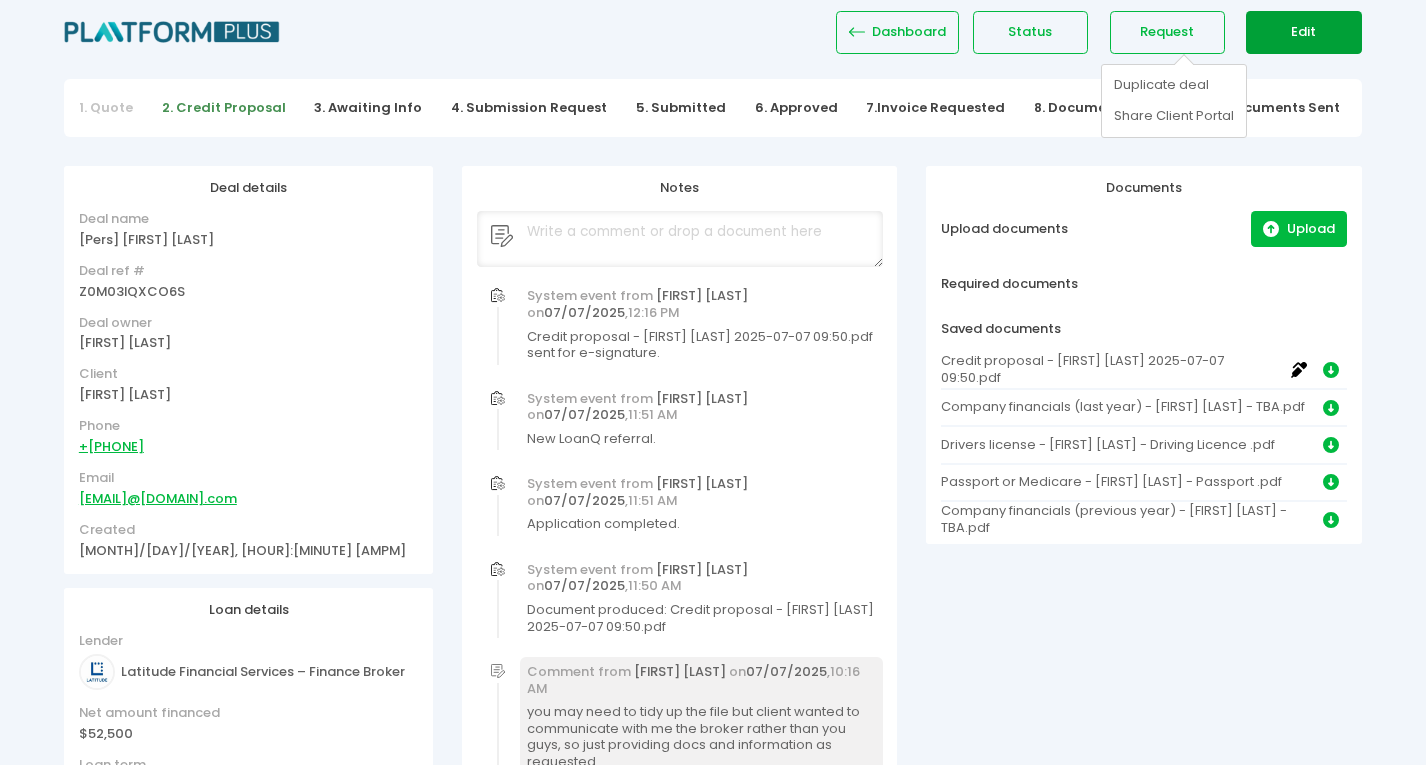 click on "Edit" at bounding box center (1303, 32) 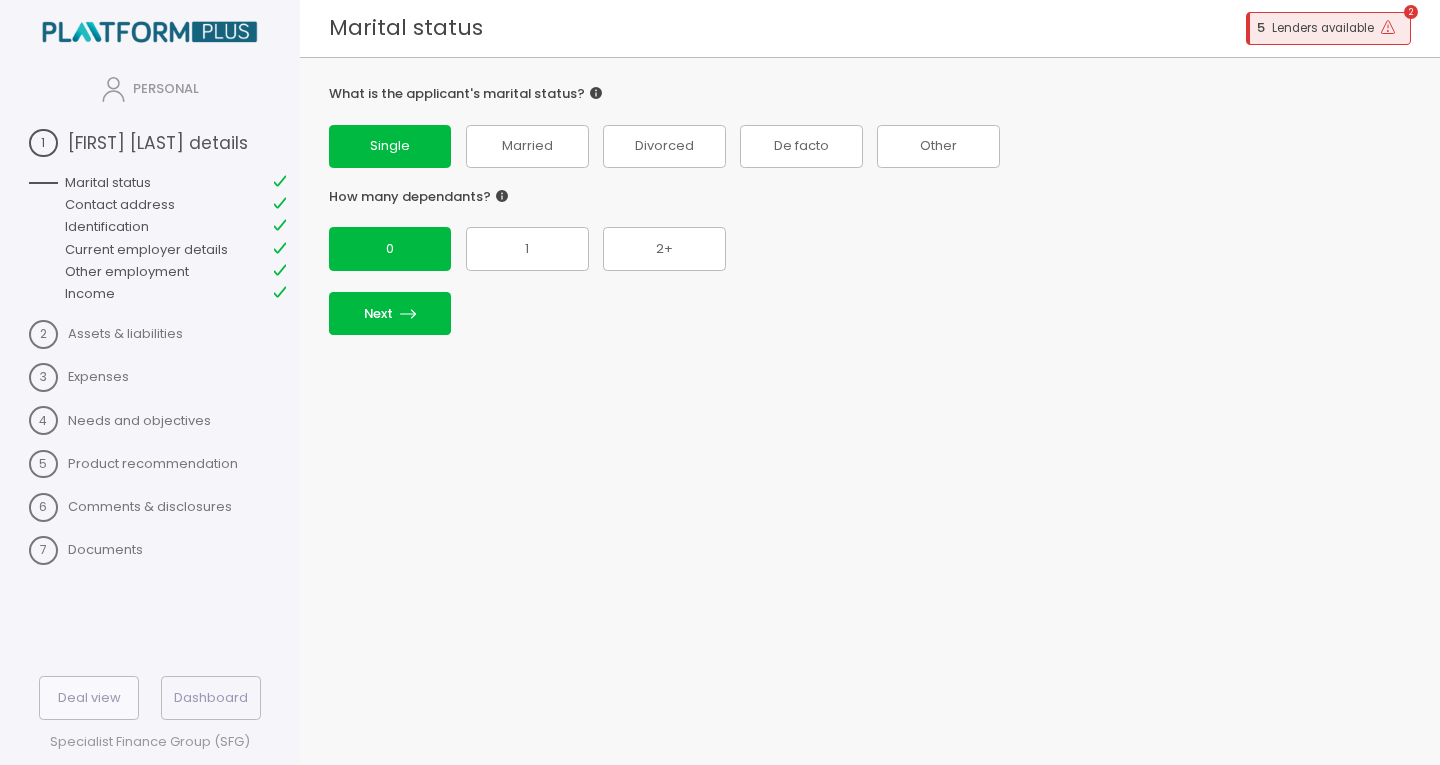 click on "Deal view" at bounding box center [89, 697] 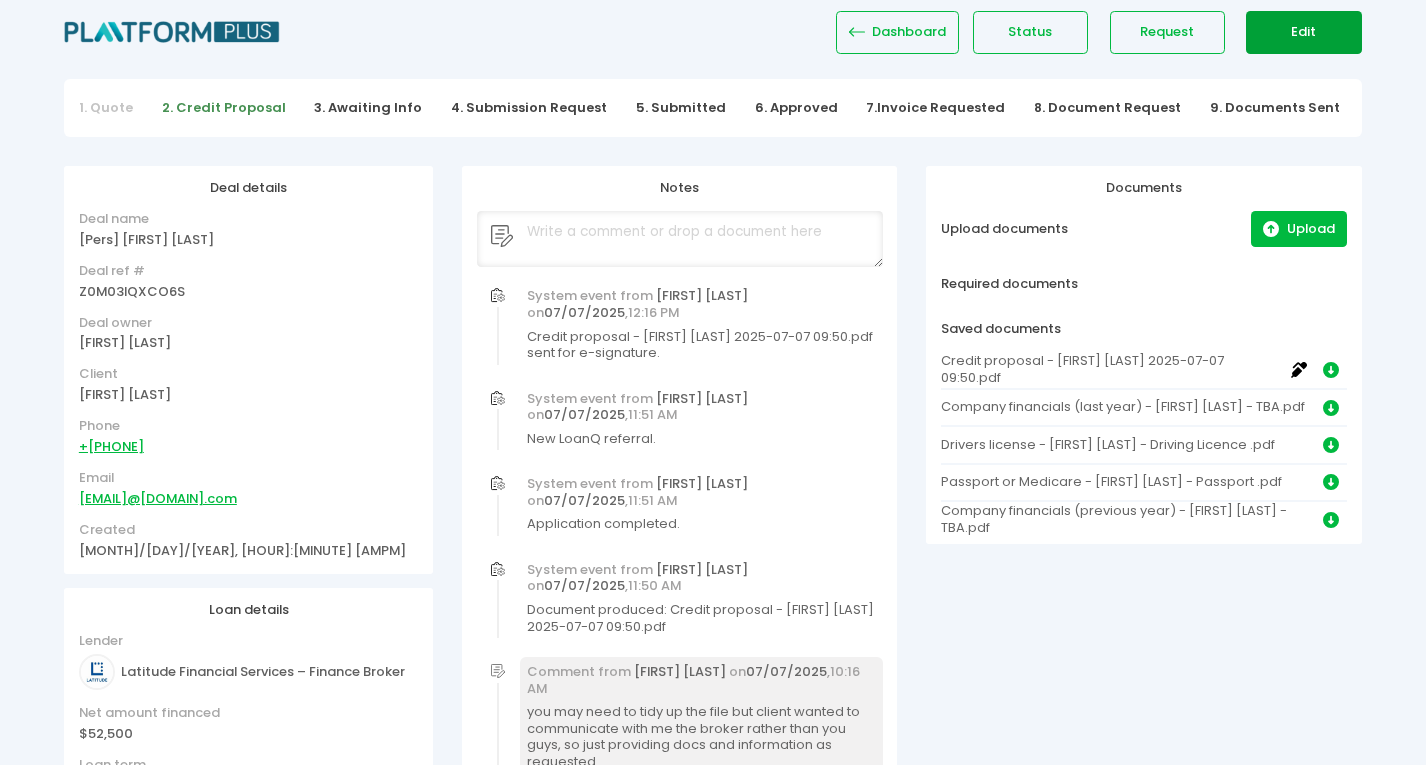 click on "Edit" at bounding box center (1303, 32) 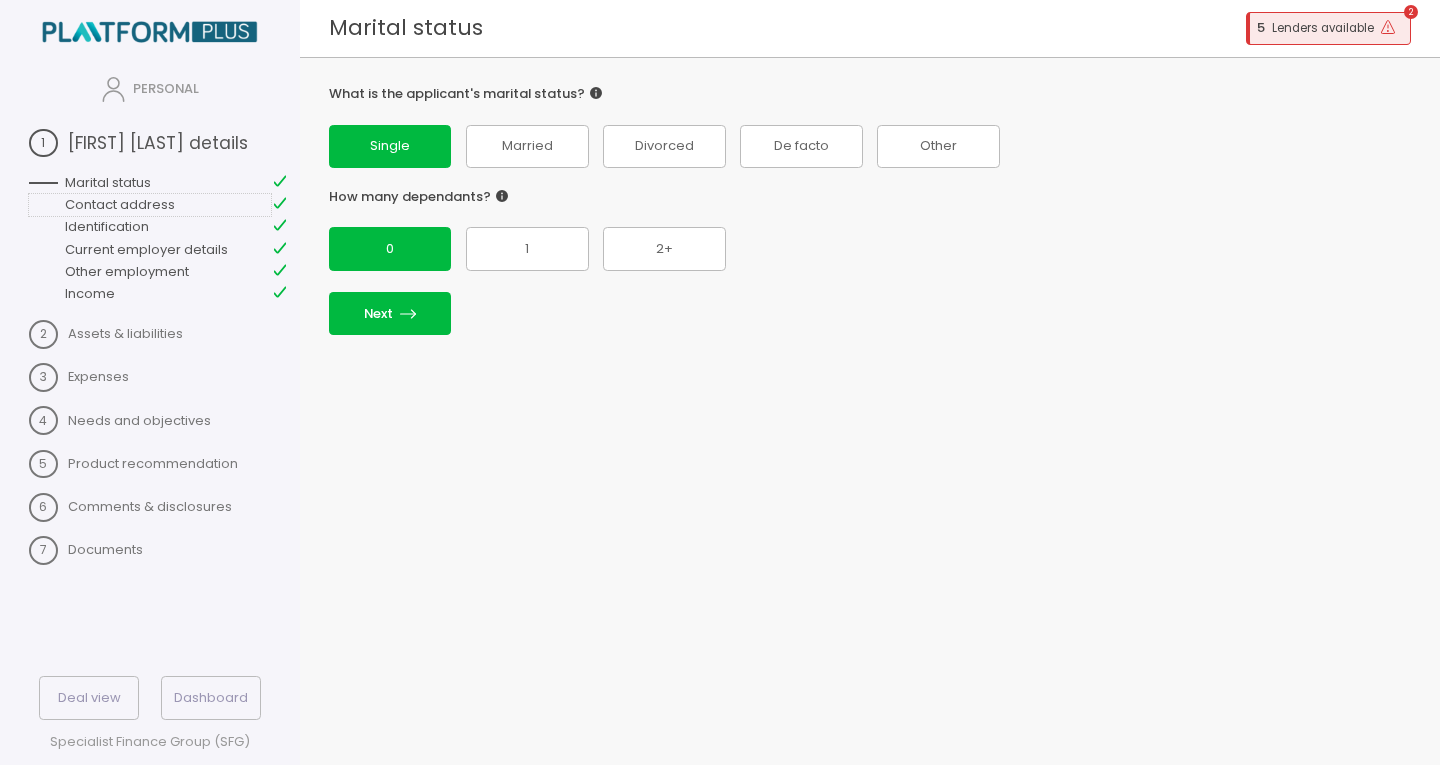 click on "Contact address" at bounding box center [150, 205] 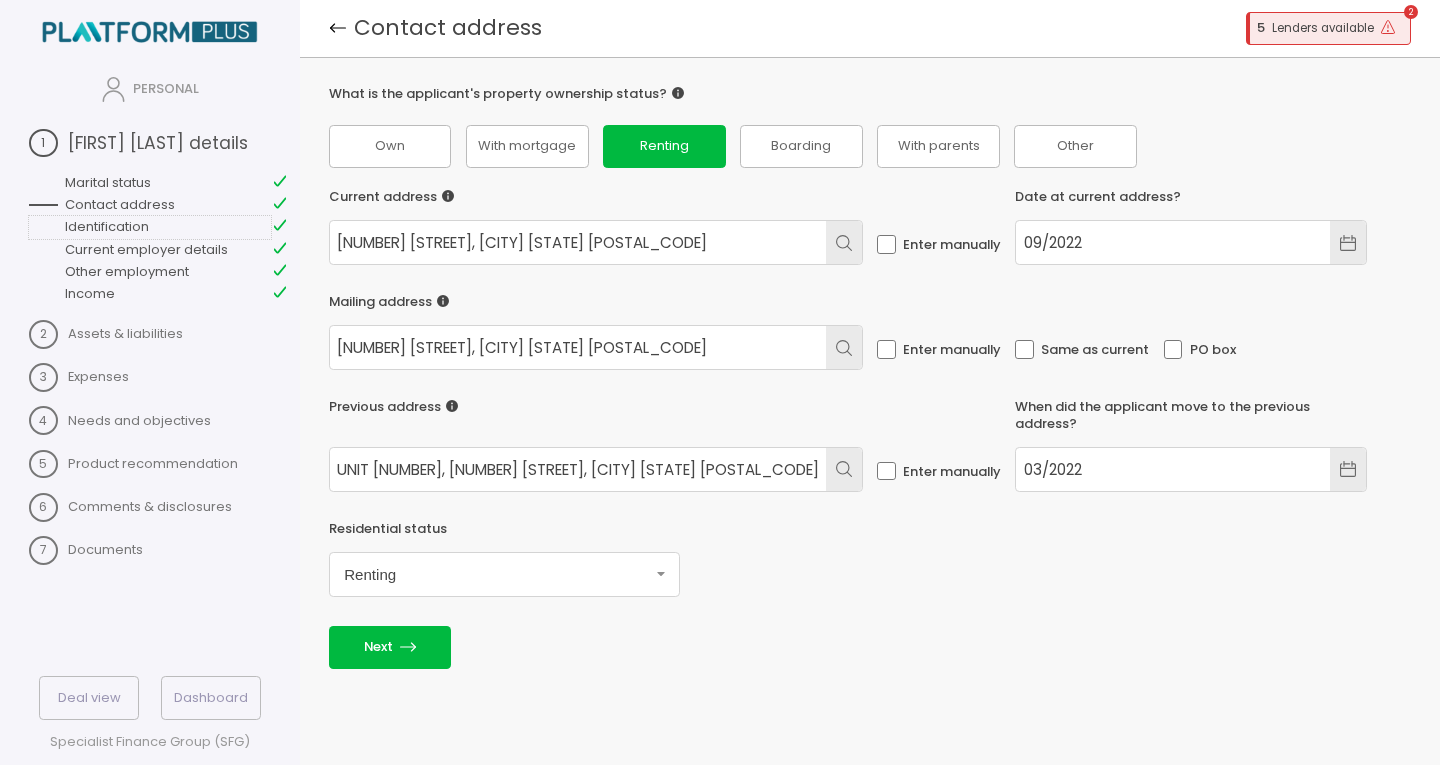 click on "Identification" at bounding box center (150, 227) 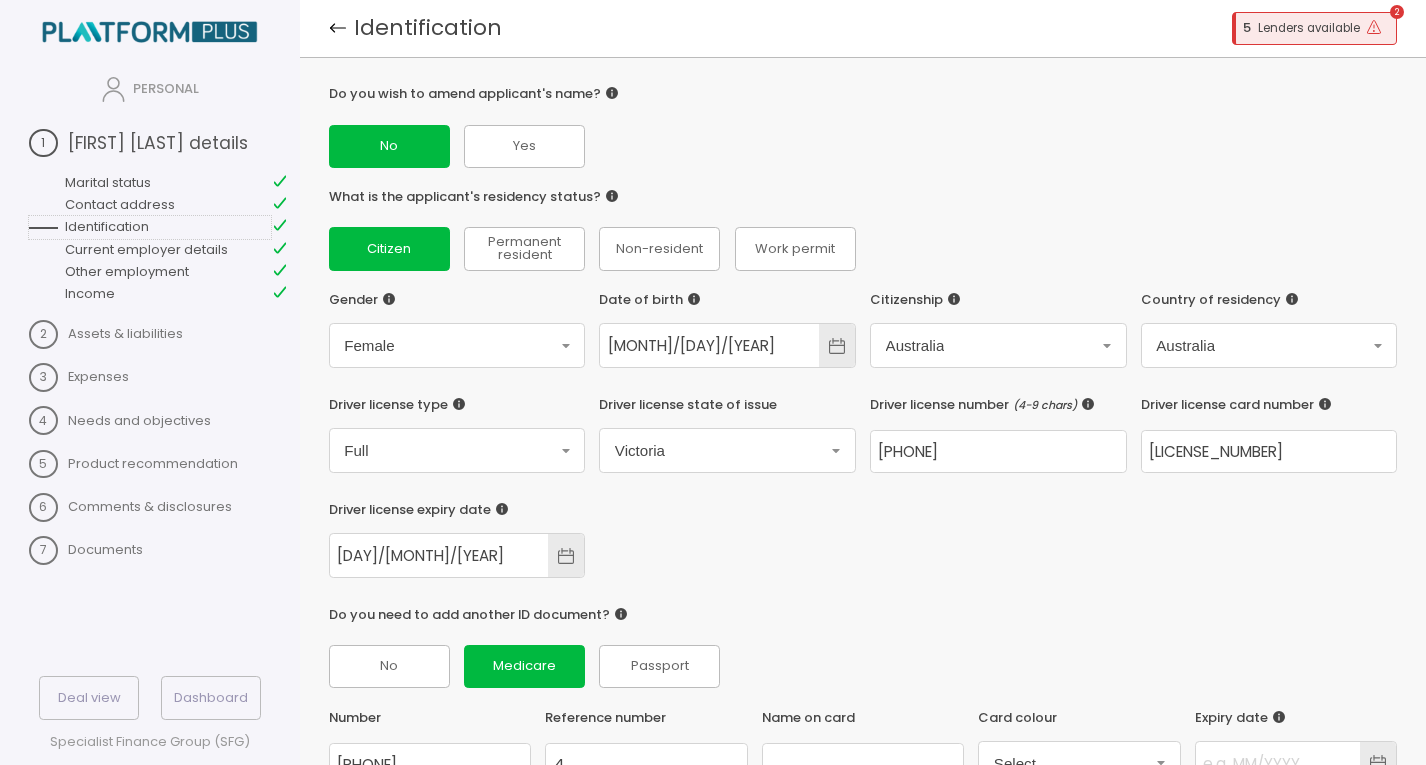 scroll, scrollTop: 122, scrollLeft: 0, axis: vertical 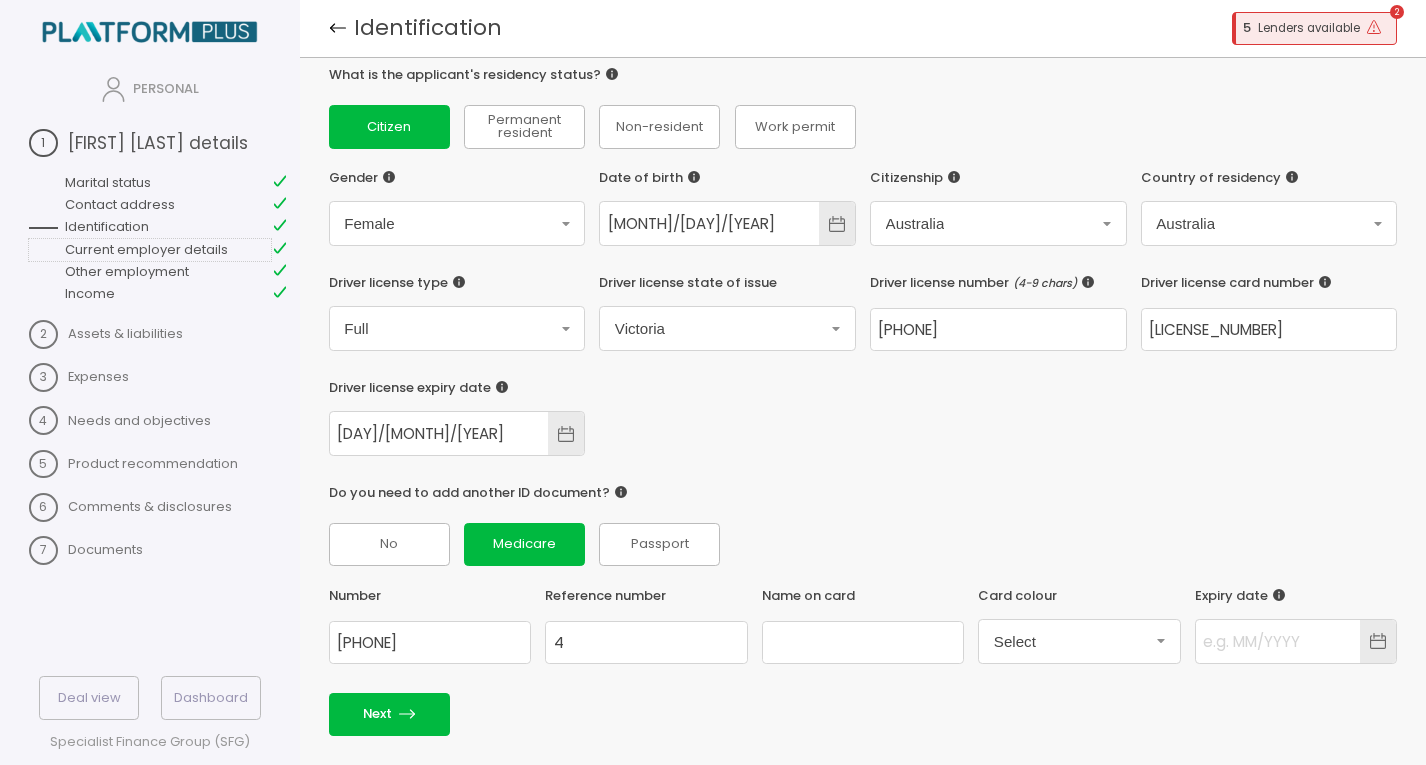 click on "Current employer details" at bounding box center [150, 250] 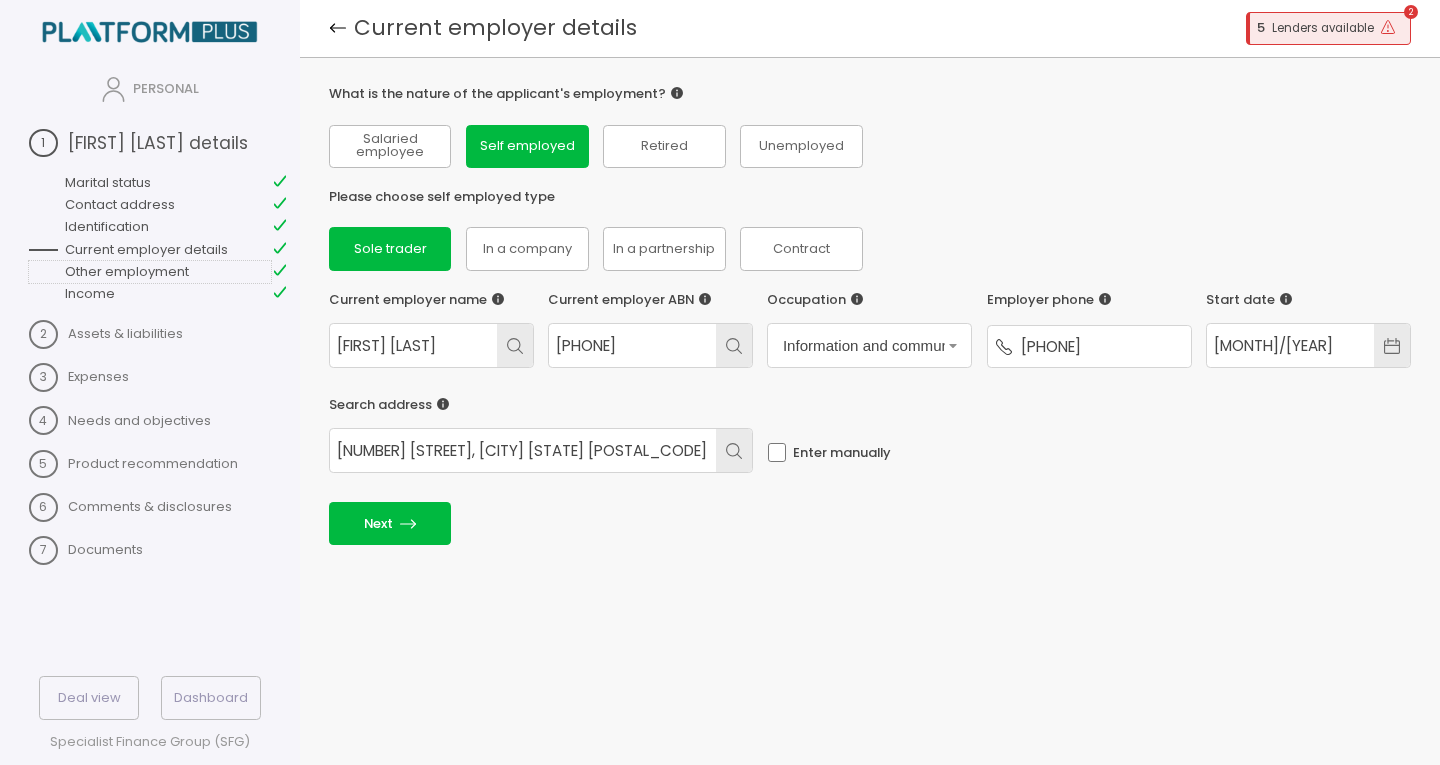 click on "Other employment" at bounding box center (150, 272) 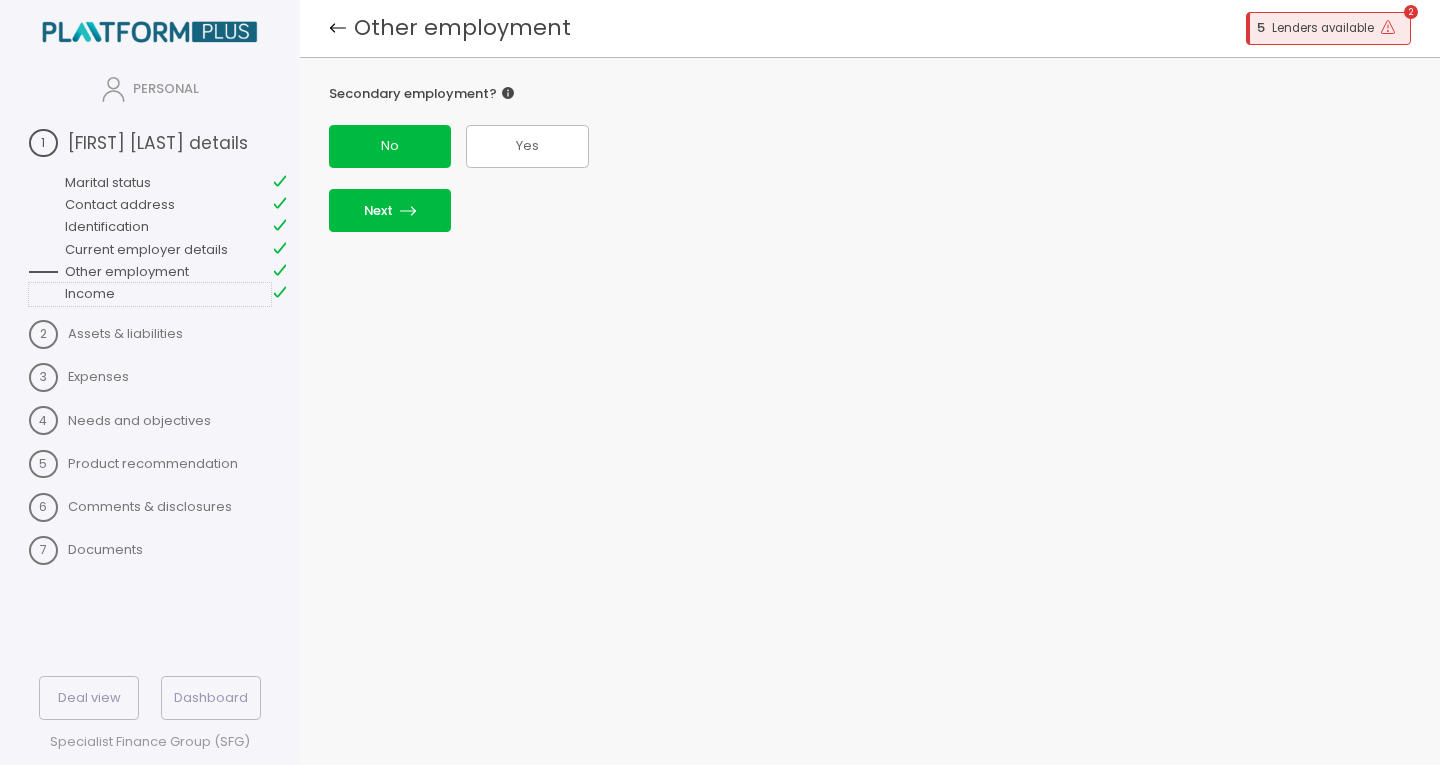 click on "Income" at bounding box center (150, 294) 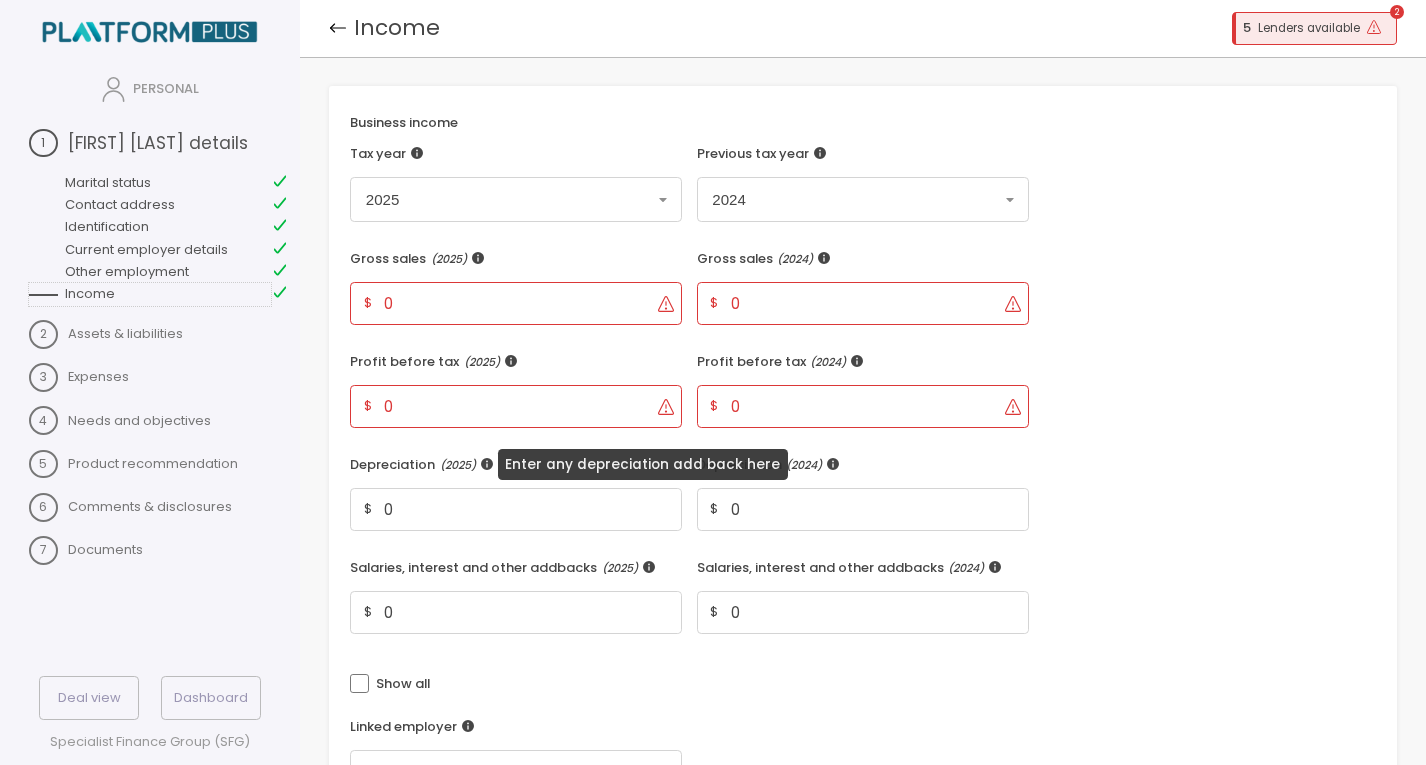 scroll, scrollTop: 100, scrollLeft: 0, axis: vertical 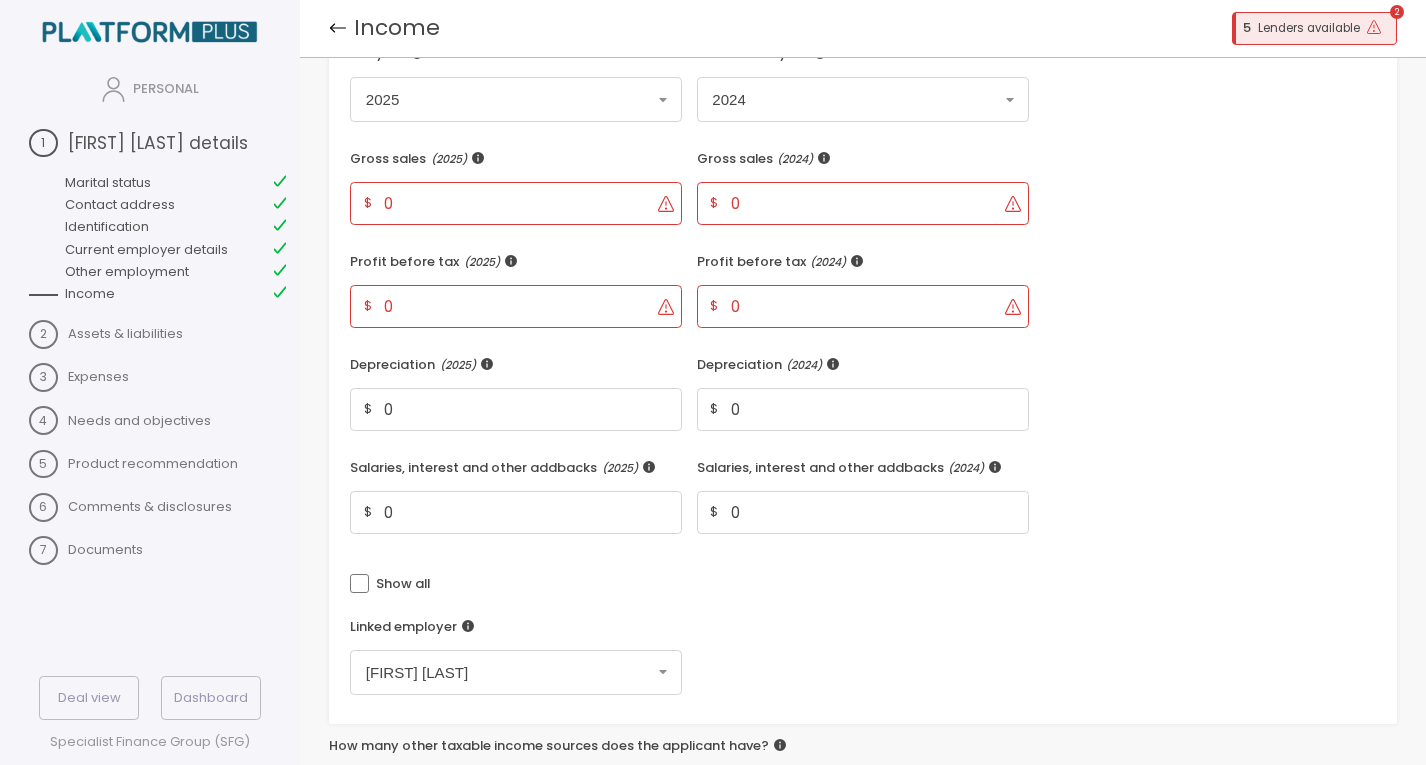 click on "0" at bounding box center [517, 203] 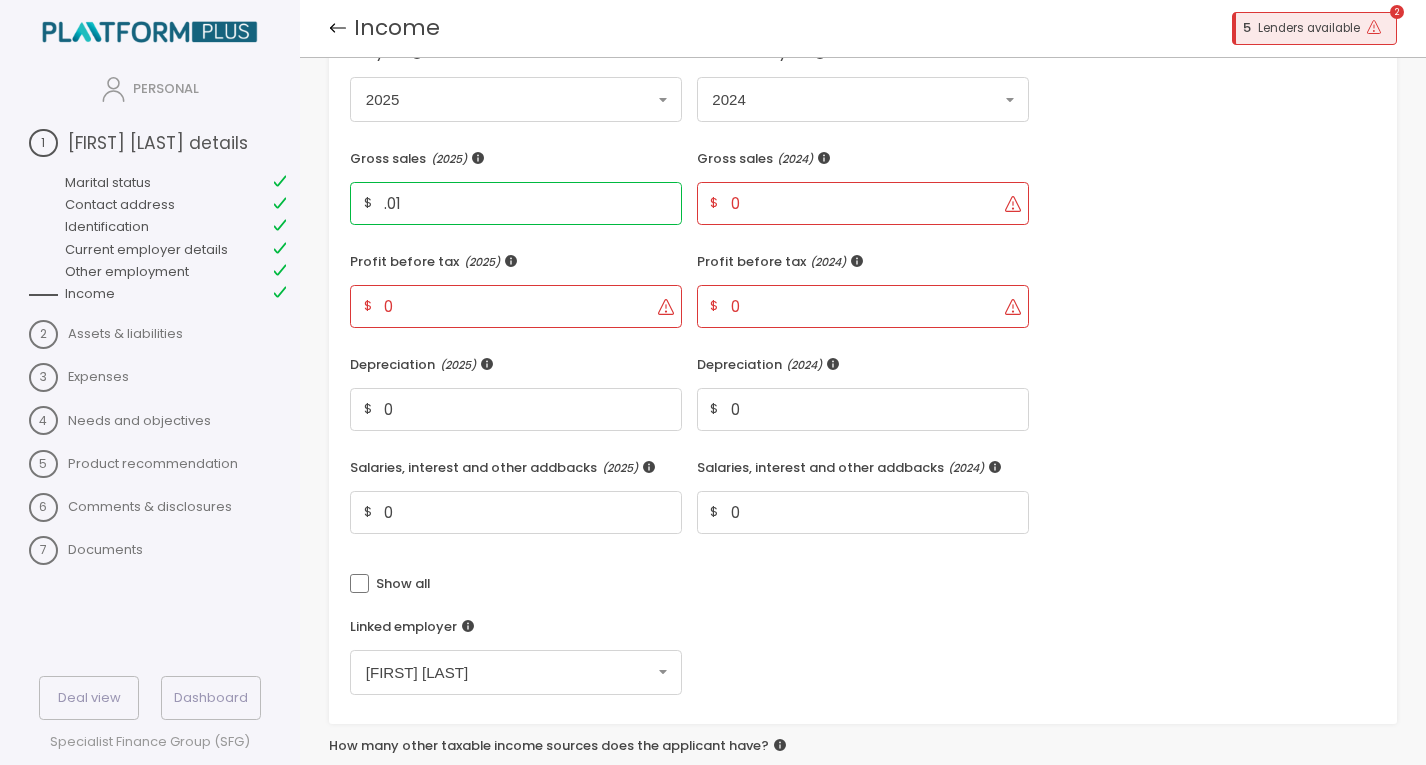 type on ".01" 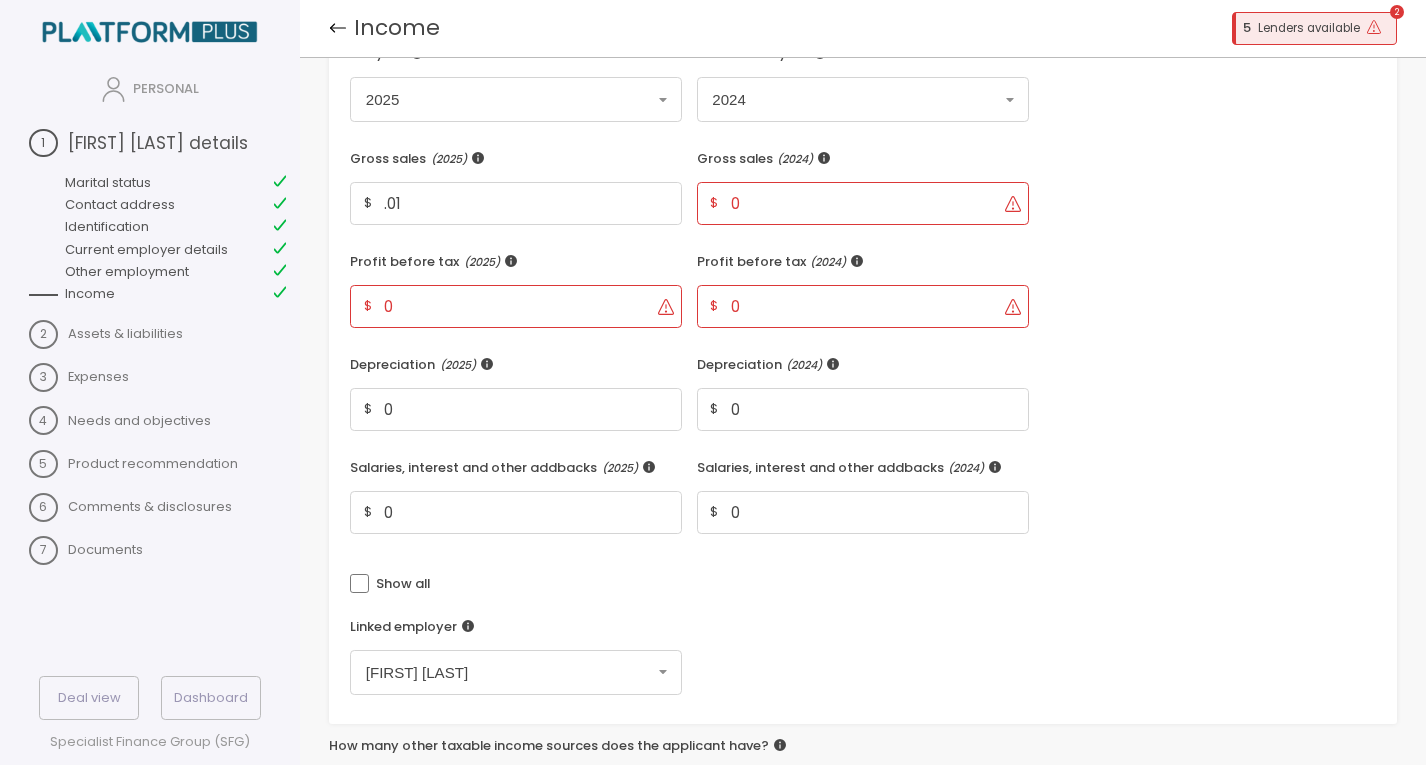 click on "Profit before tax ( 2025 )" at bounding box center (863, 159) 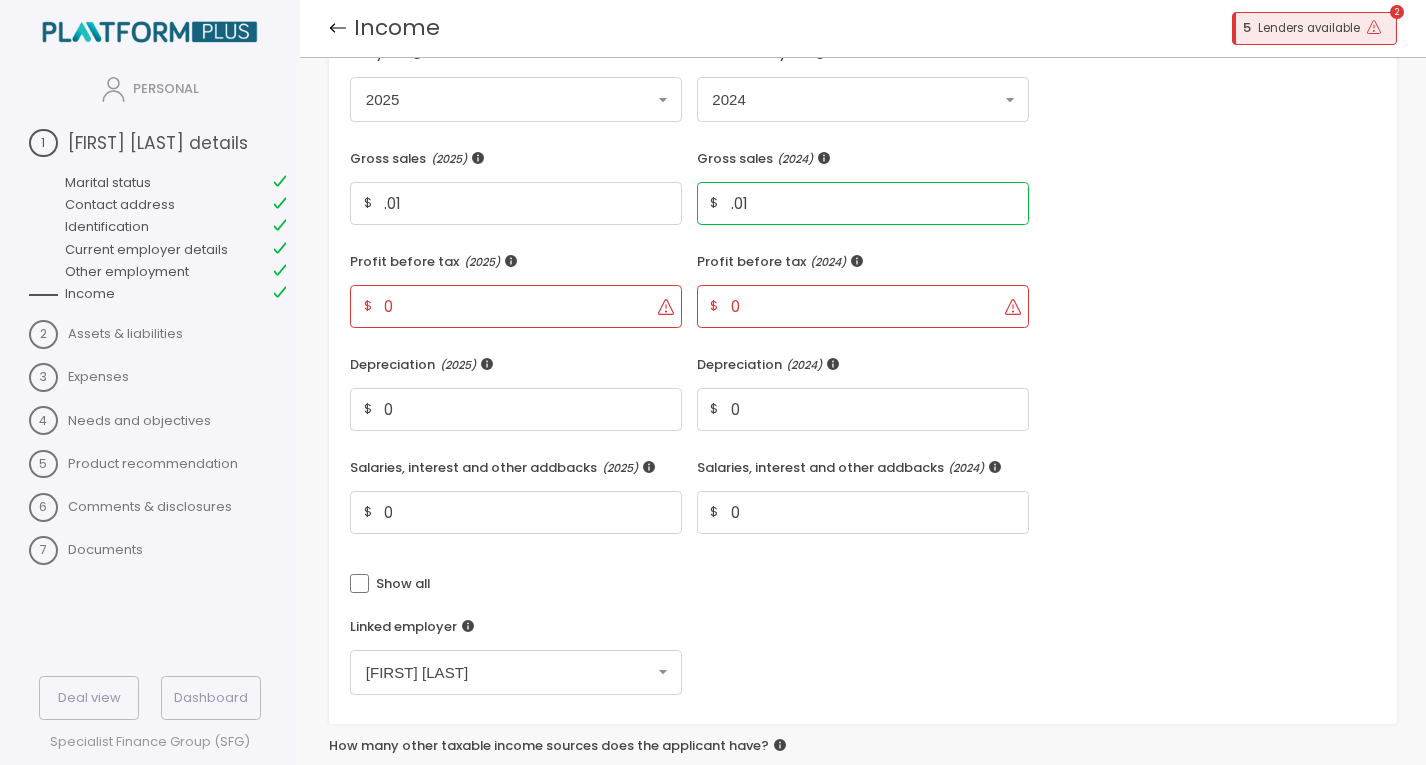 type on ".01" 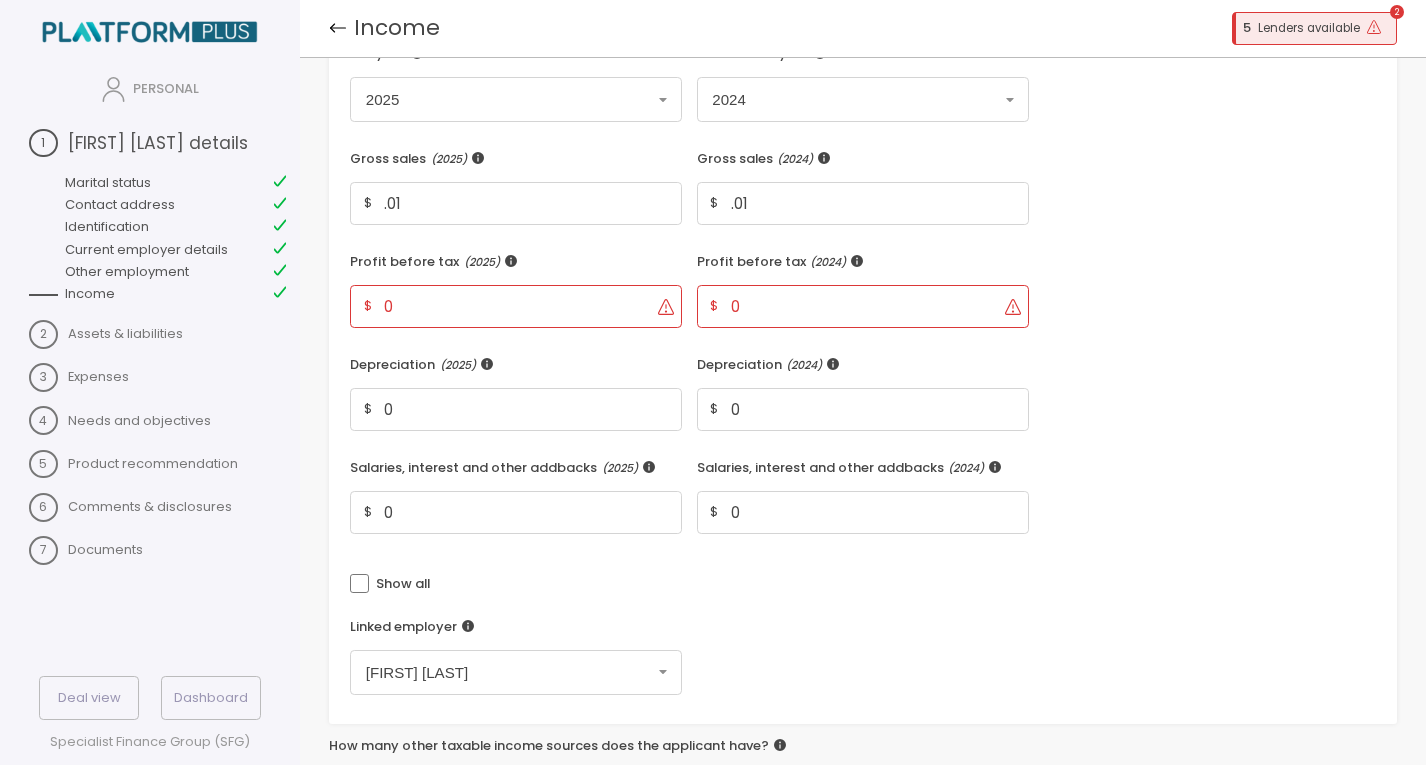 click on "0" at bounding box center [517, 306] 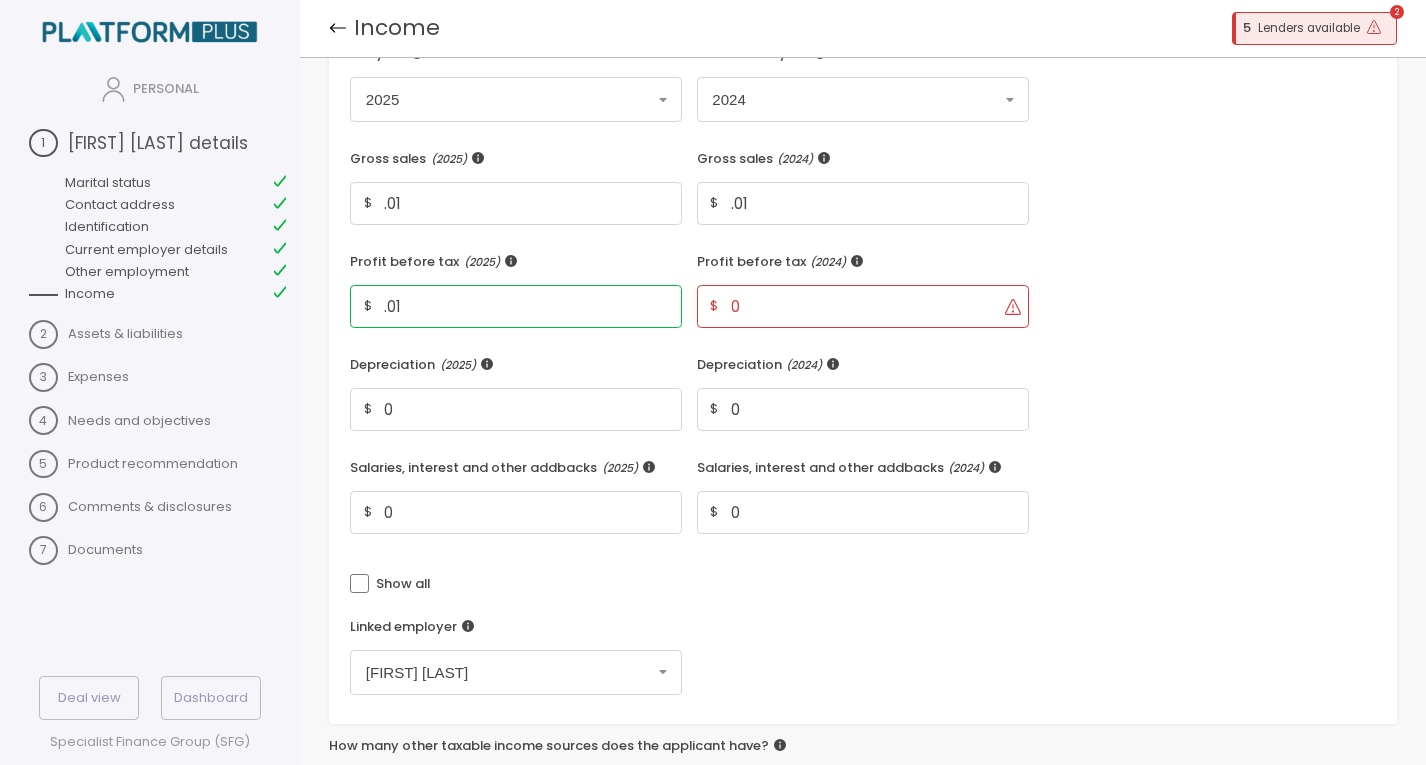 type on ".01" 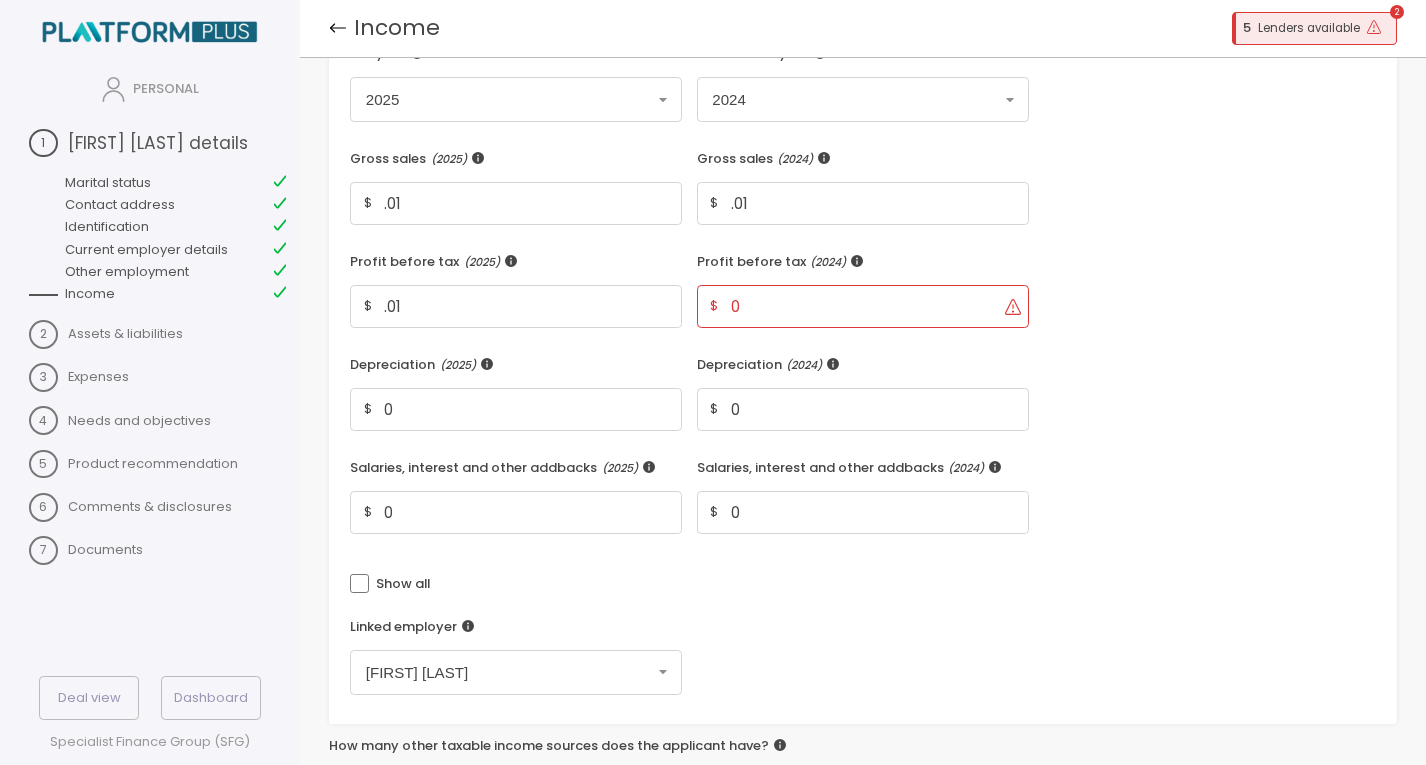 click on "0" at bounding box center [864, 306] 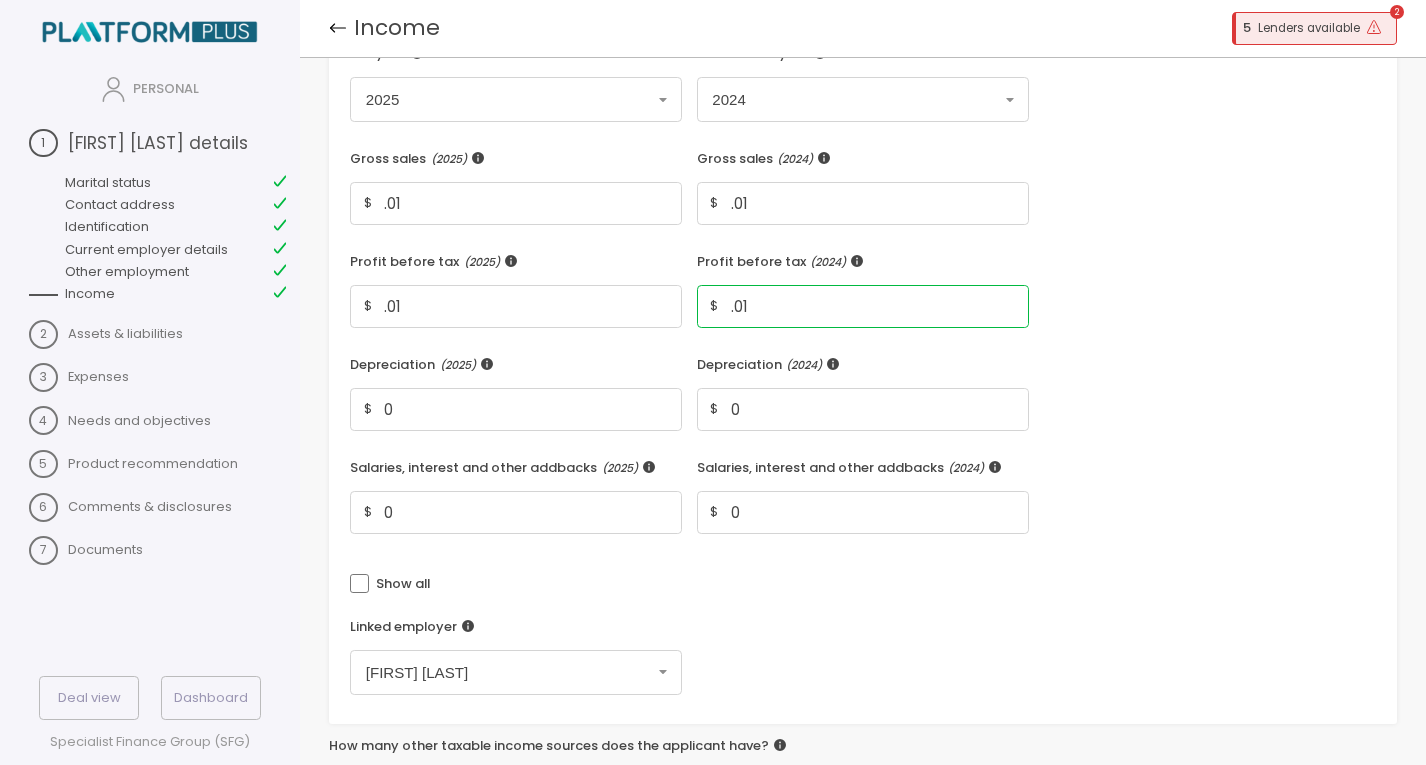 type on ".01" 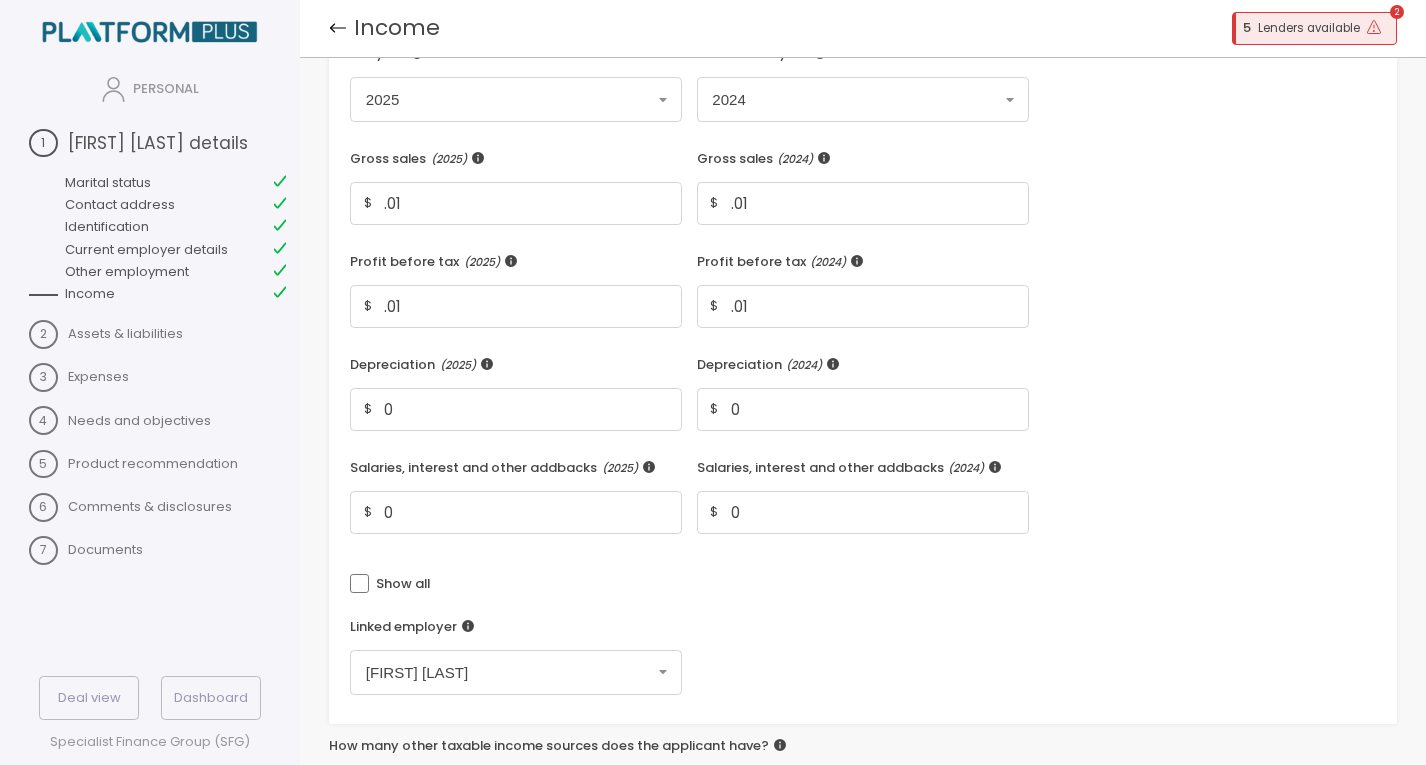 drag, startPoint x: 1290, startPoint y: 450, endPoint x: 1200, endPoint y: 458, distance: 90.35486 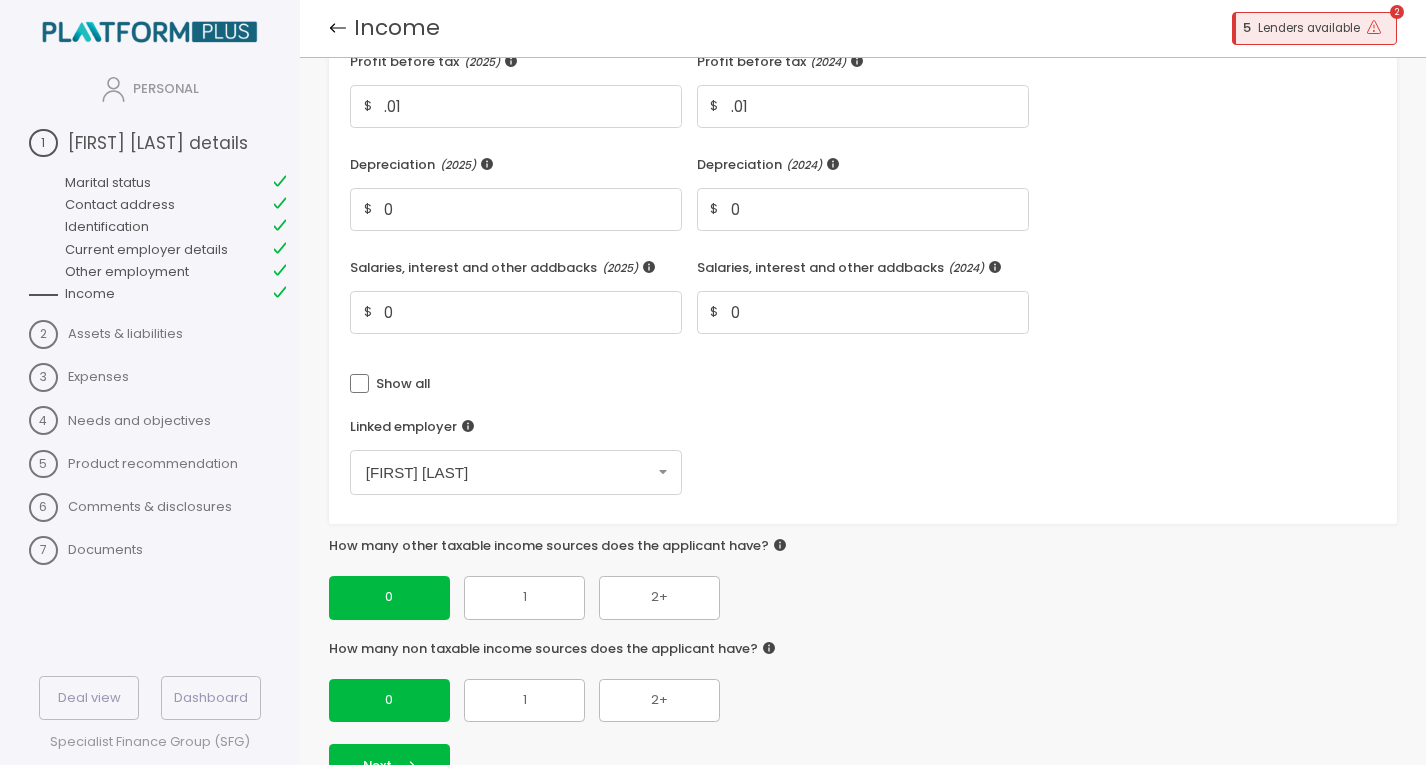 scroll, scrollTop: 351, scrollLeft: 0, axis: vertical 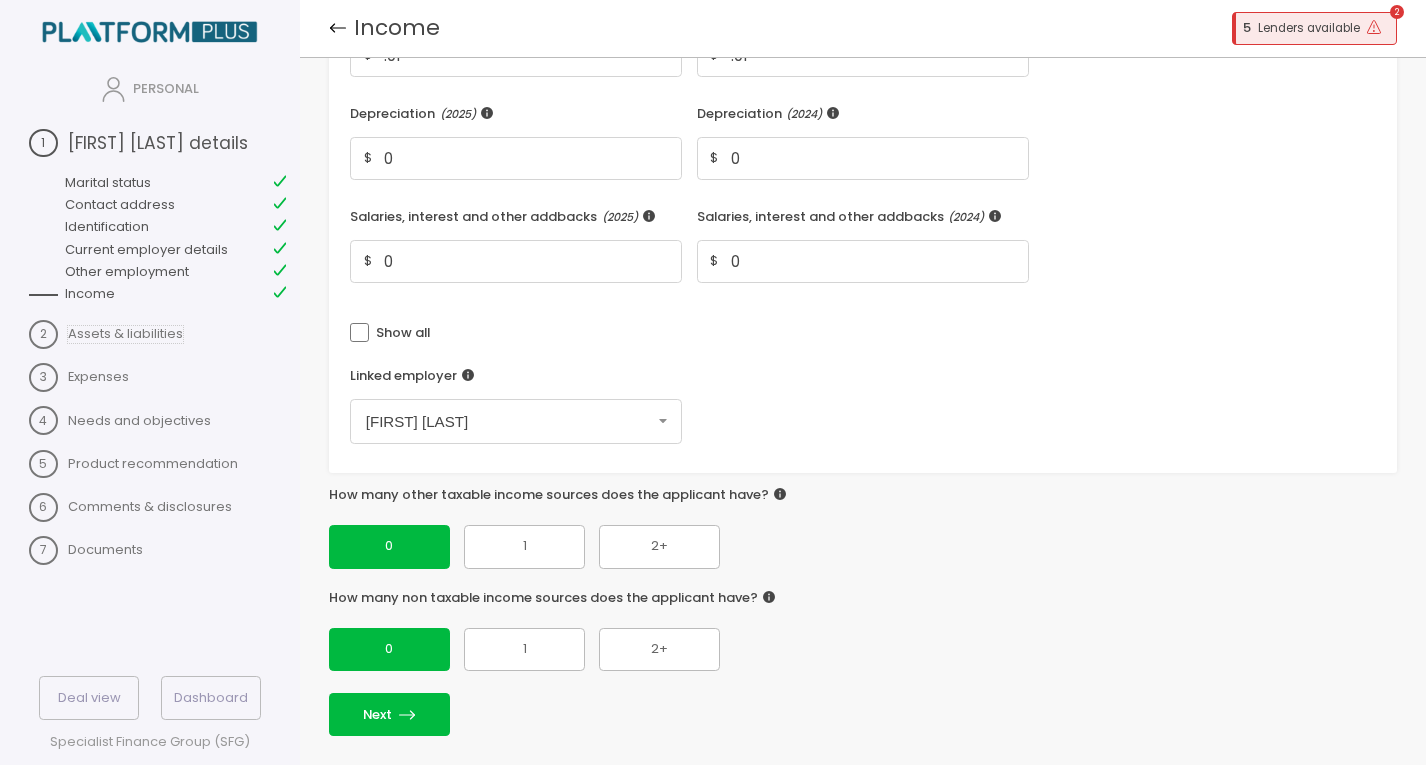 click on "Assets & liabilities" at bounding box center (158, 143) 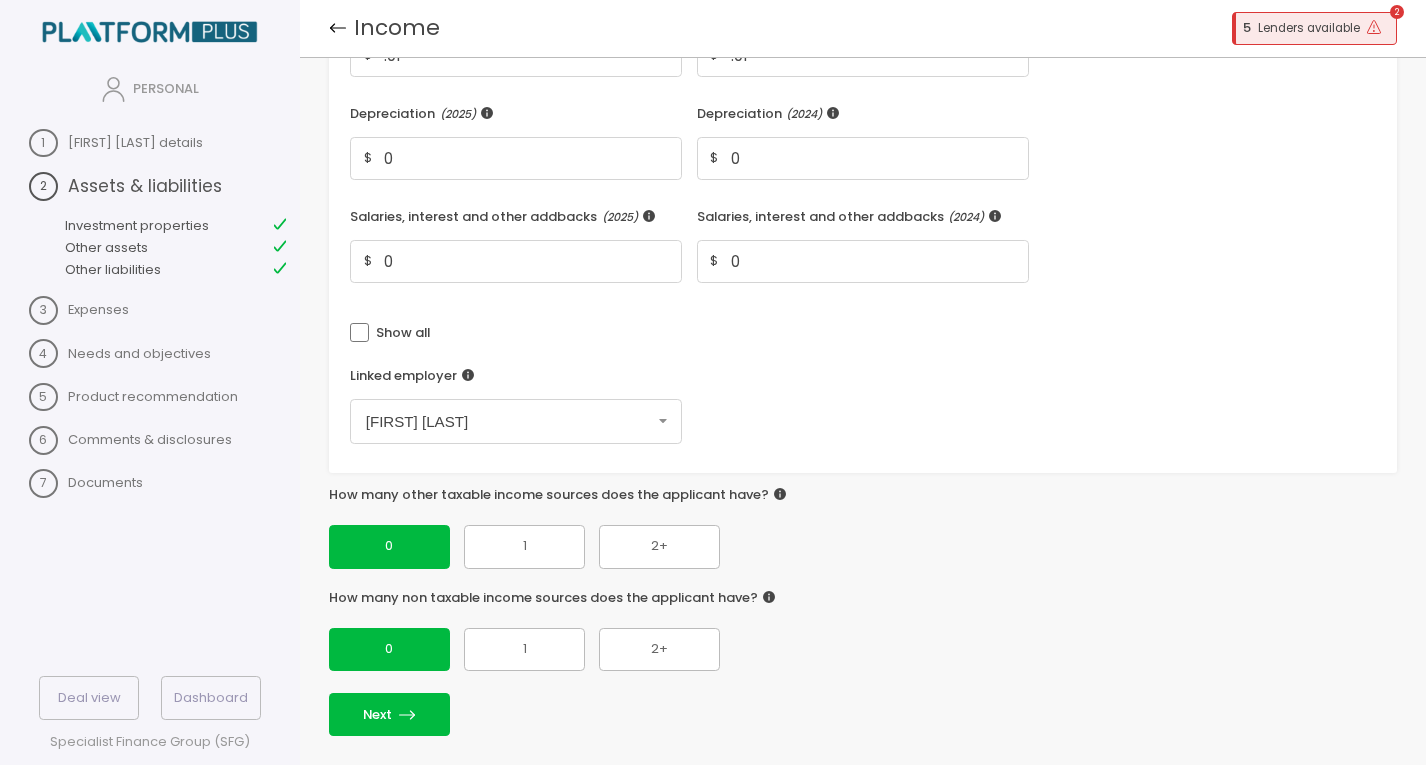 click on "3 Expenses" at bounding box center [150, 143] 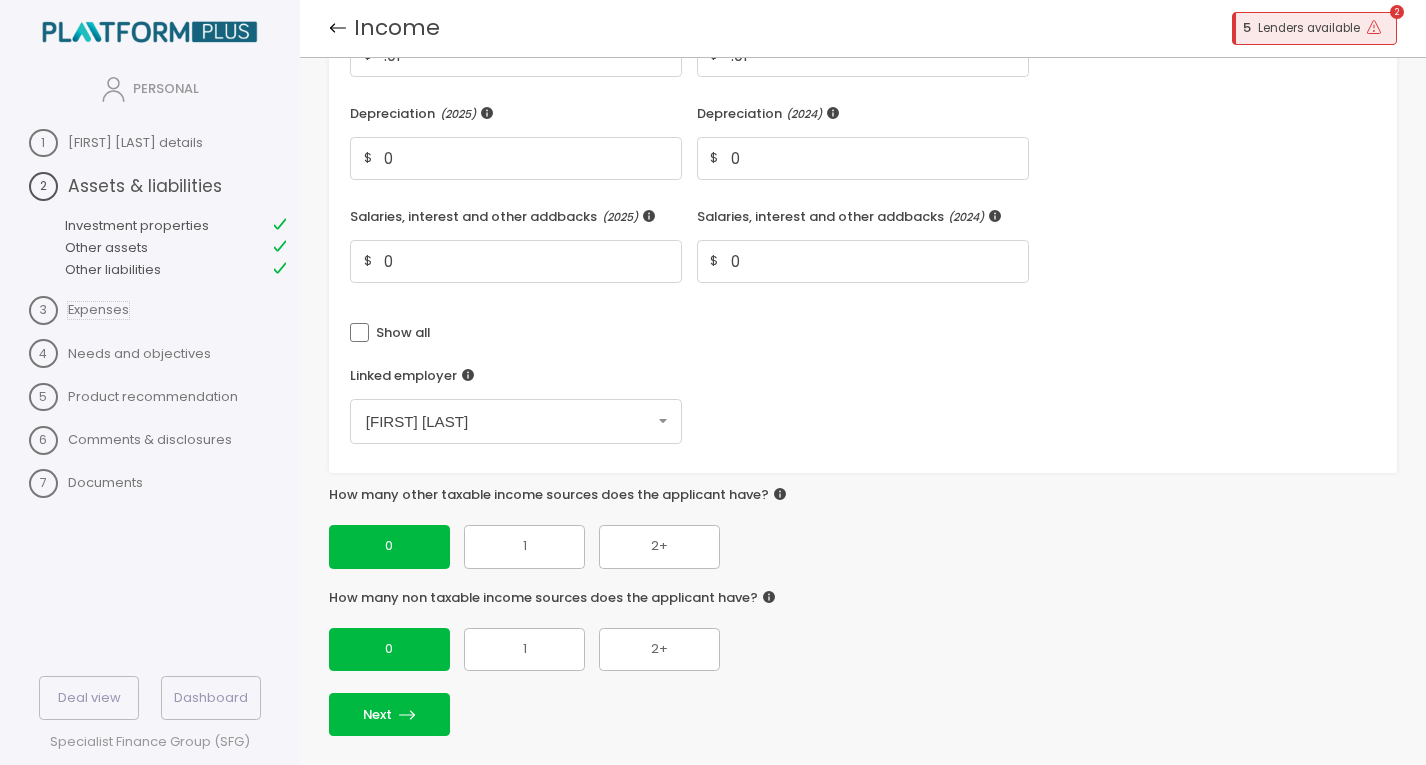 click on "Expenses" at bounding box center (135, 143) 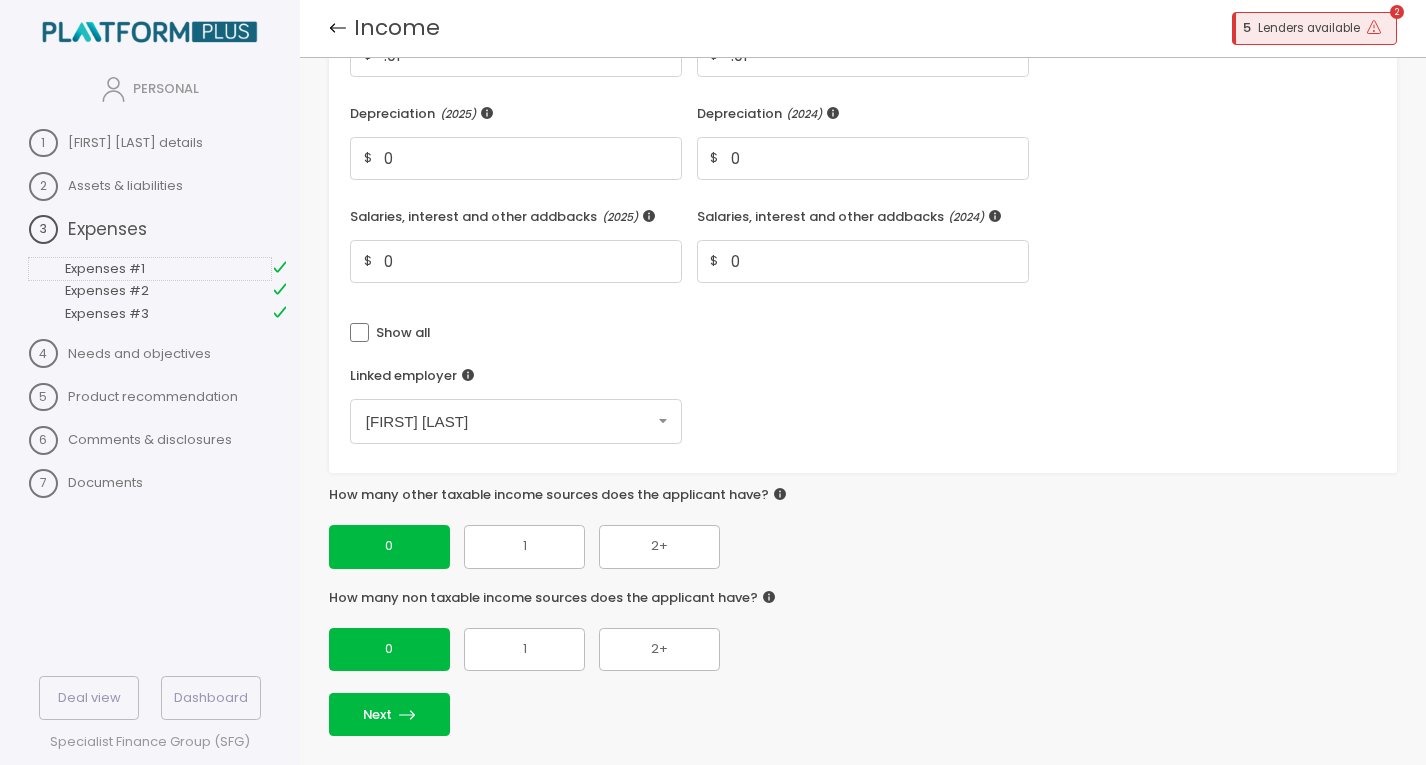 click on "Expenses #1" at bounding box center (150, 269) 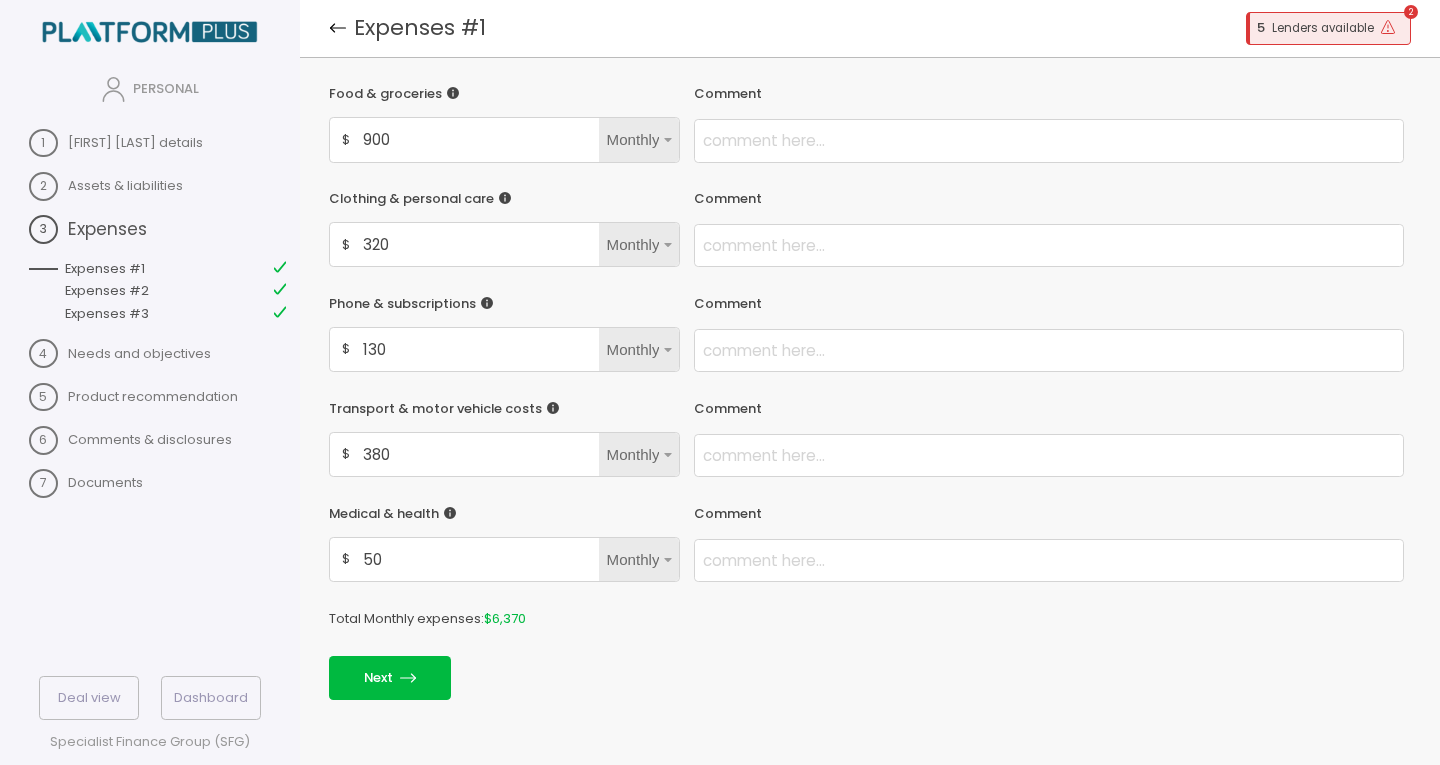 click on "Next" at bounding box center [870, 677] 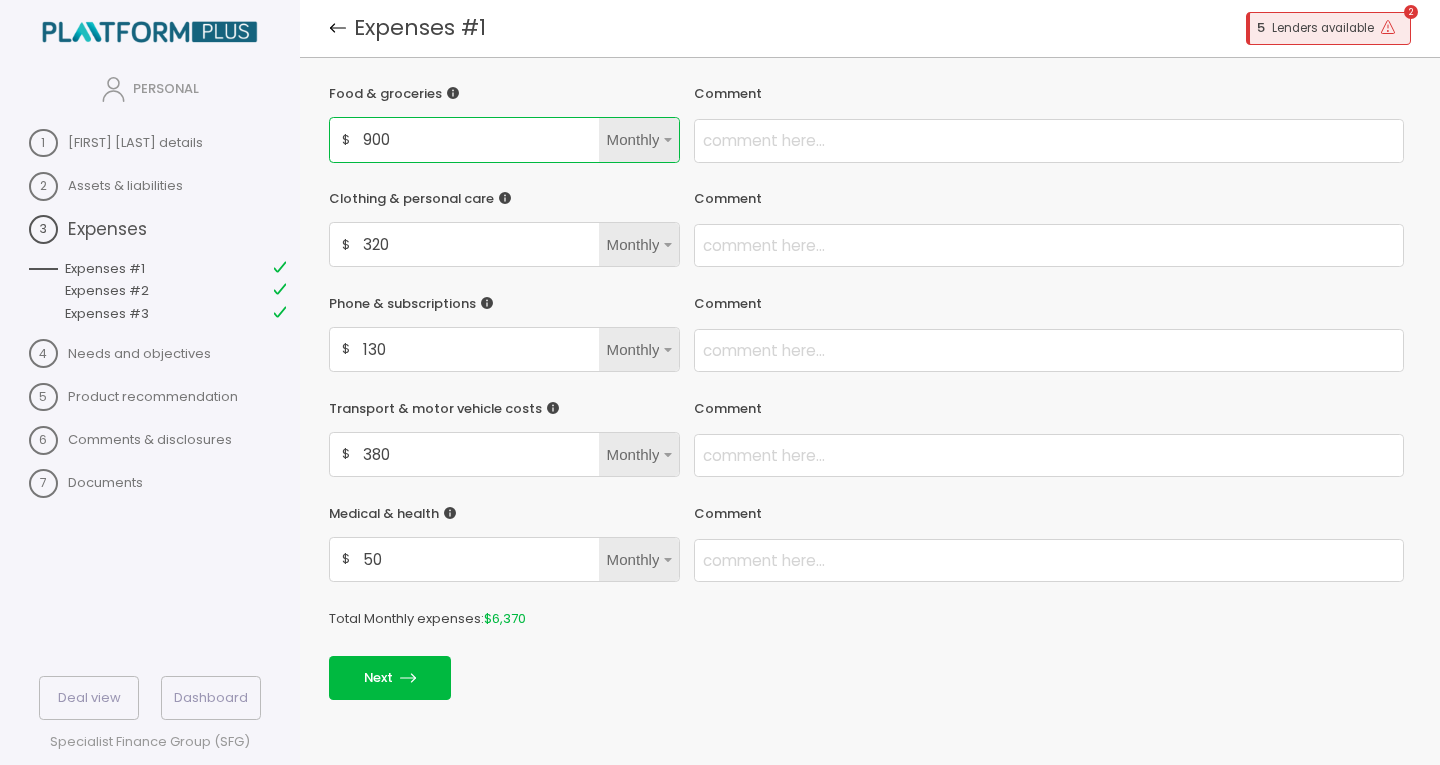 click on "900" at bounding box center (478, 139) 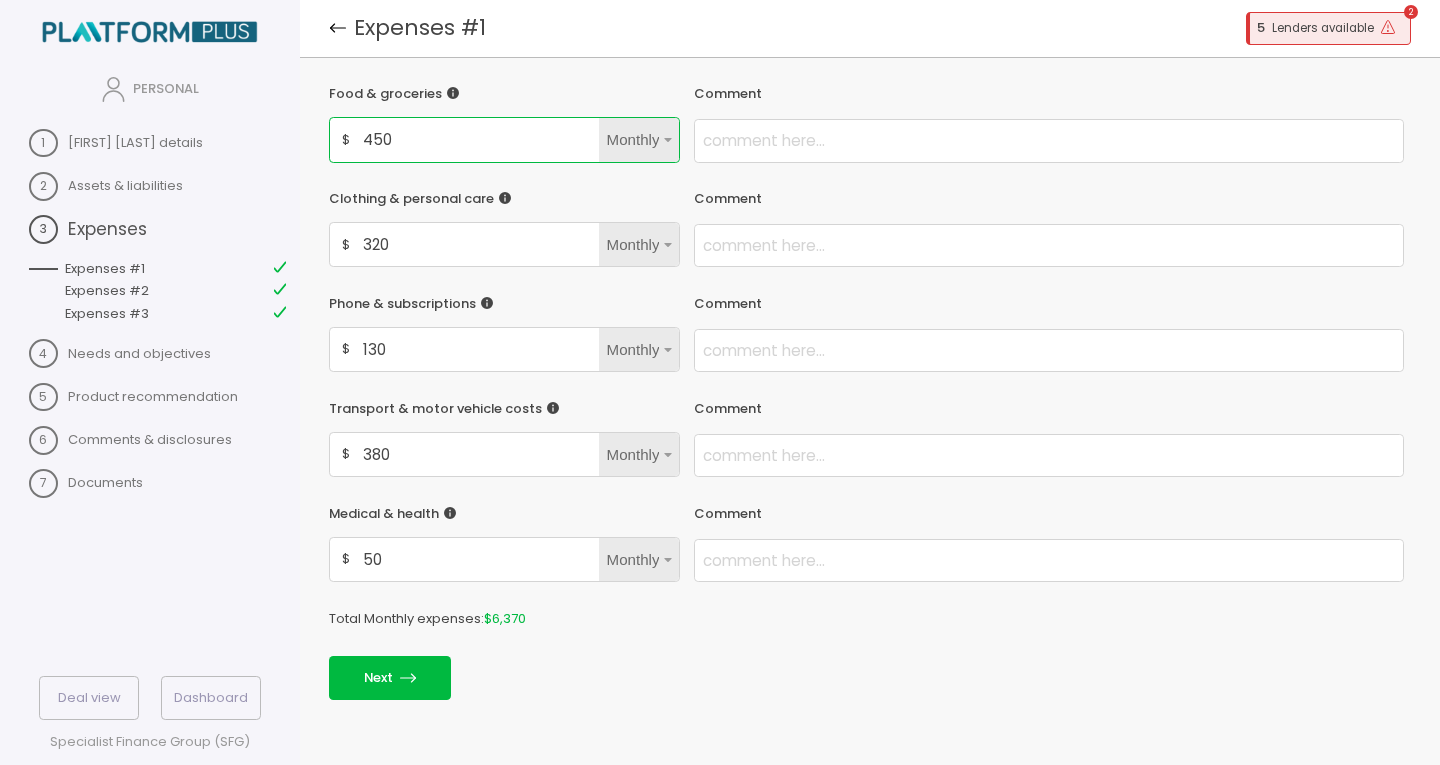type on "450" 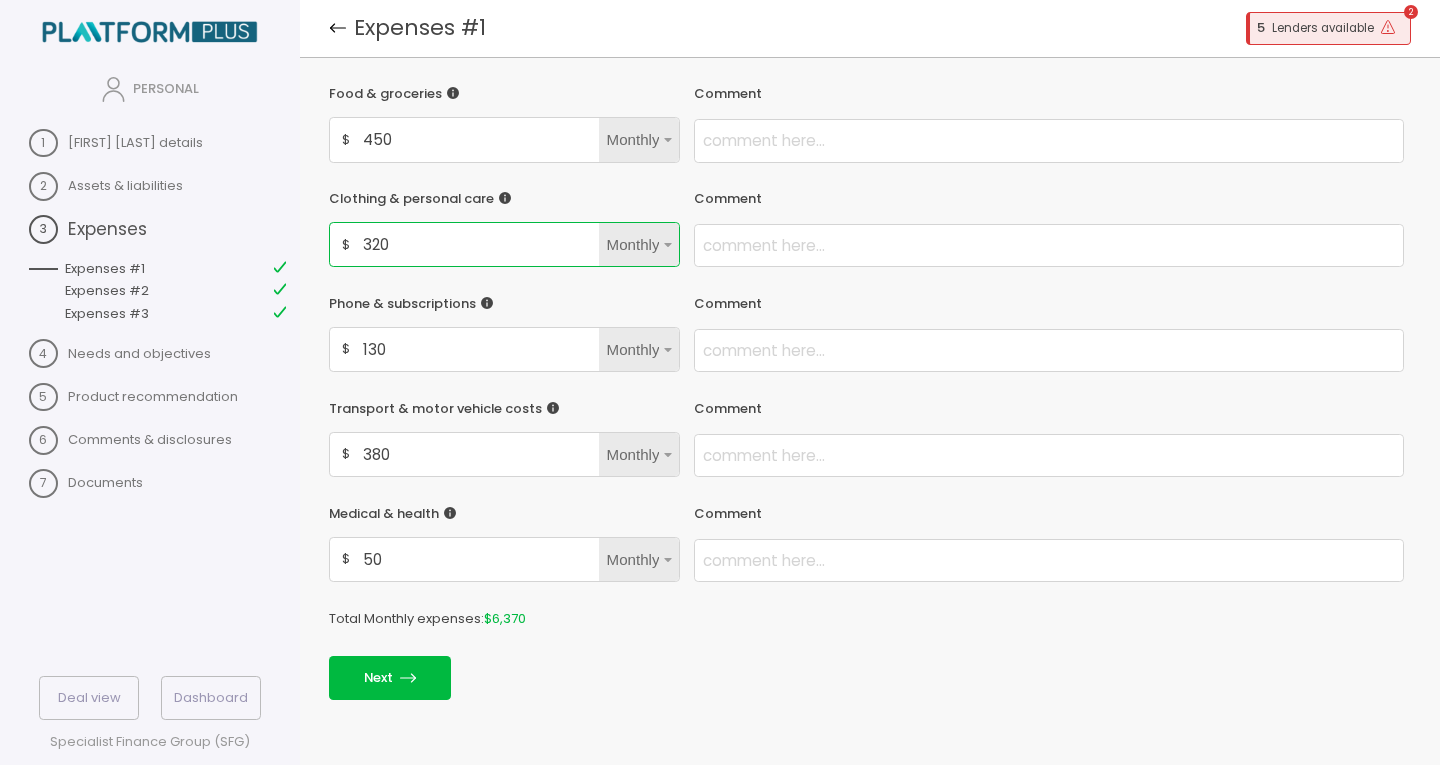click on "320" at bounding box center [478, 139] 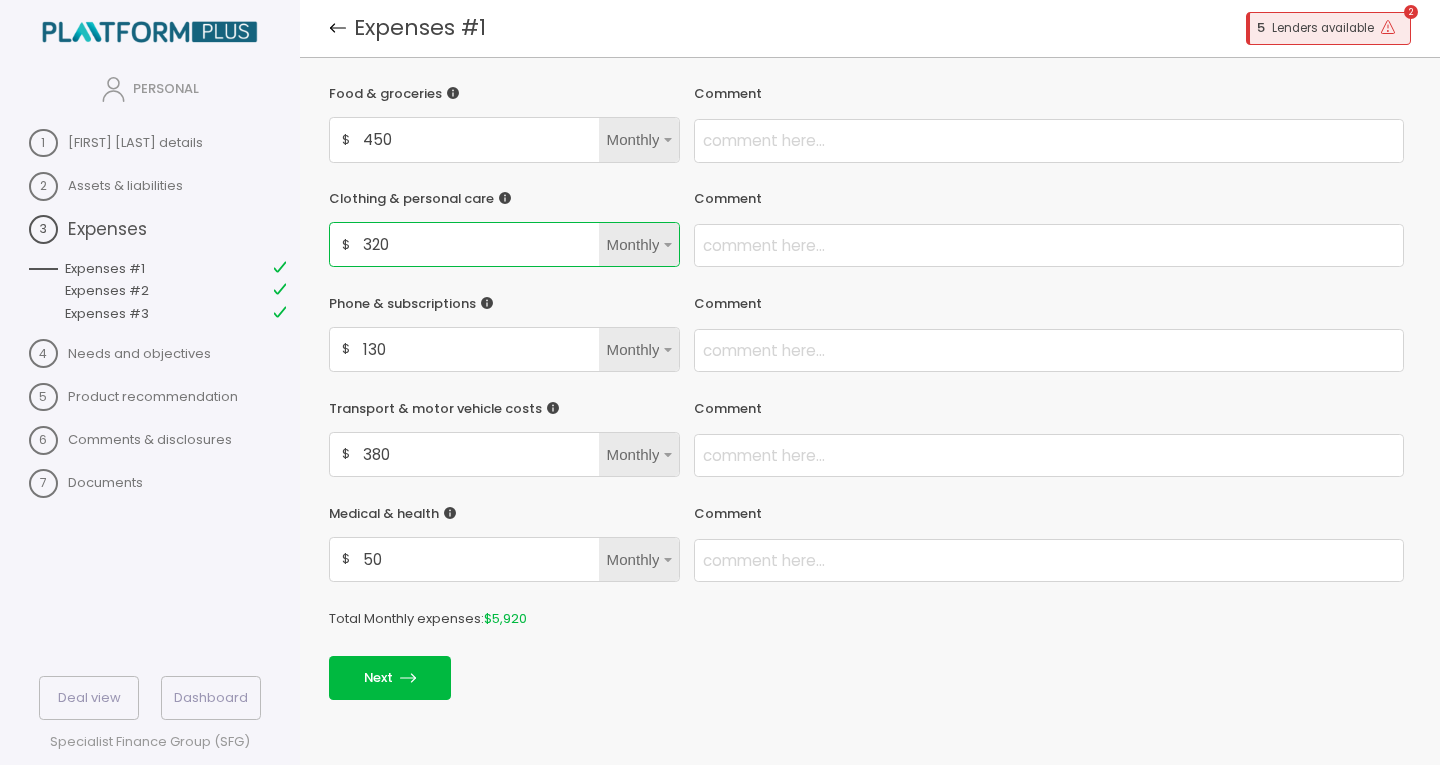 click on "320" at bounding box center [478, 139] 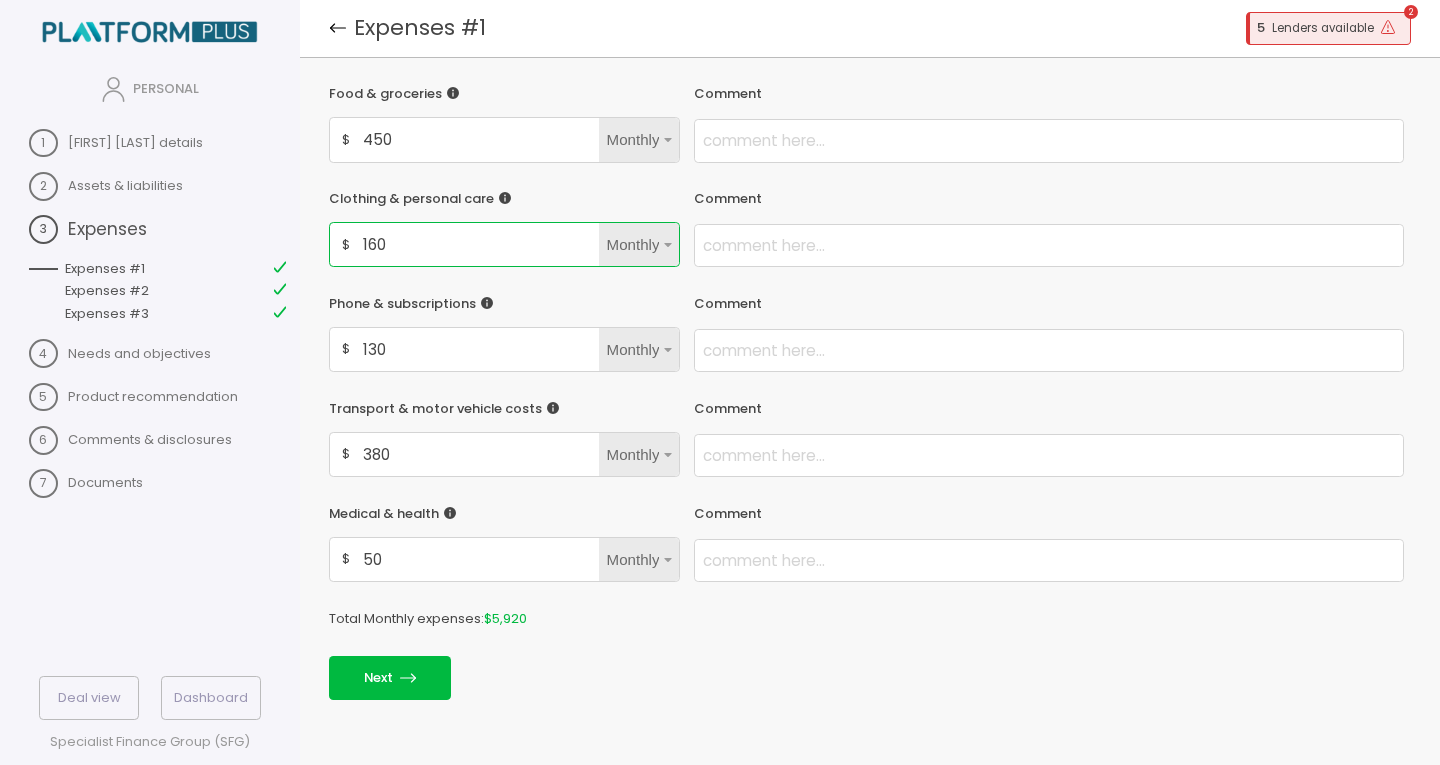 type on "160" 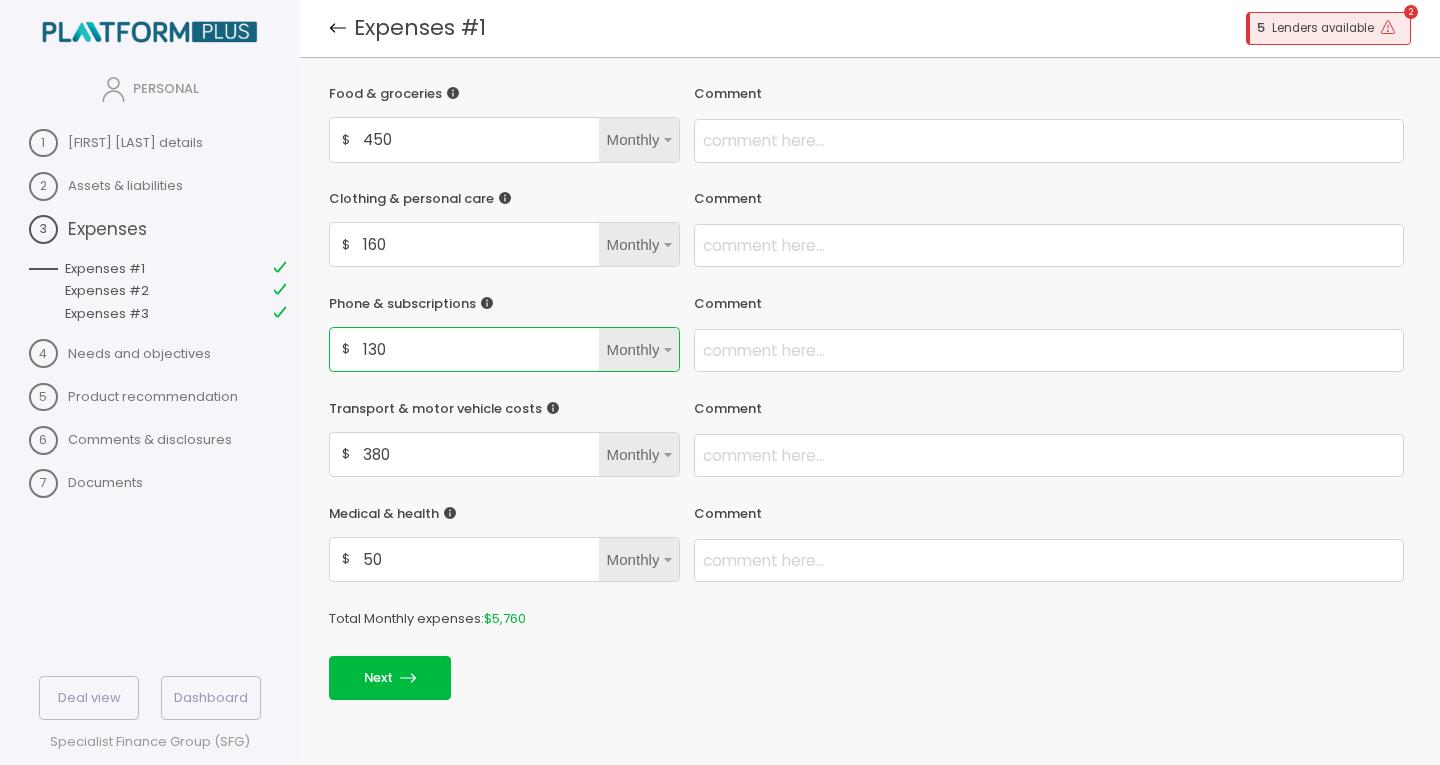 click on "130" at bounding box center [478, 139] 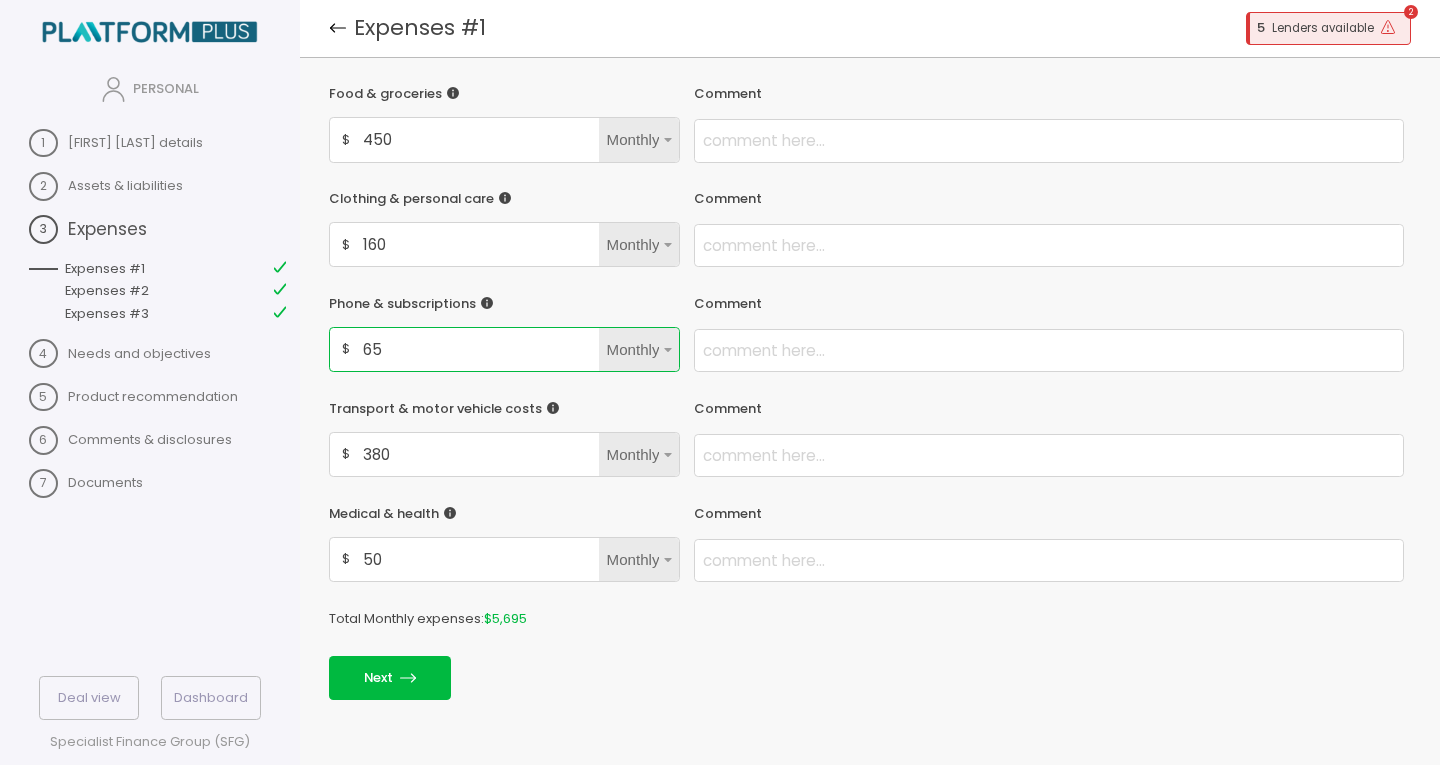 type on "65" 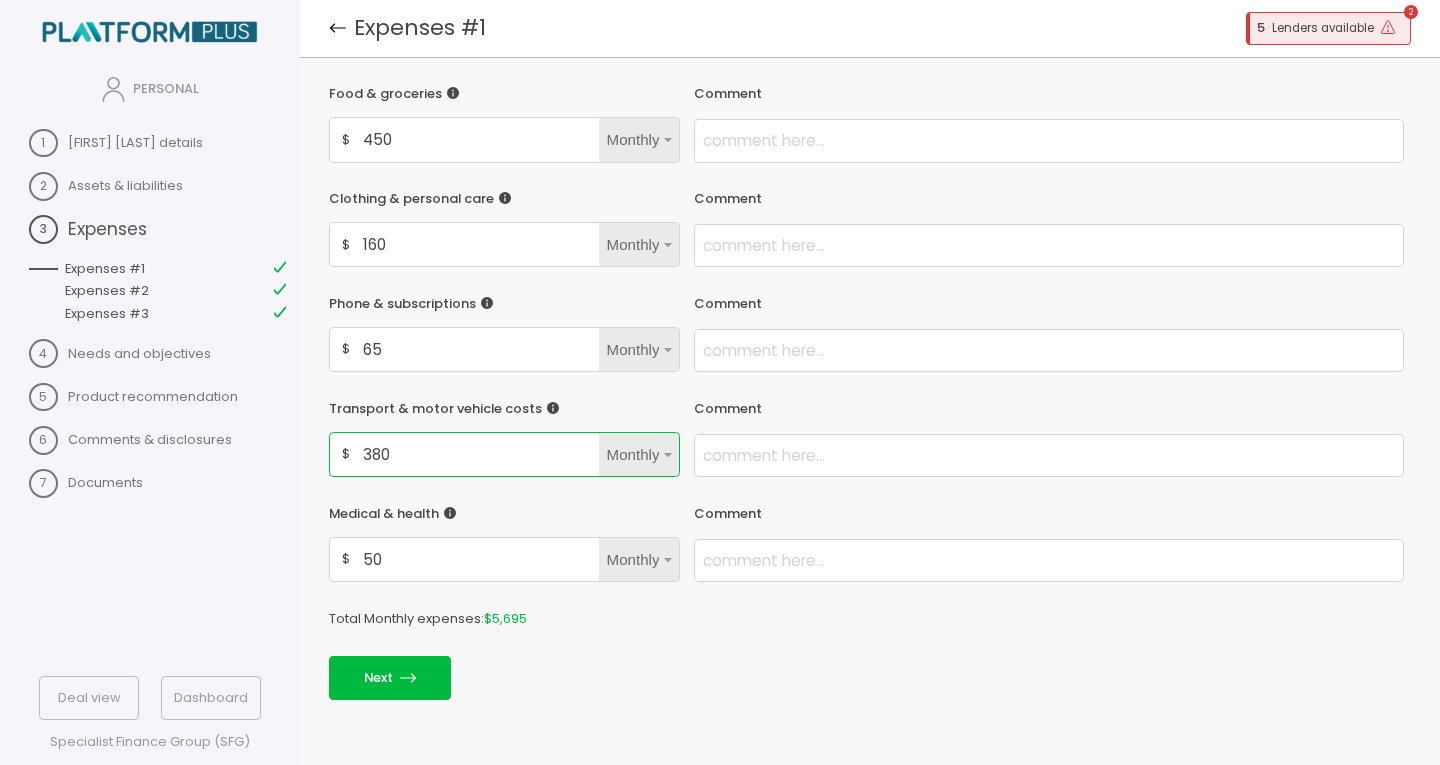 click on "380" at bounding box center [478, 139] 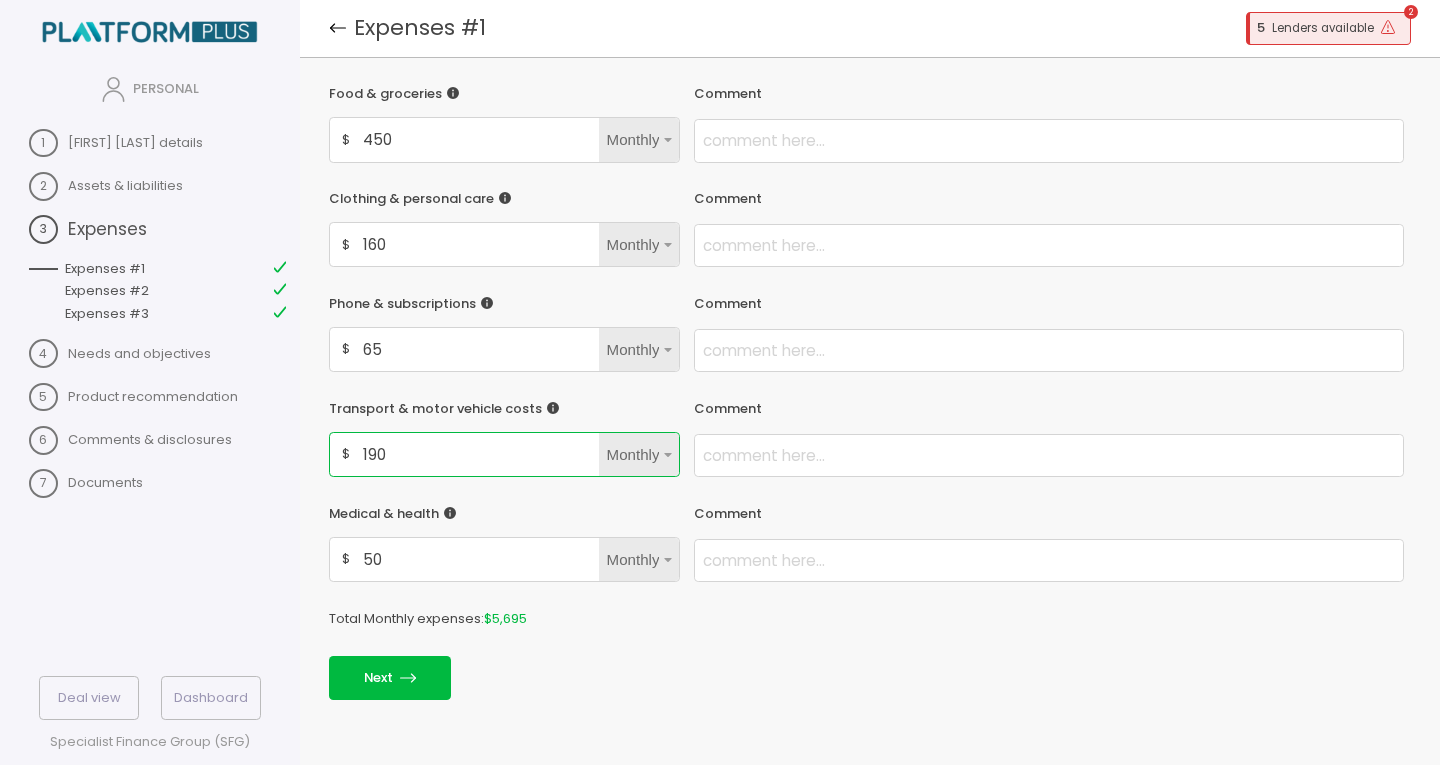 type on "190" 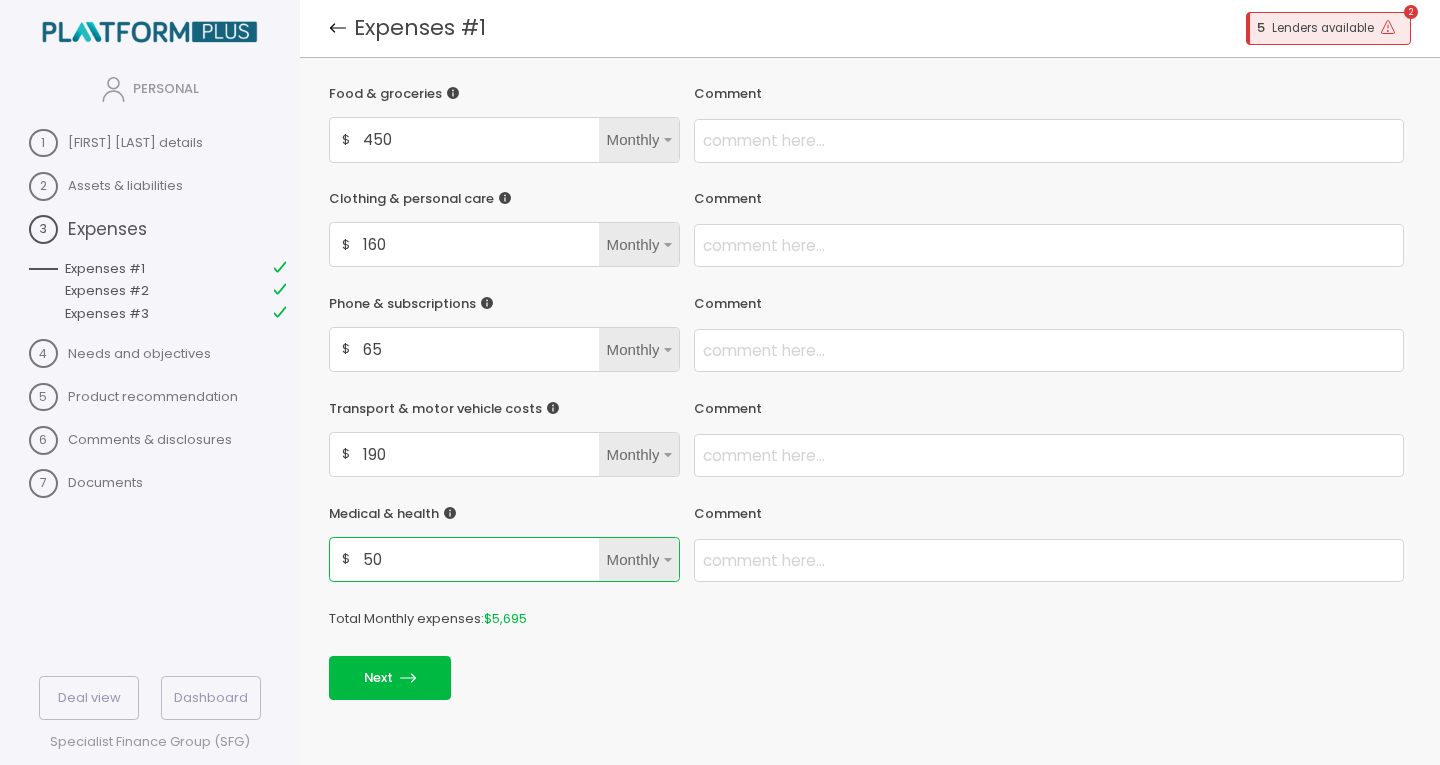 click on "50" at bounding box center (478, 139) 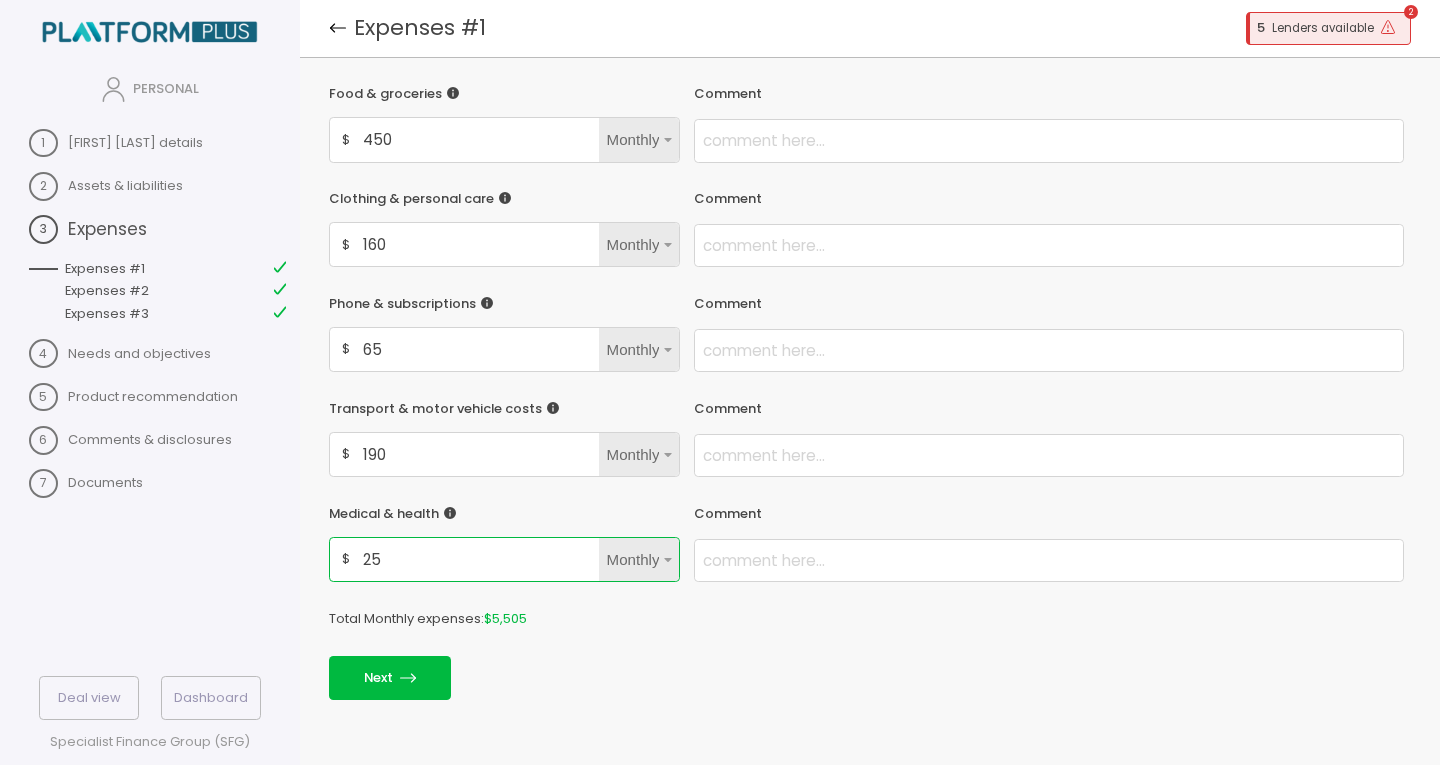 type on "25" 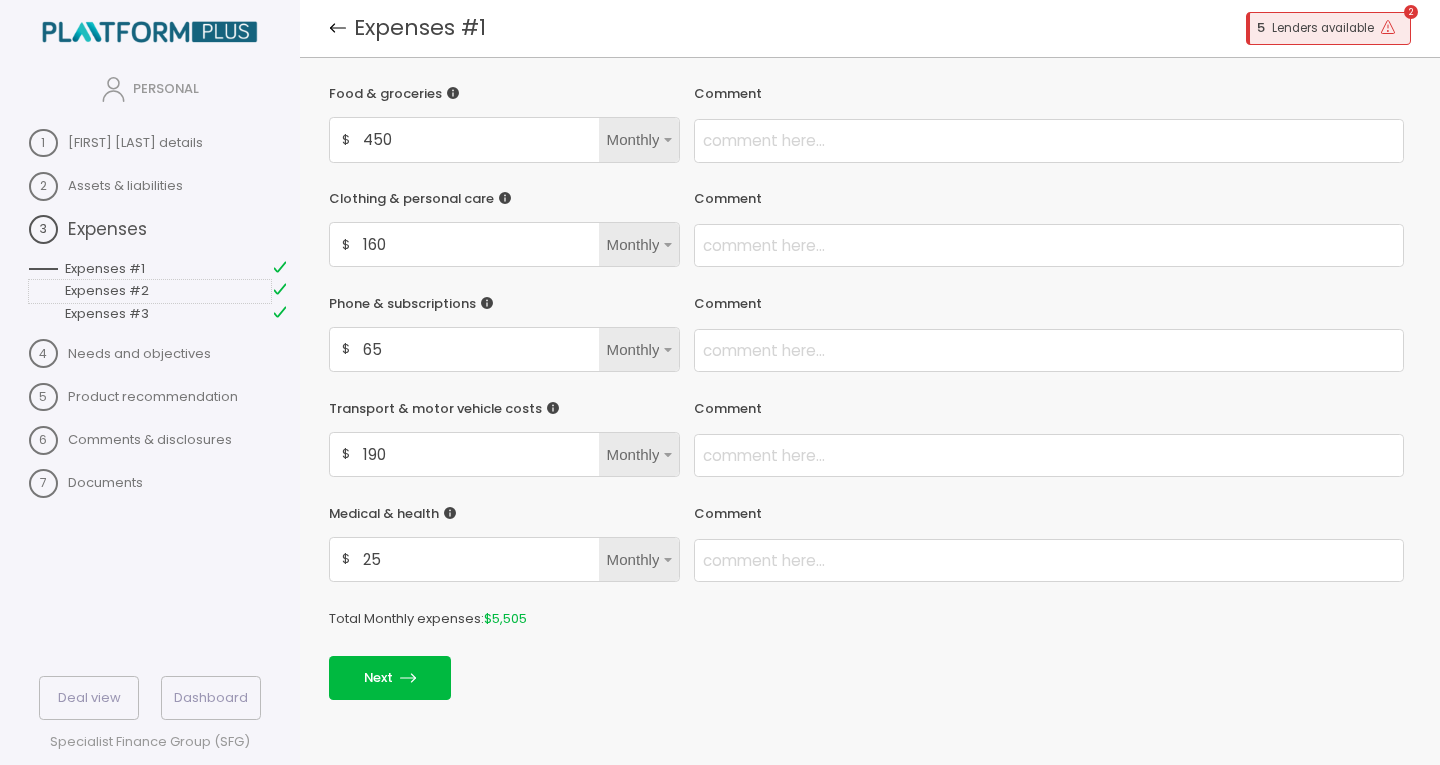 click on "Expenses #2" at bounding box center [150, 291] 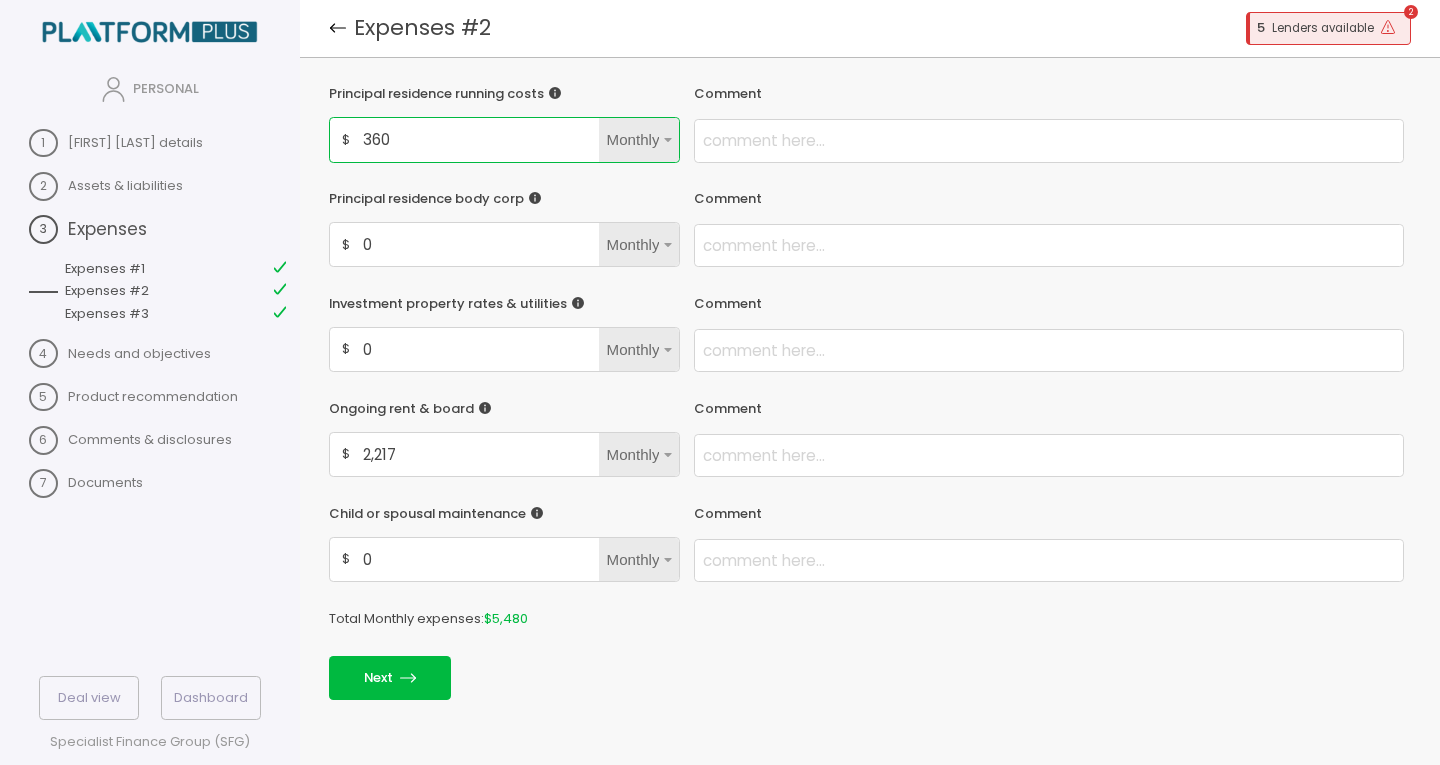 click on "360" at bounding box center (478, 139) 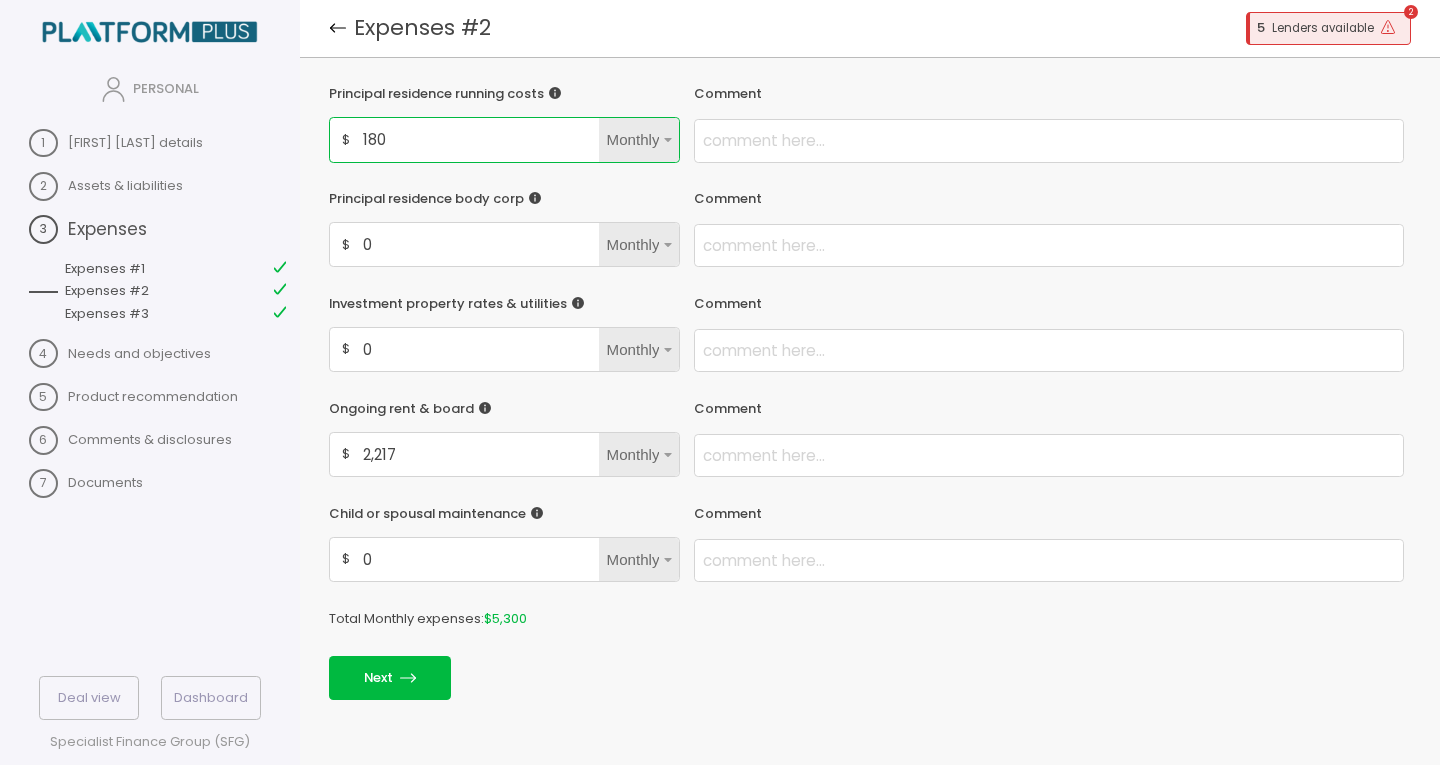 type on "180" 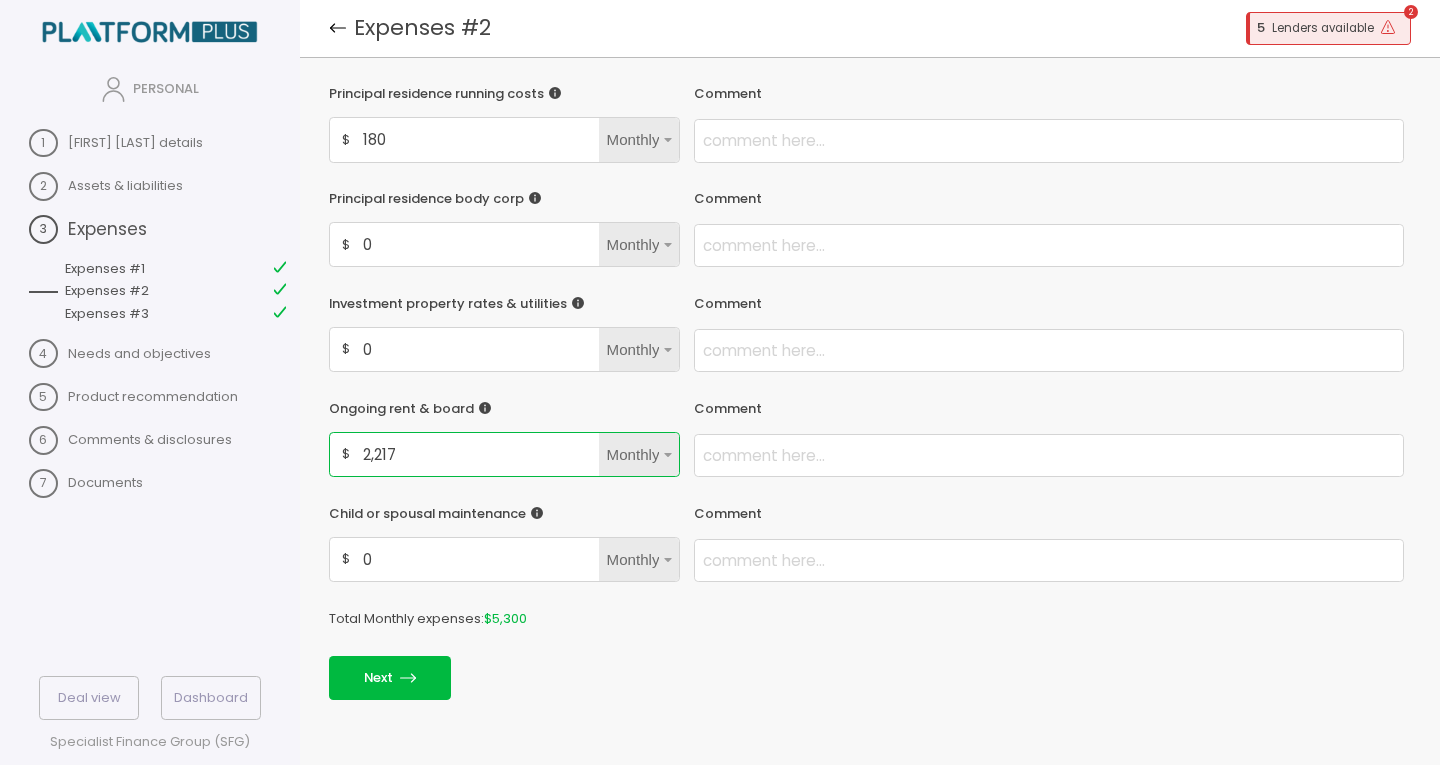 click on "2,217" at bounding box center [478, 454] 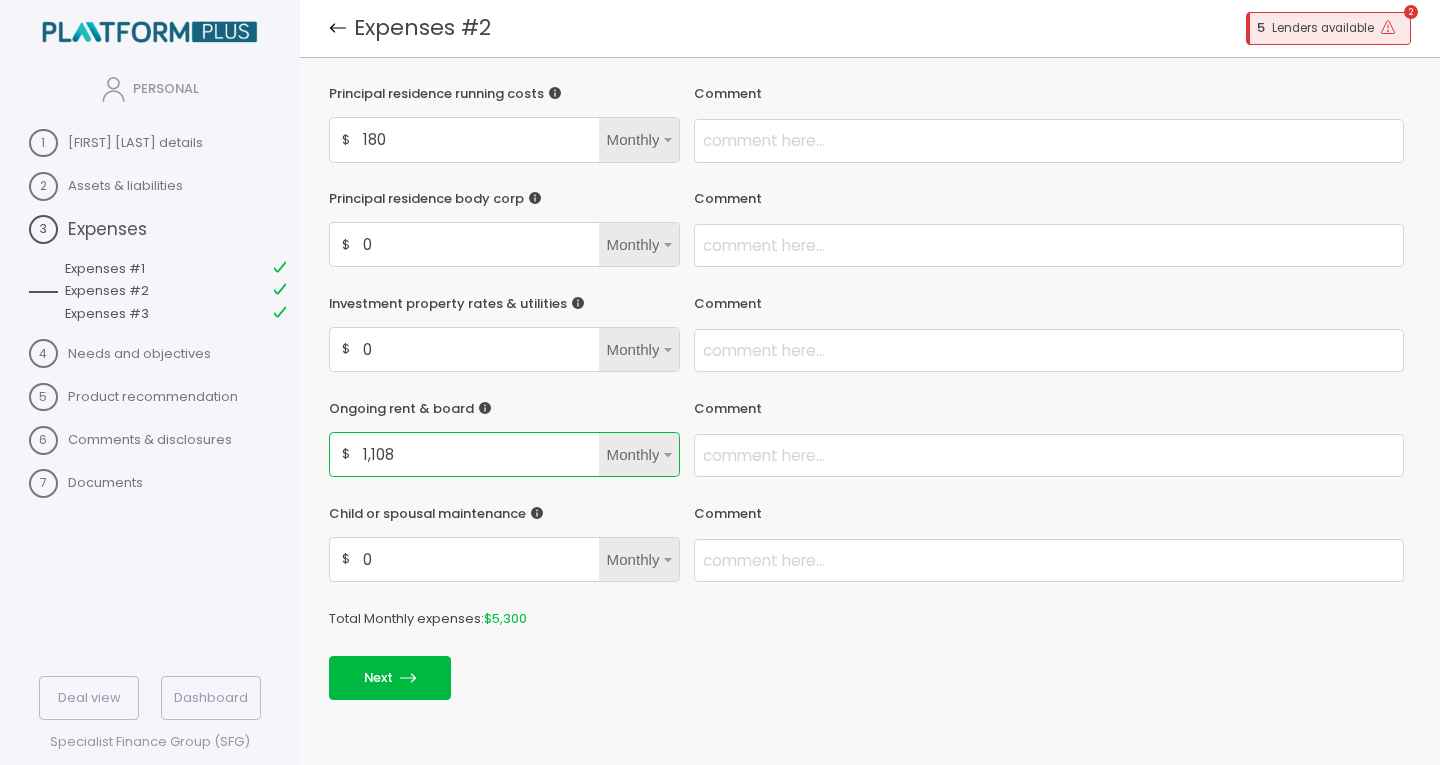 type on "1,108" 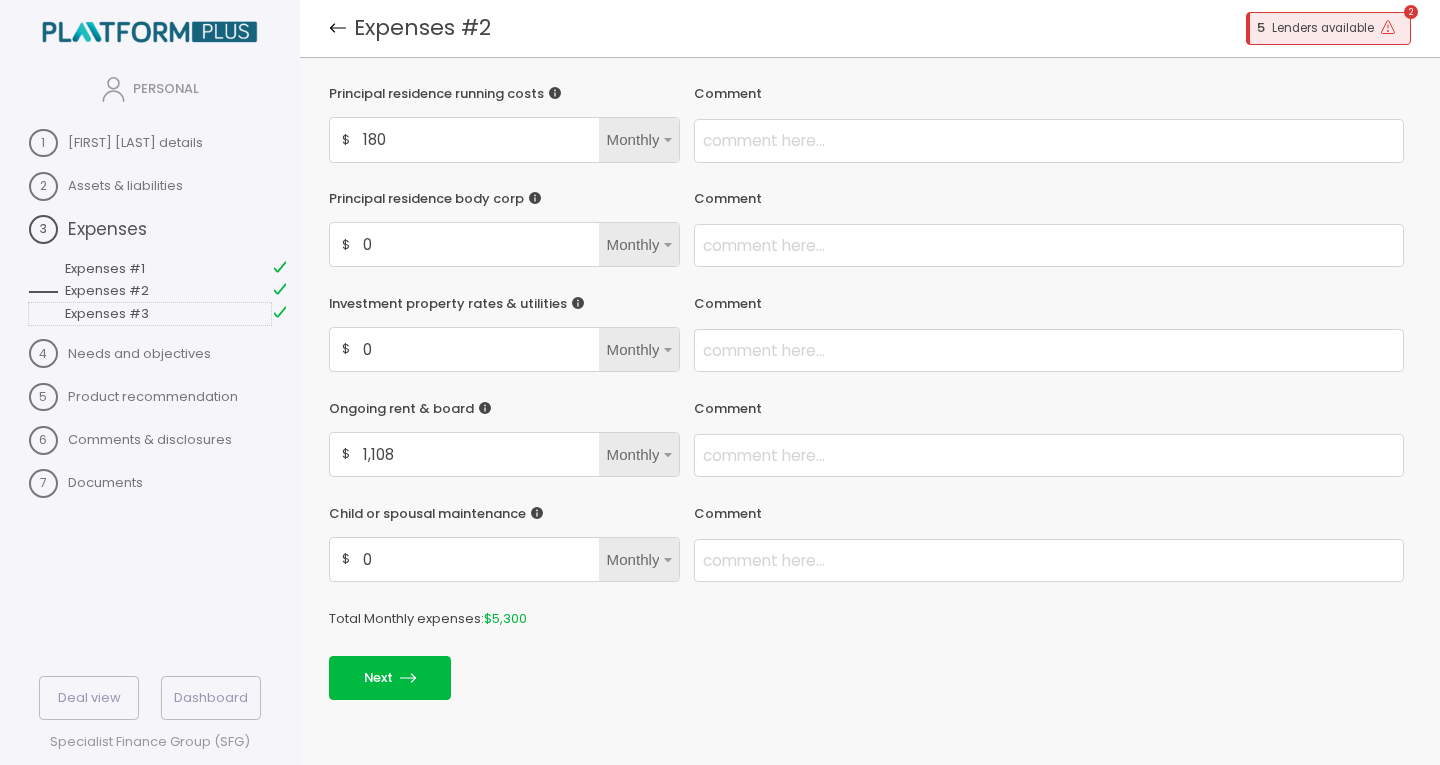 click on "Expenses #3" at bounding box center [150, 314] 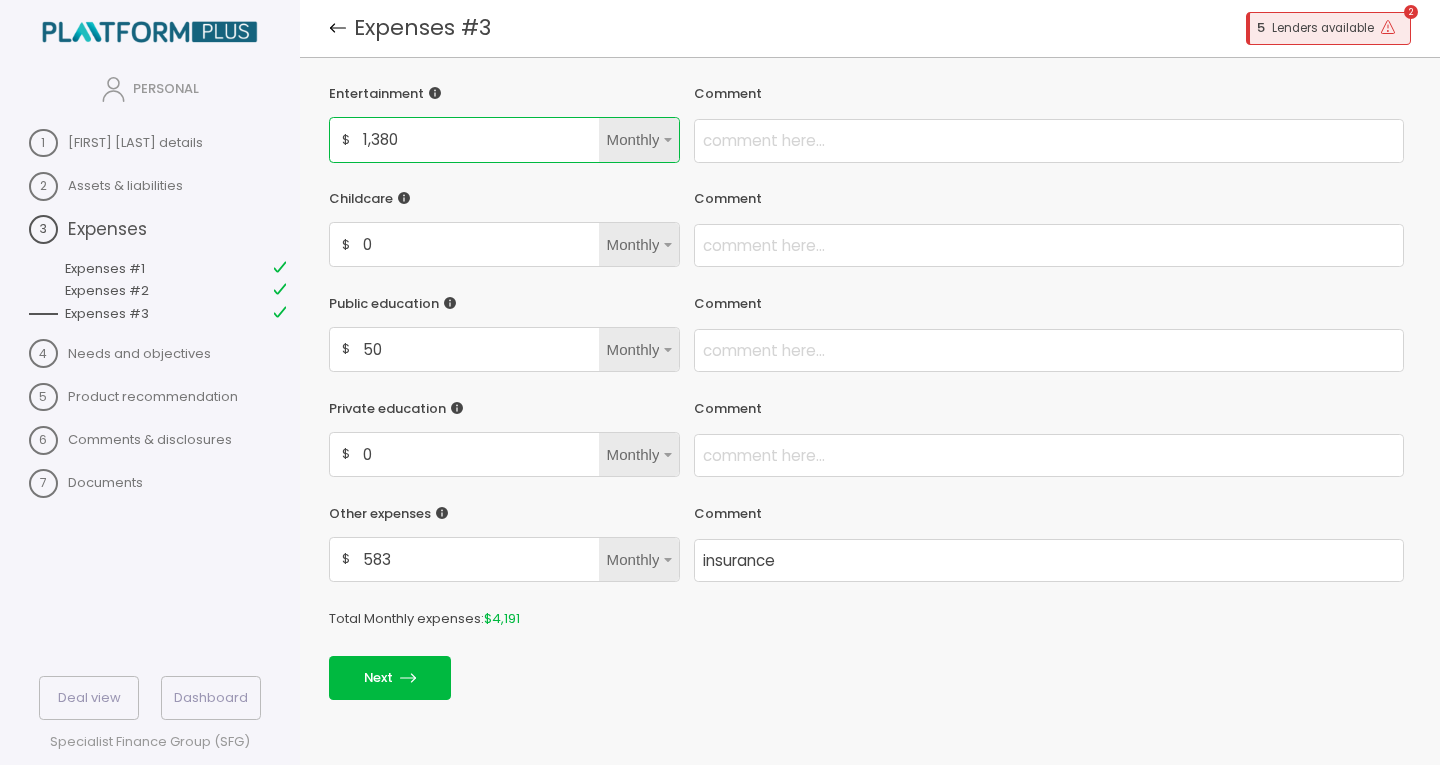 click on "1,380" at bounding box center (478, 139) 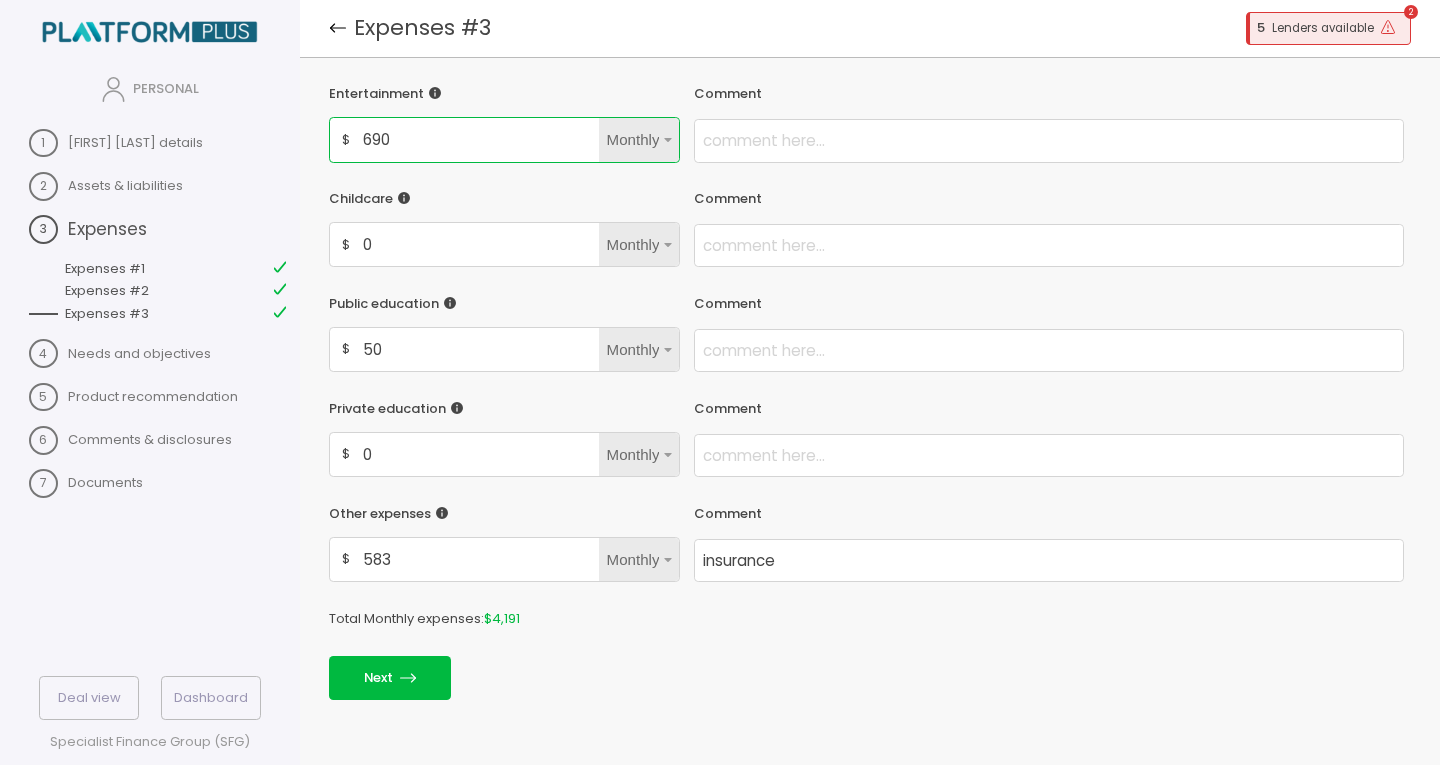 type on "690" 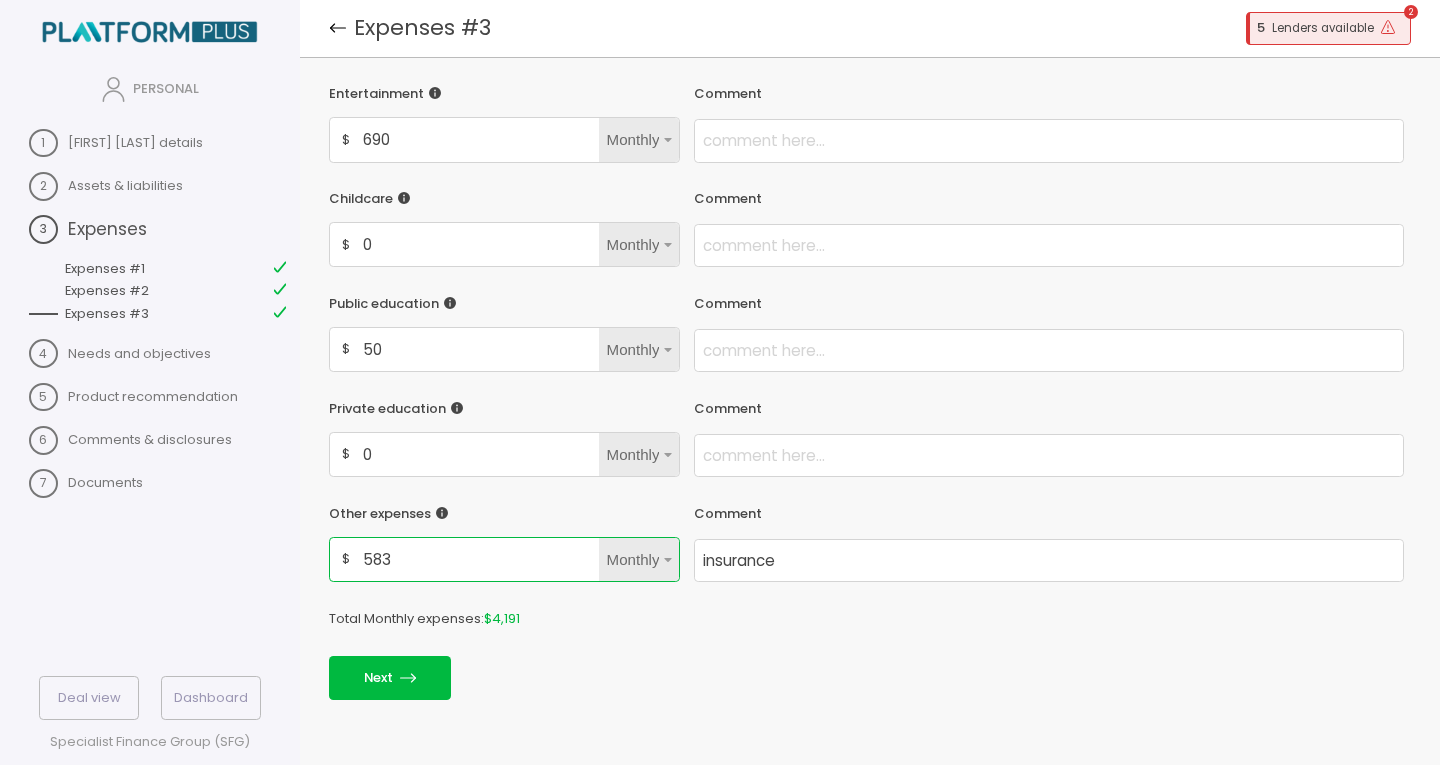 click on "583" at bounding box center (478, 139) 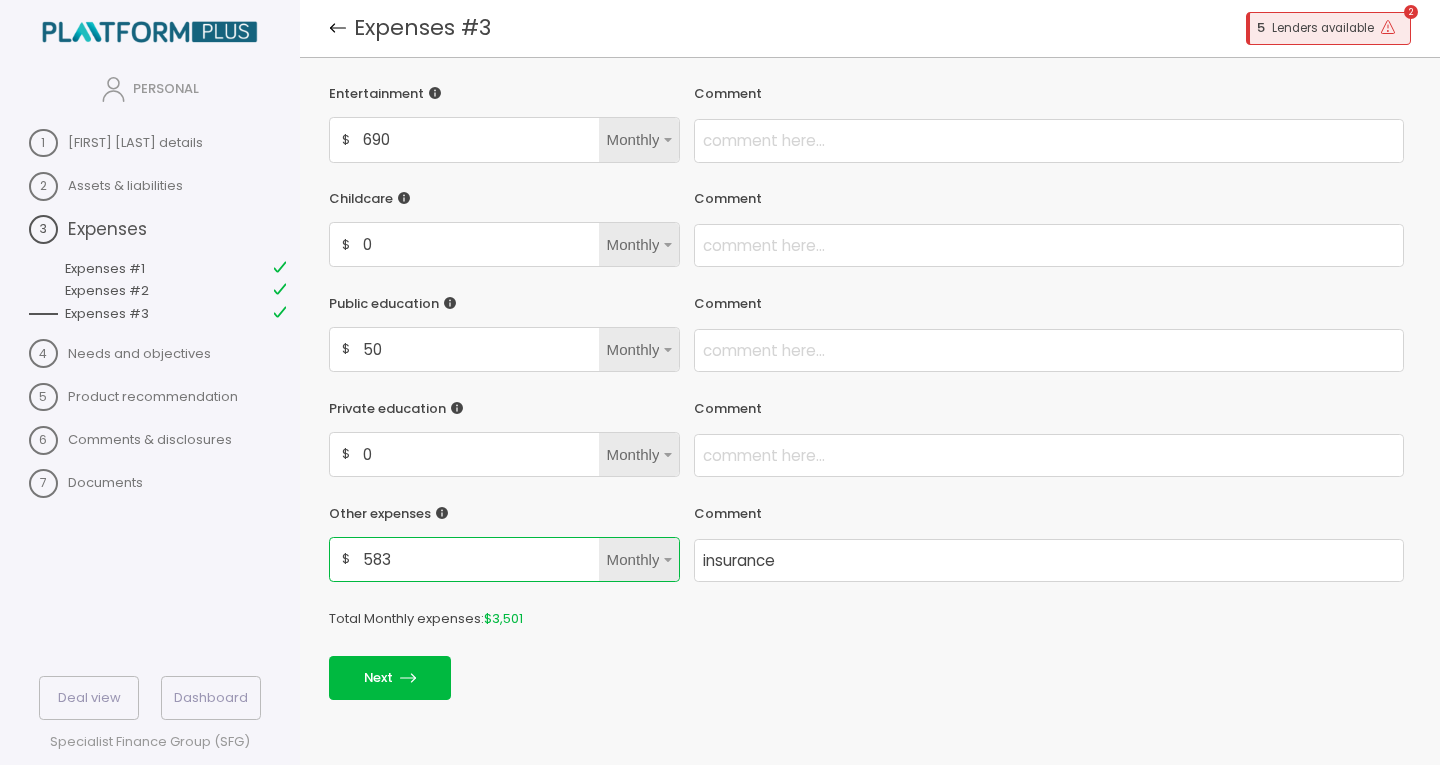click on "583" at bounding box center [478, 139] 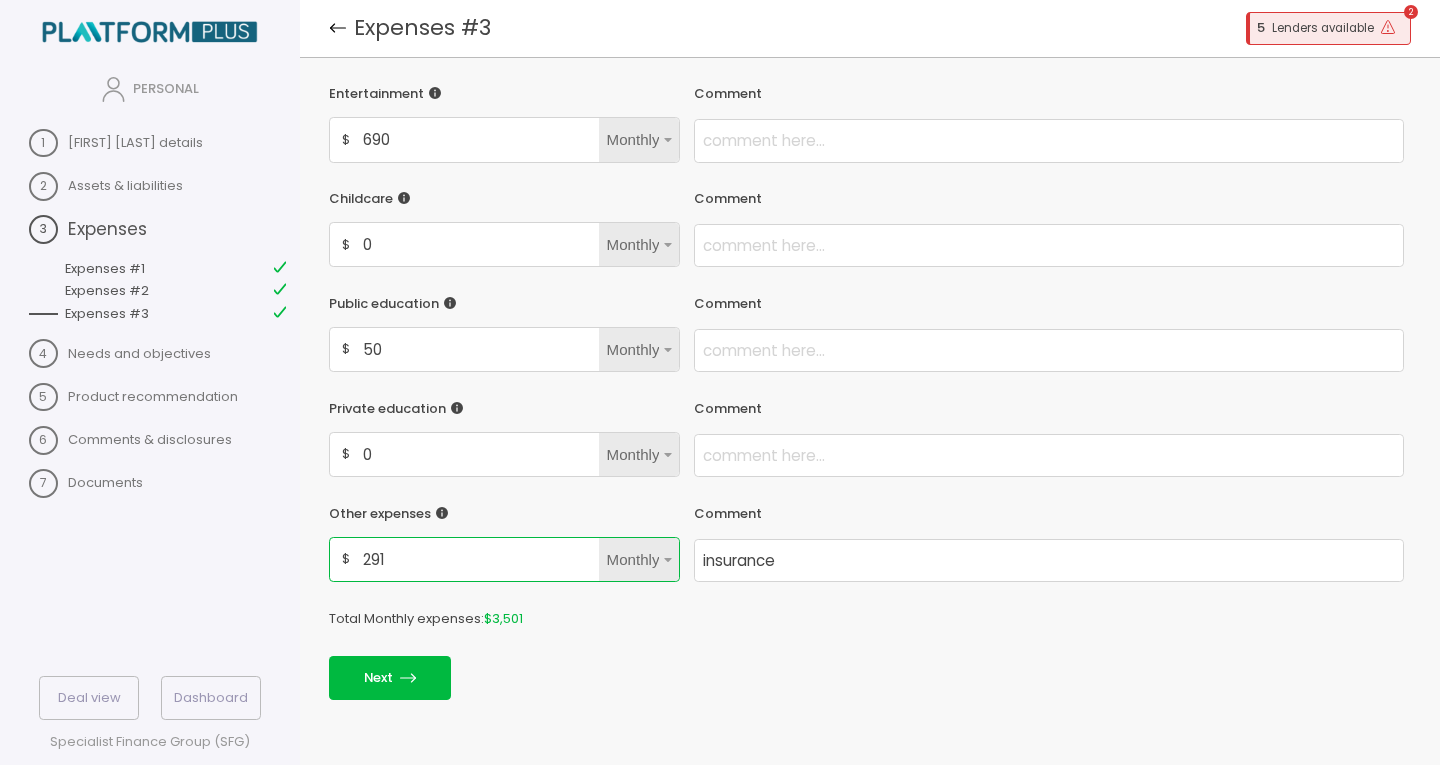 type on "291" 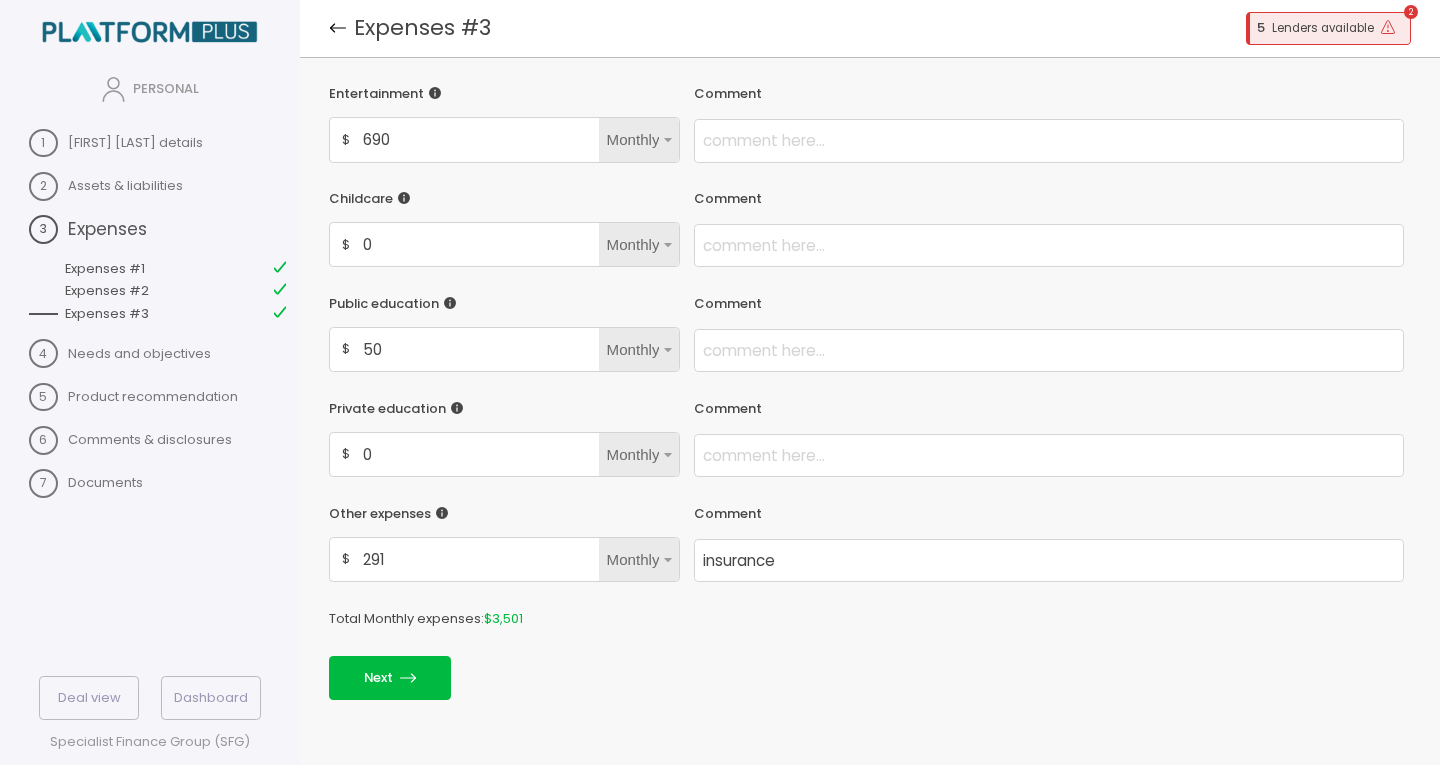 click on "Next" at bounding box center (870, 677) 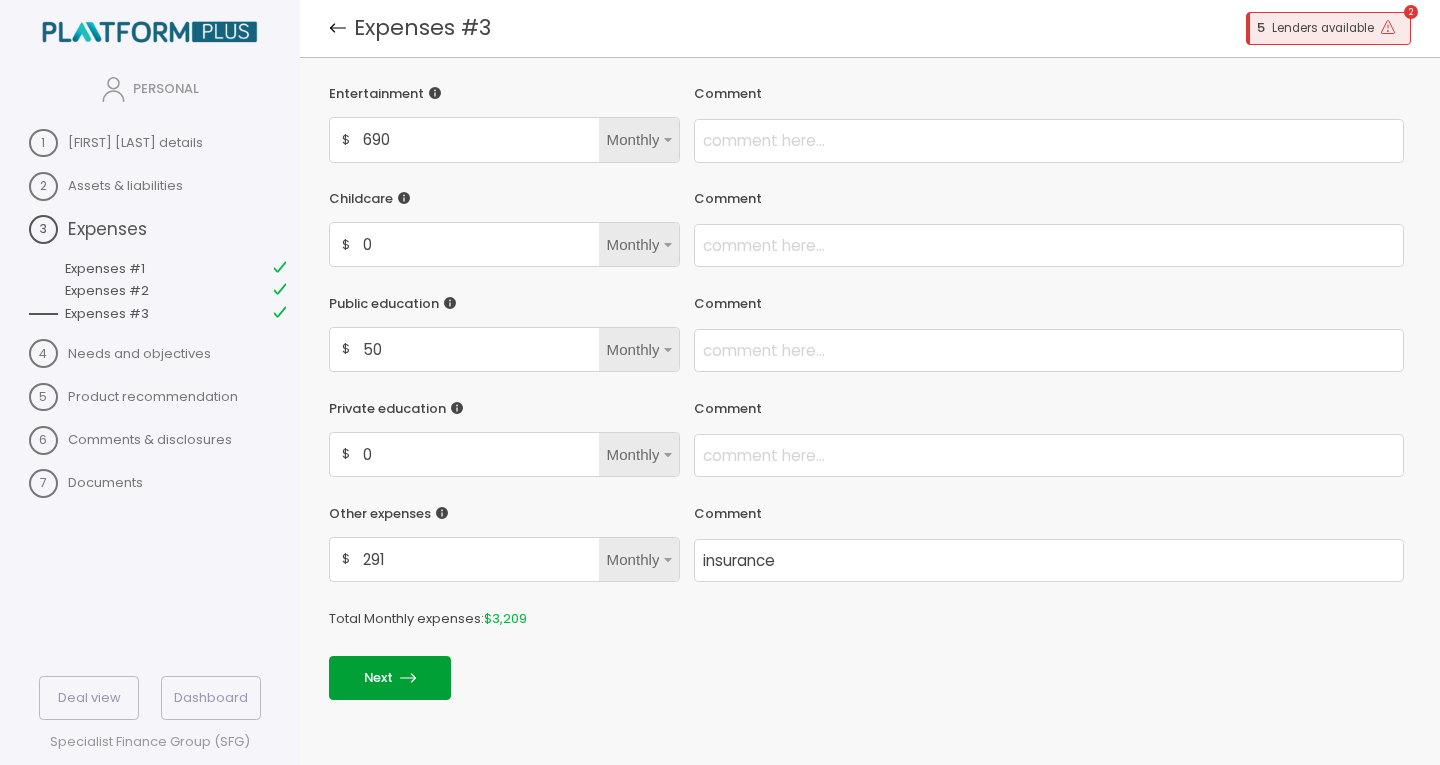 click on "Next" at bounding box center [390, 677] 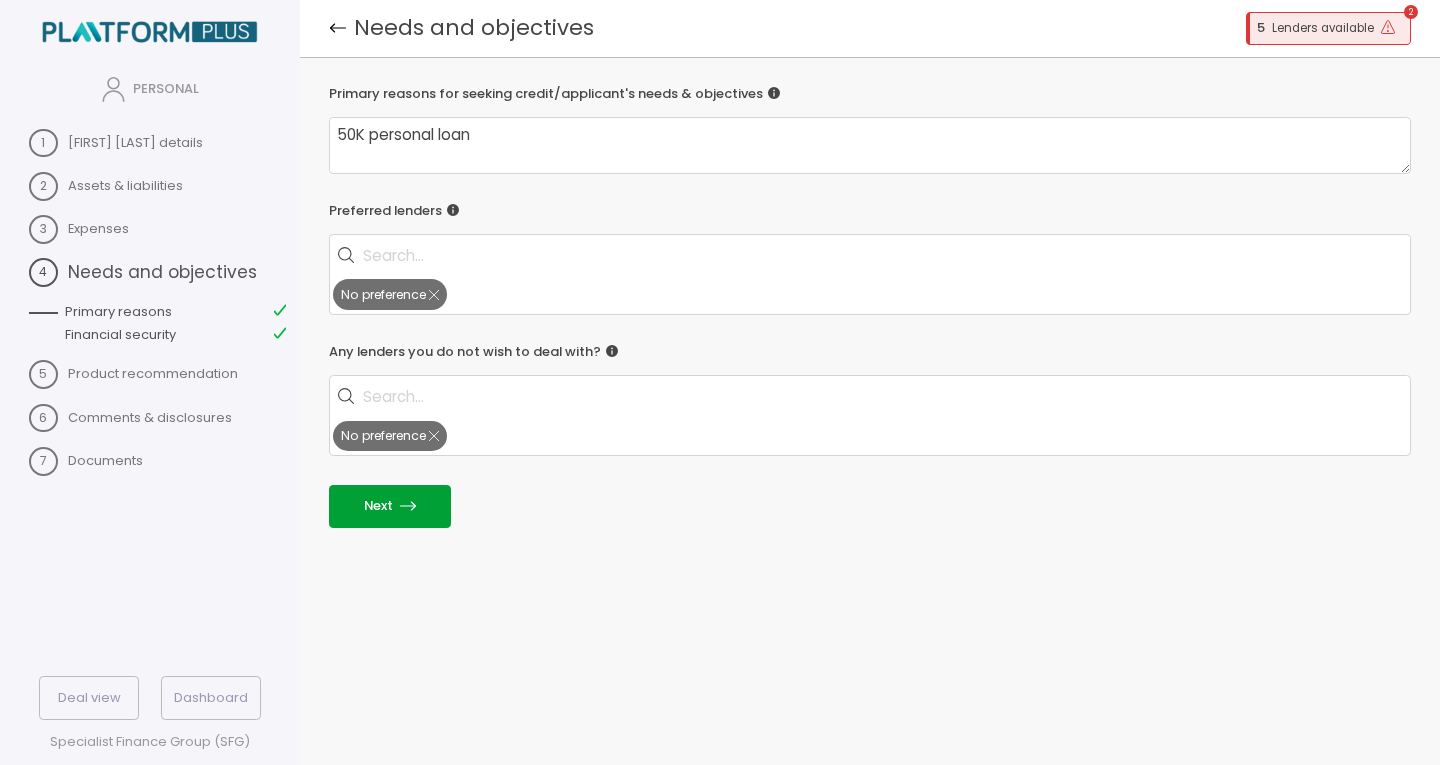 click on "Next" at bounding box center [390, 506] 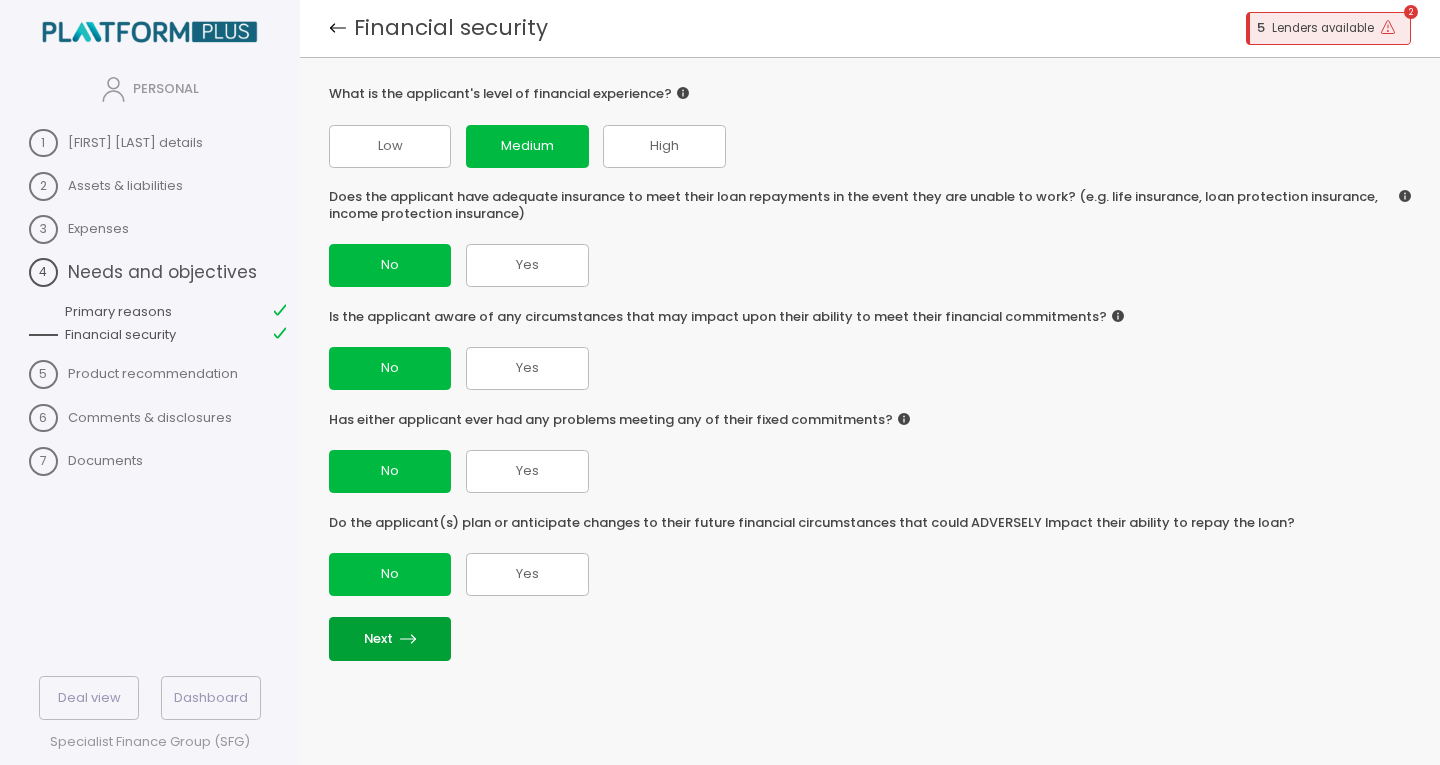 click on "Next" at bounding box center (390, 638) 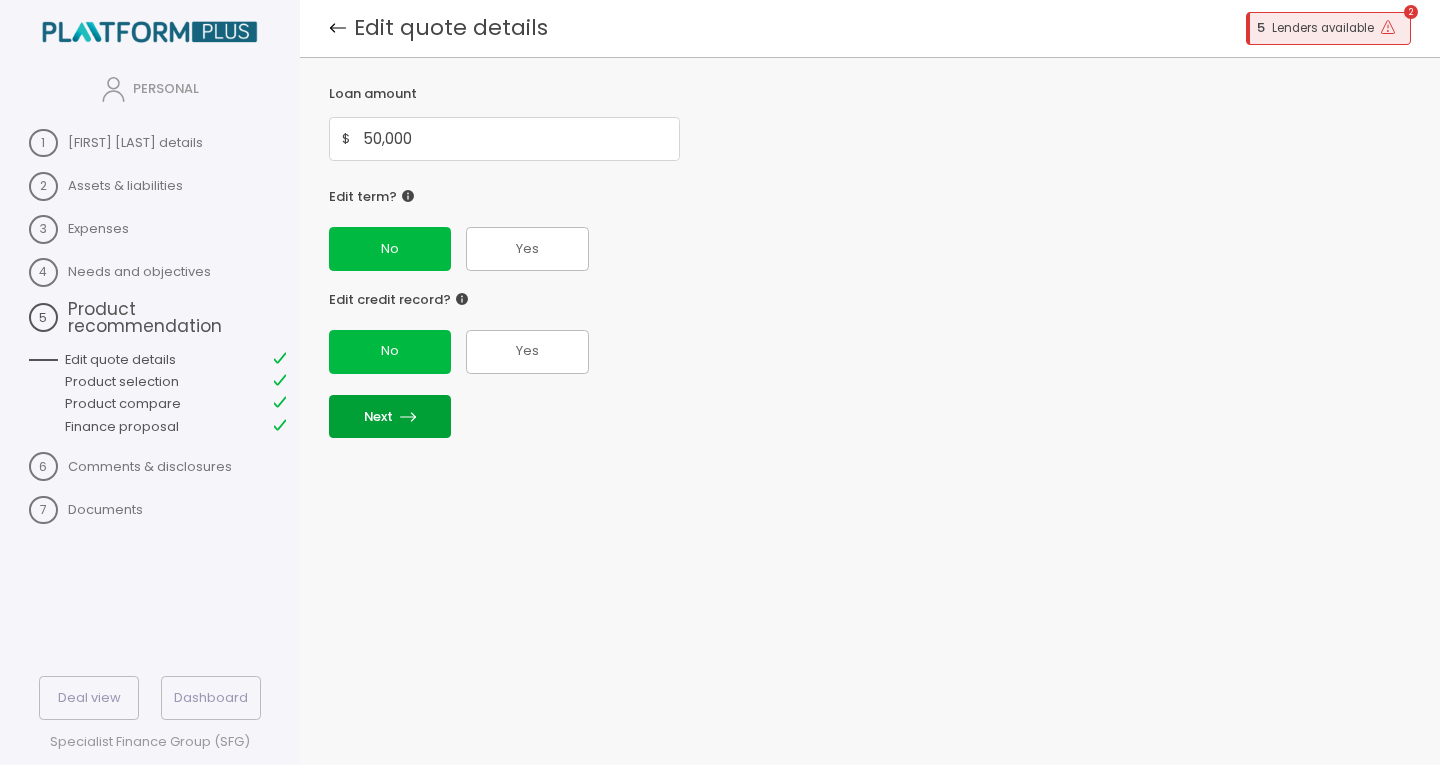 click on "Next" at bounding box center (390, 416) 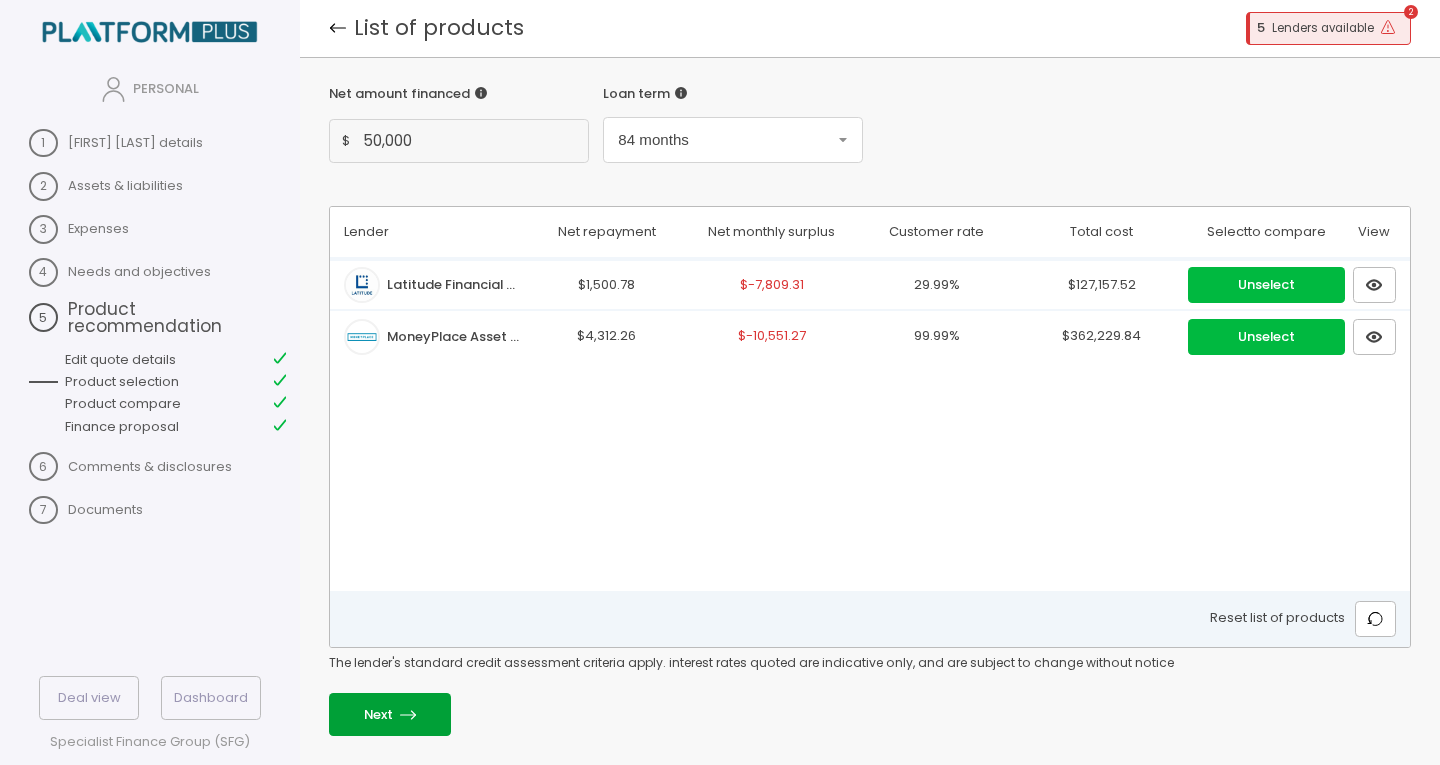 click at bounding box center [408, 715] 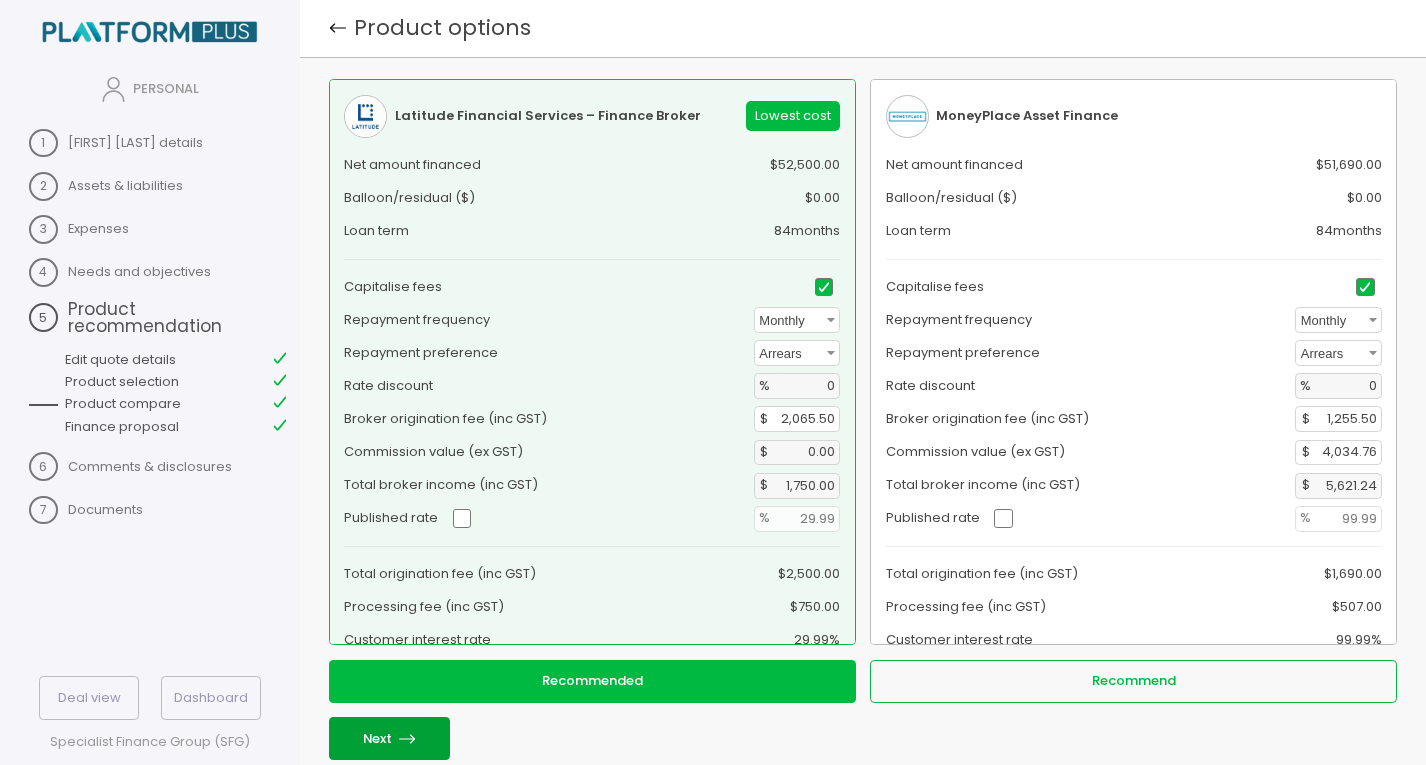 click at bounding box center [407, 739] 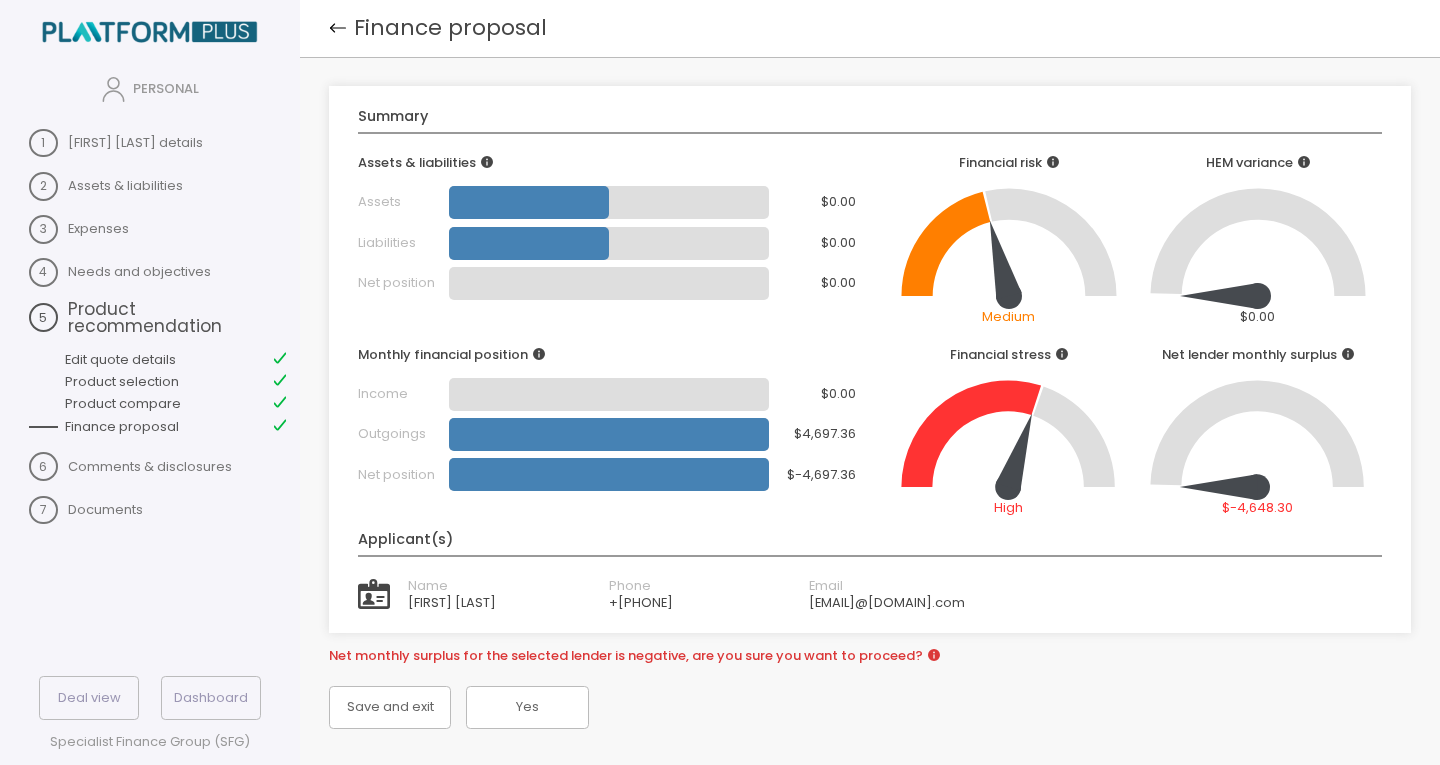 click on "Save and exit   Yes" at bounding box center [870, 708] 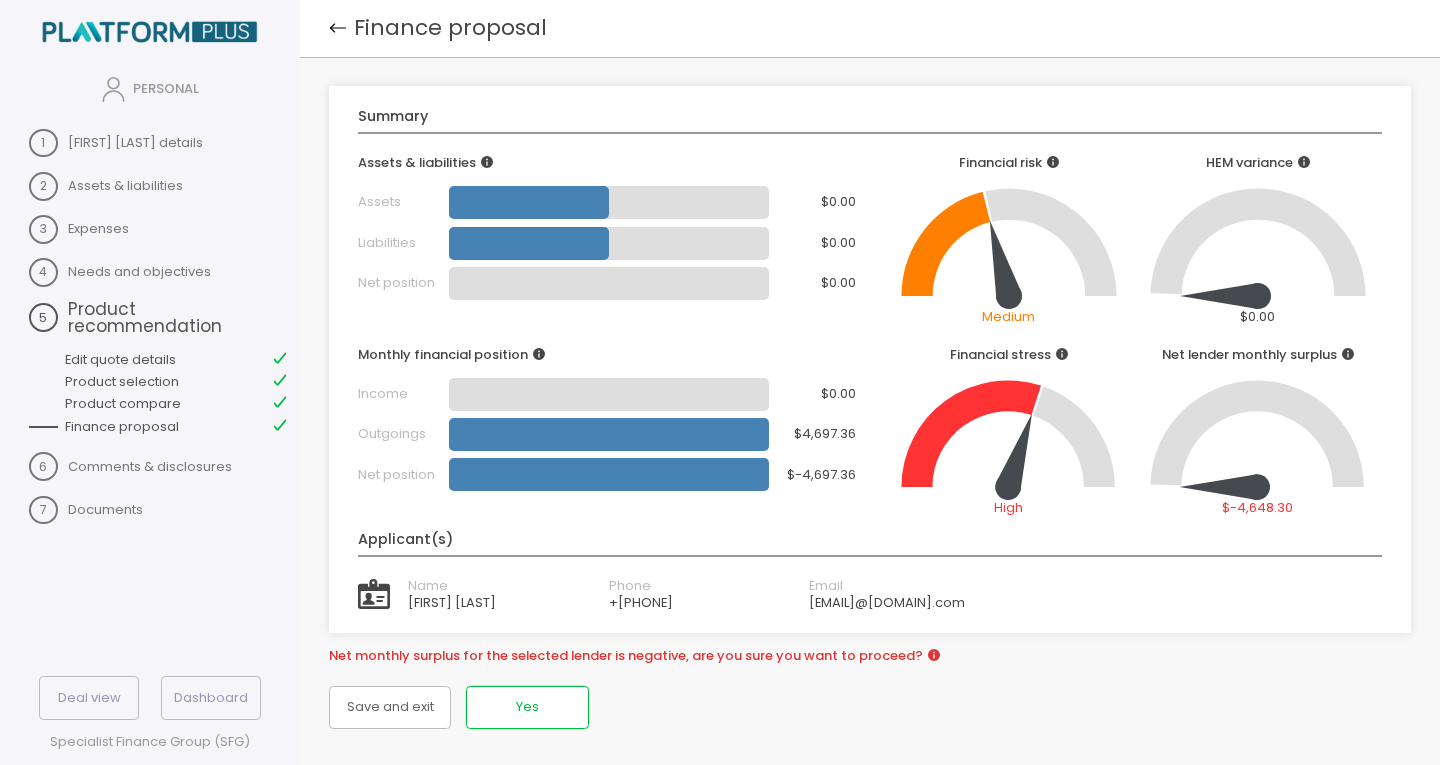click on "Yes" at bounding box center [390, 707] 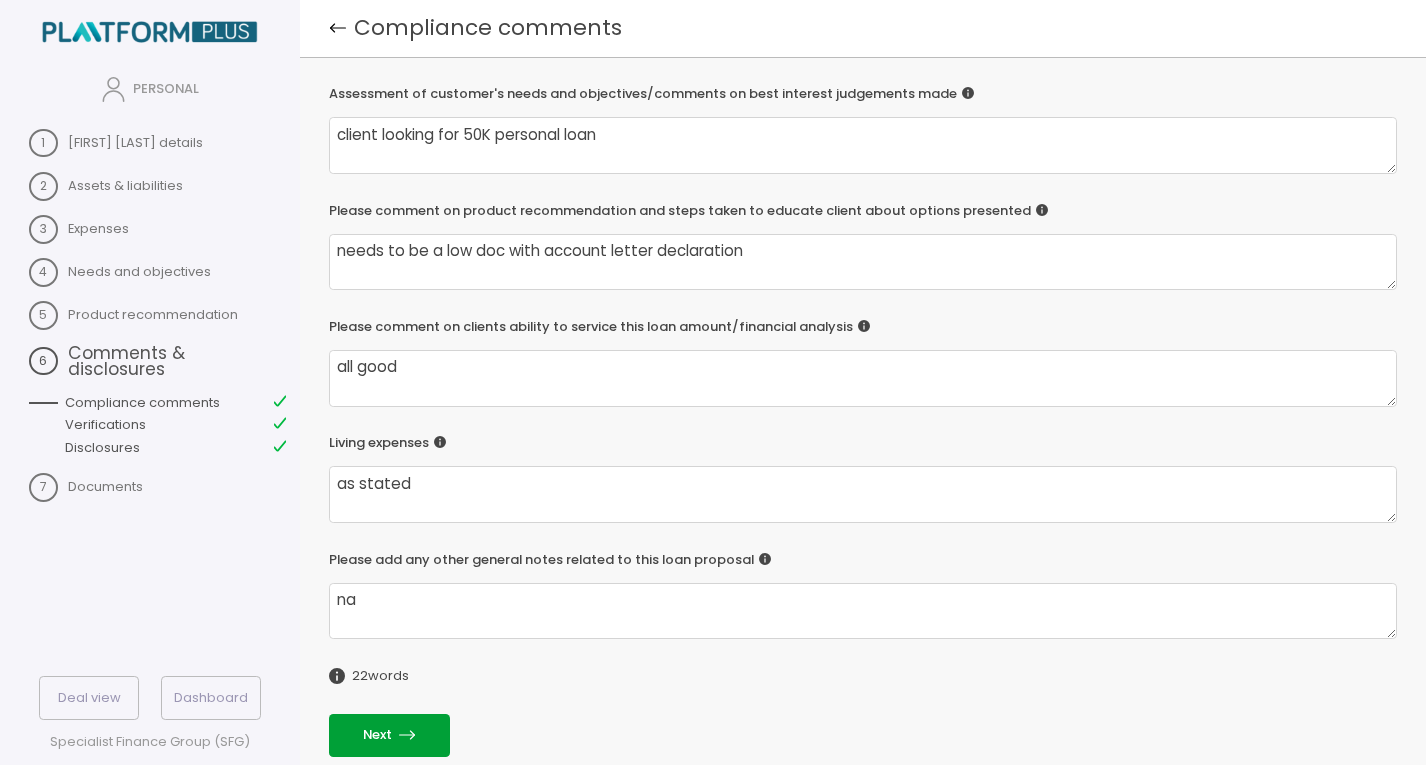 click on "Next" at bounding box center [389, 735] 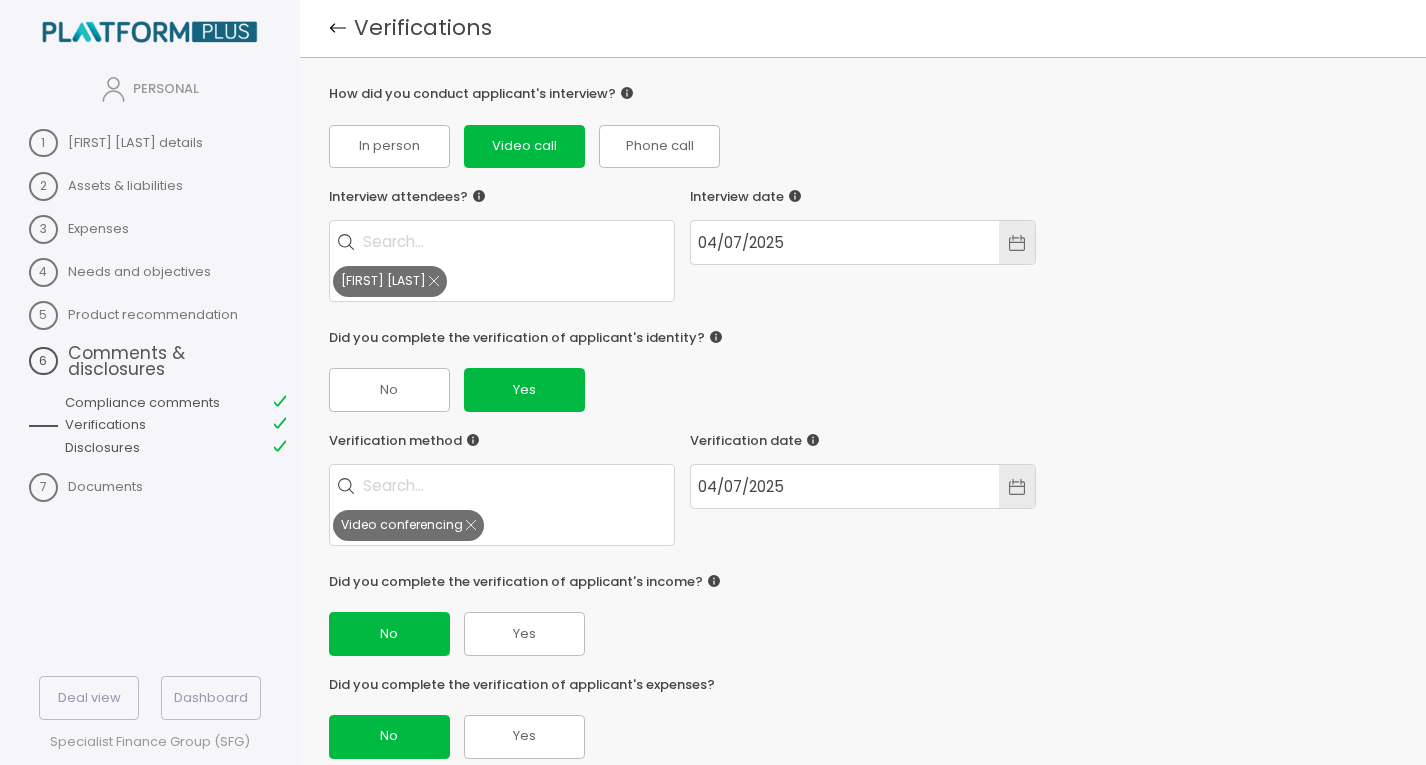 scroll, scrollTop: 87, scrollLeft: 0, axis: vertical 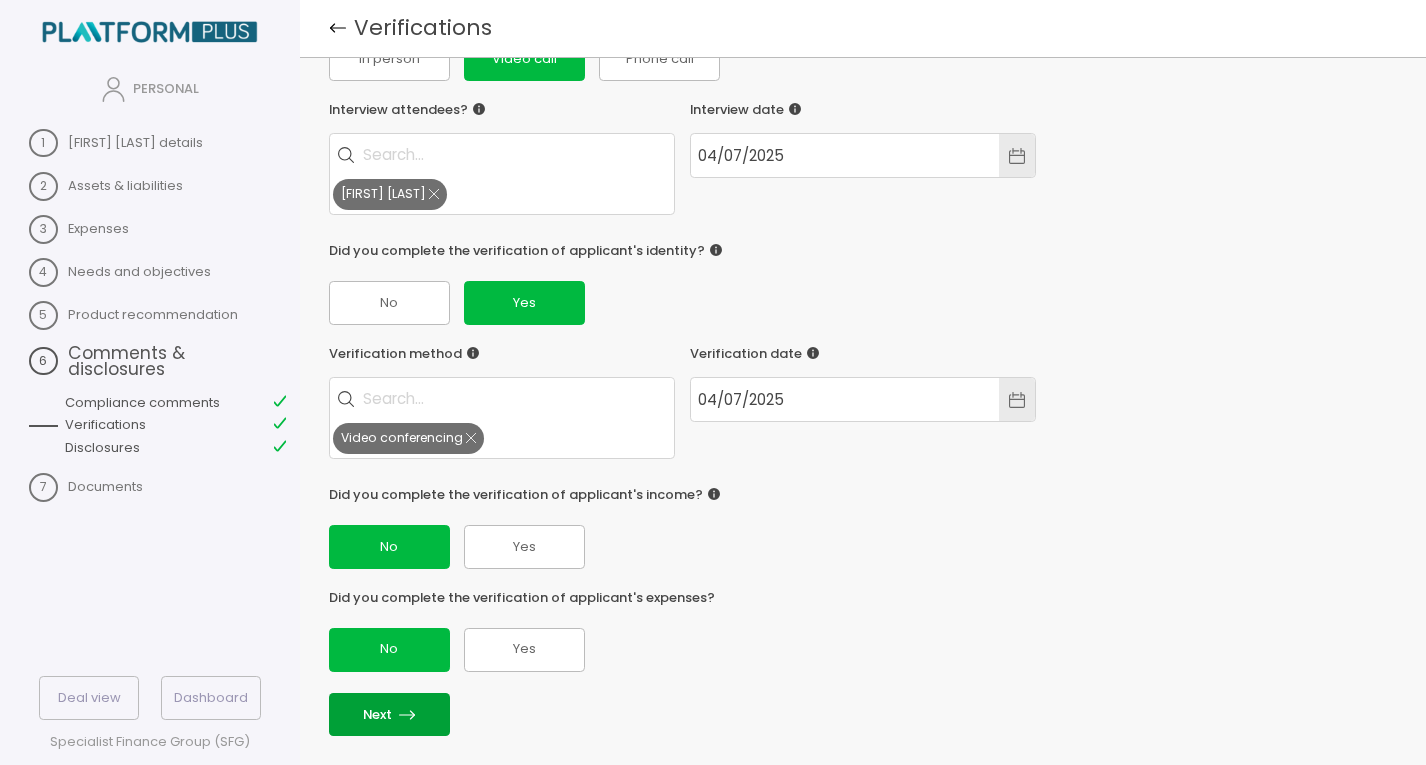 click on "Next" at bounding box center [863, 714] 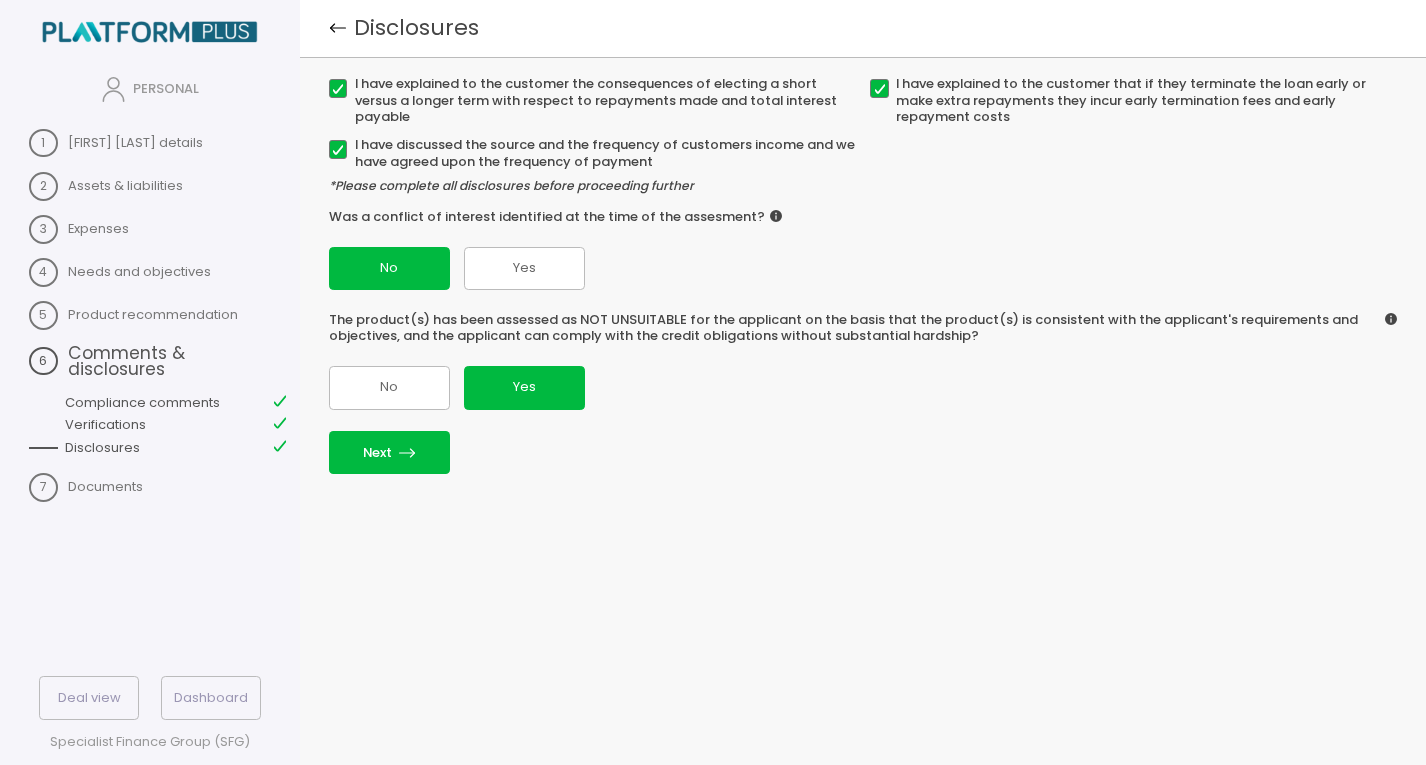scroll, scrollTop: 0, scrollLeft: 0, axis: both 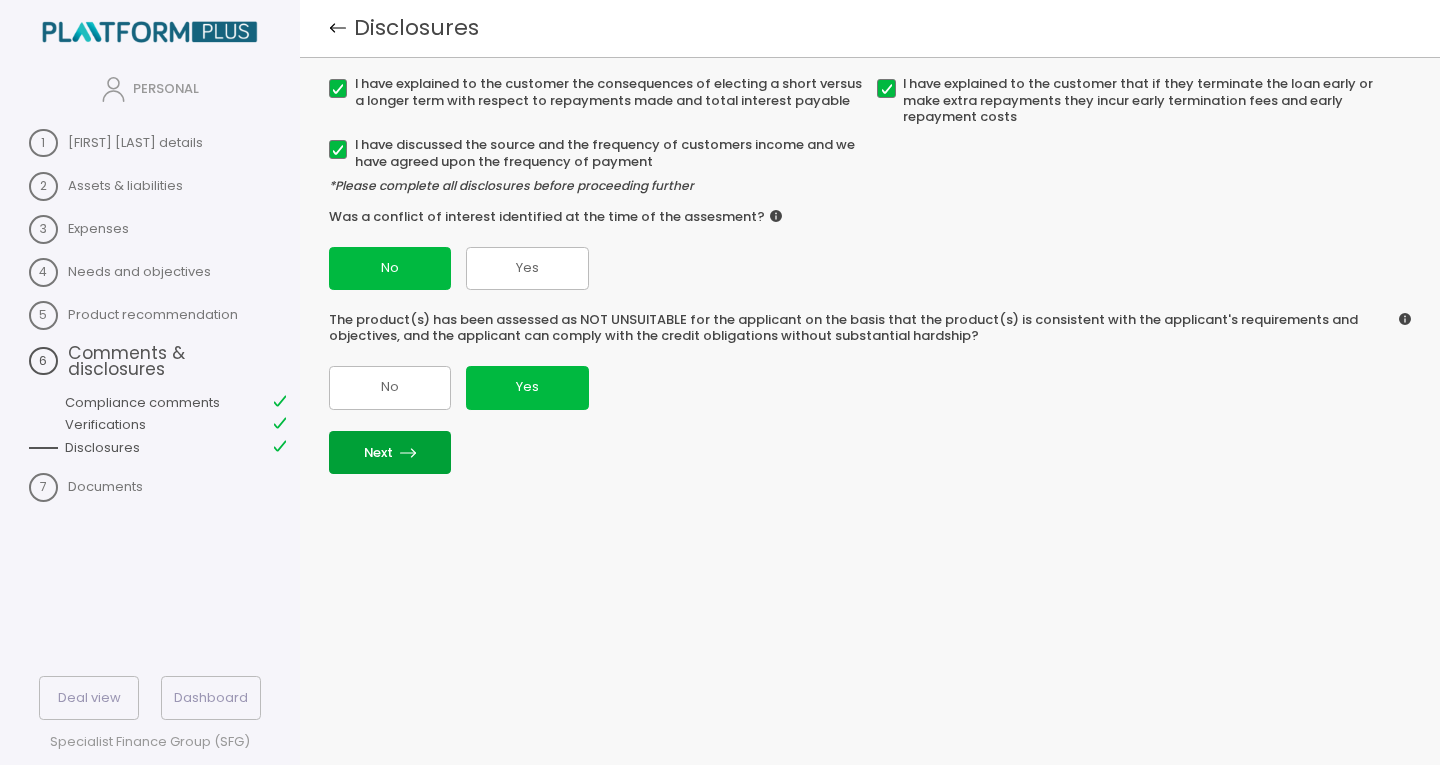 click on "Next" at bounding box center [390, 452] 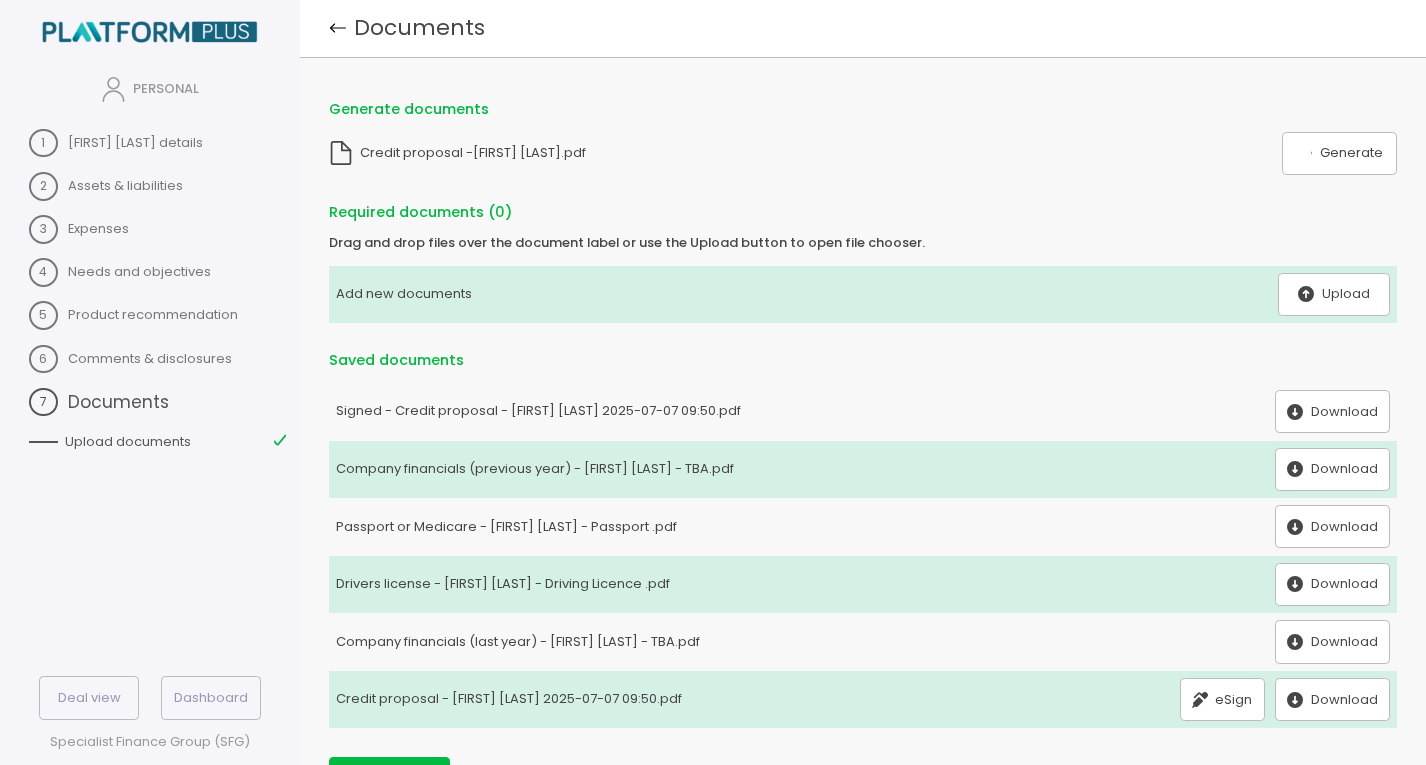 click on "Generate" at bounding box center [1340, 153] 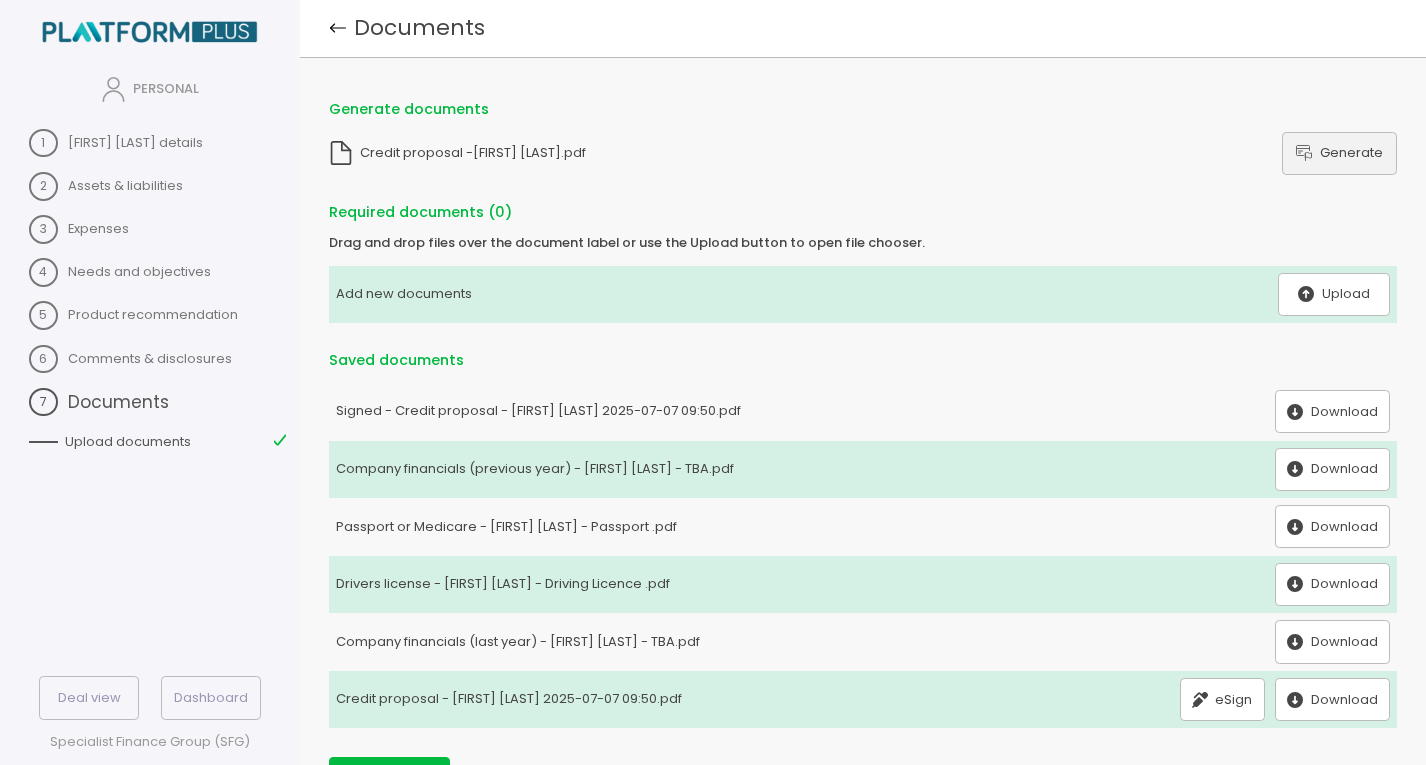 click on "Generate" at bounding box center (1340, 153) 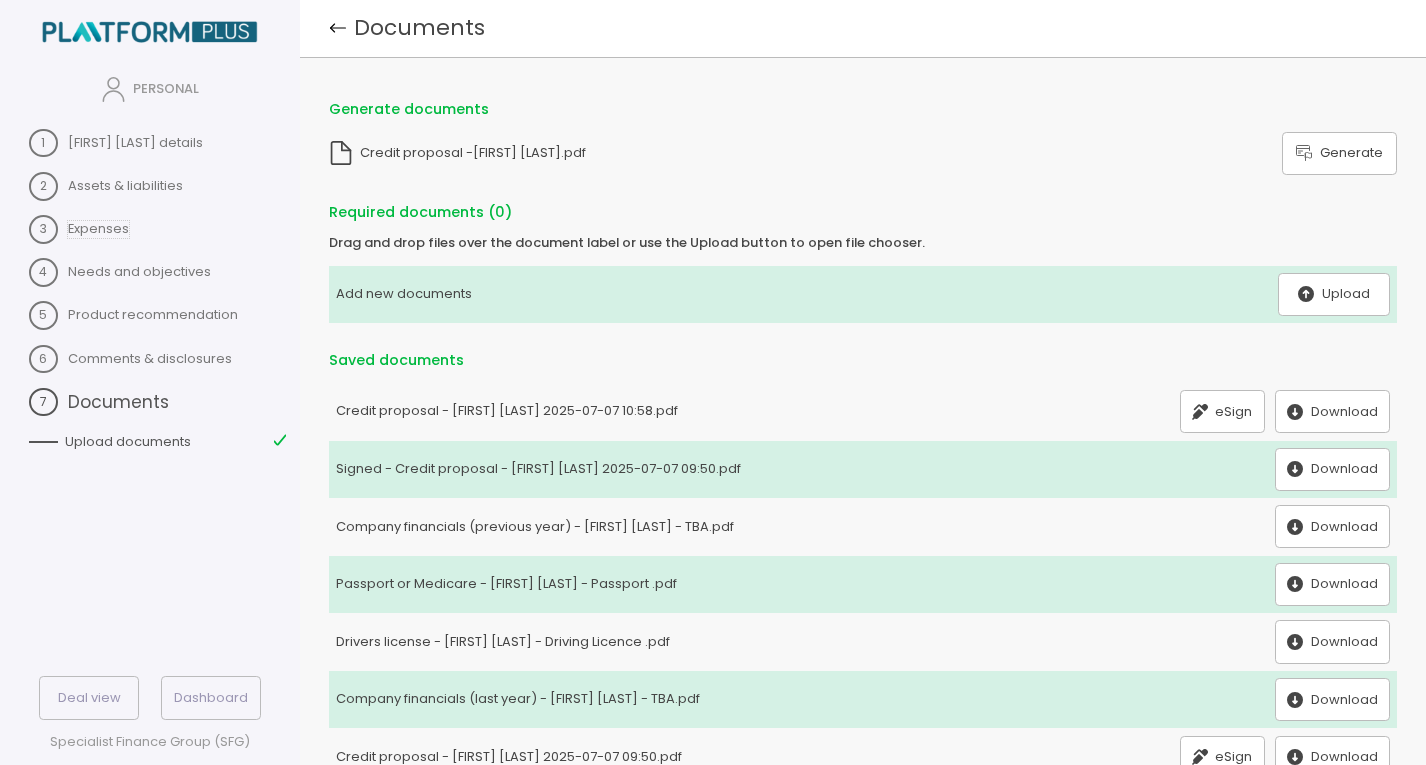 click on "Expenses" at bounding box center [135, 143] 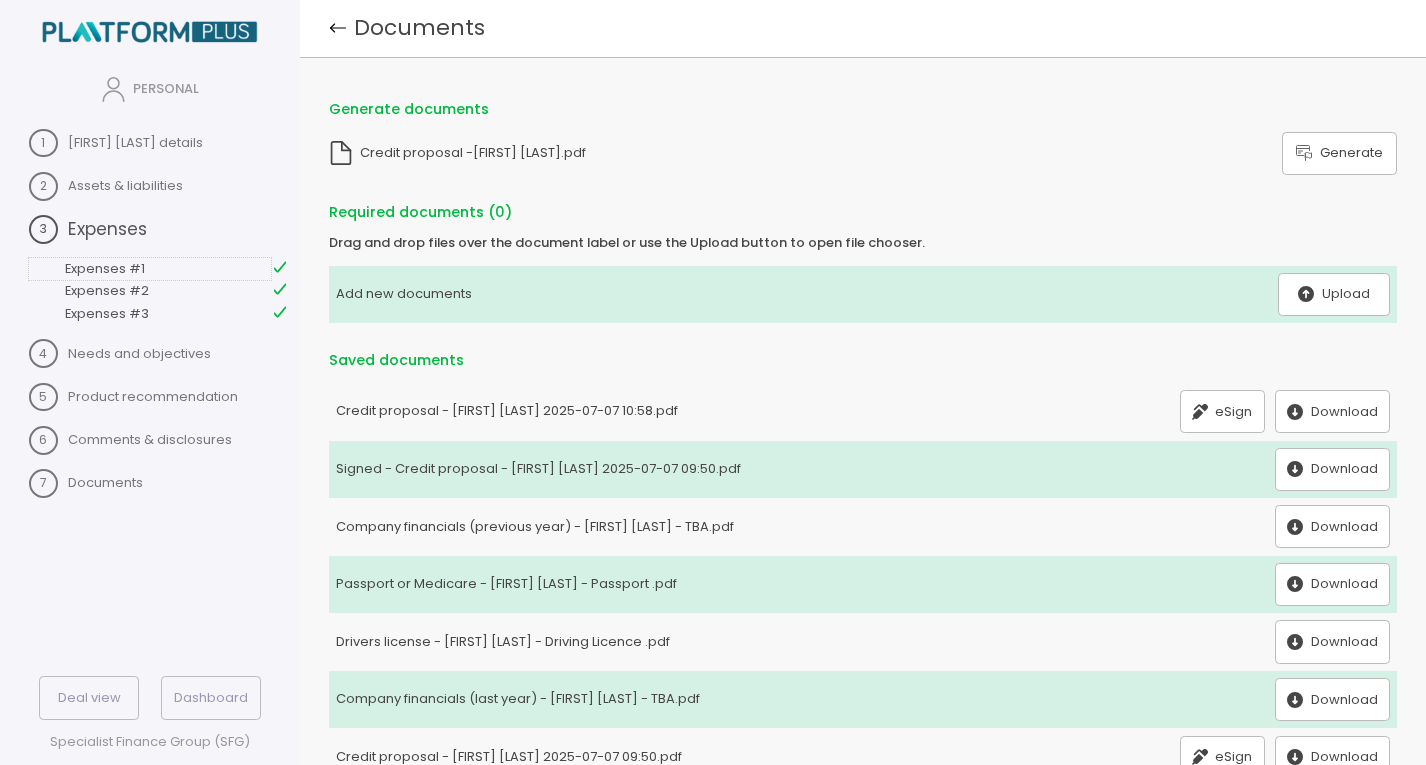 click on "Expenses #1" at bounding box center [150, 269] 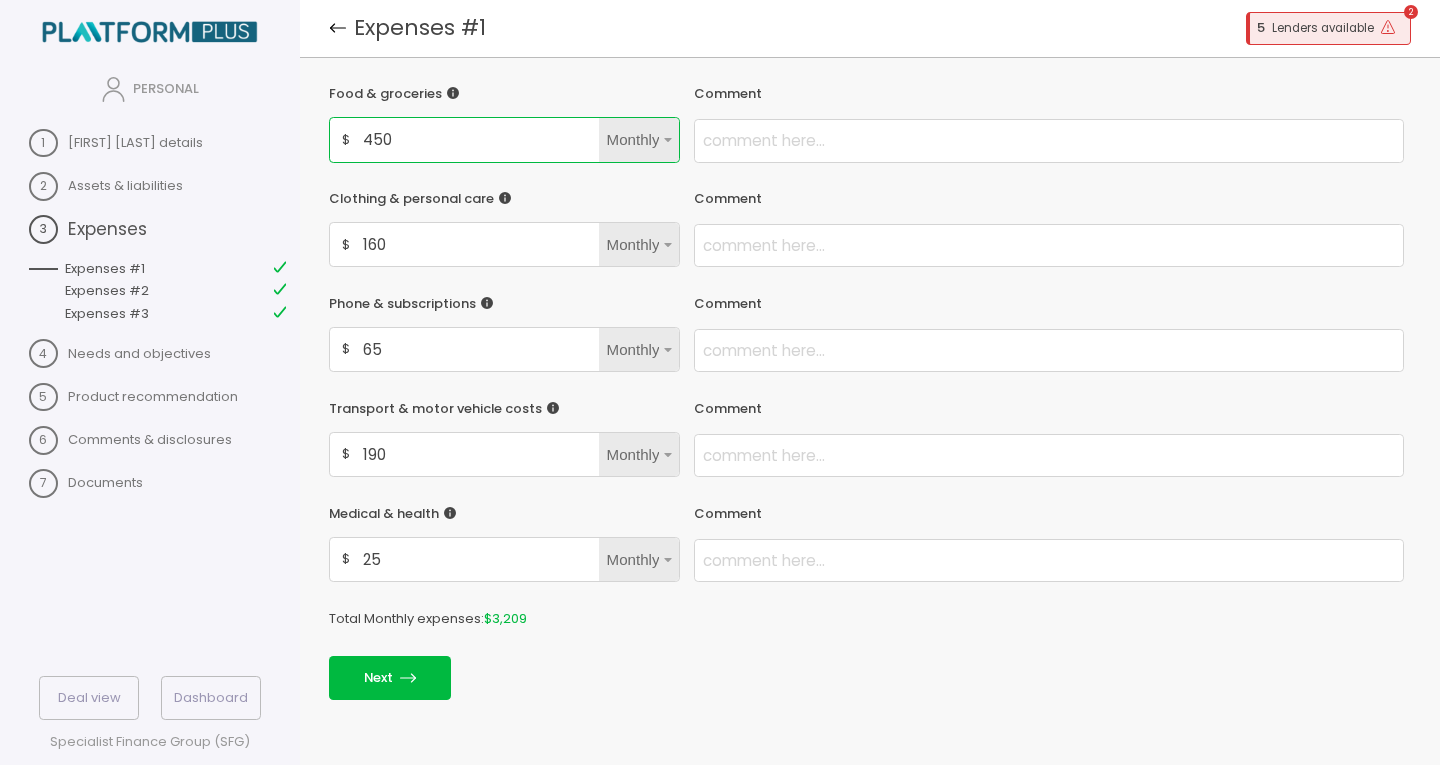 click on "450" at bounding box center (478, 139) 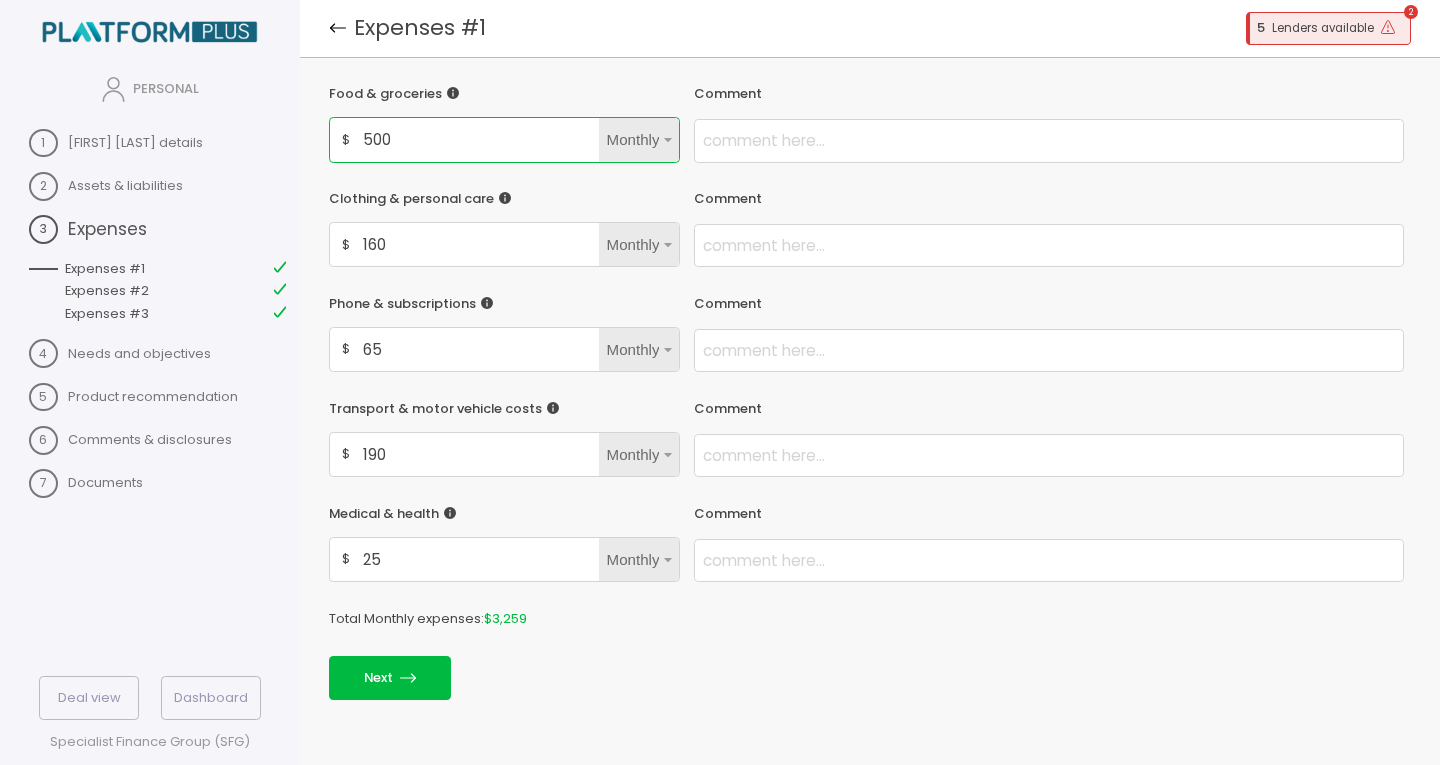 type on "500" 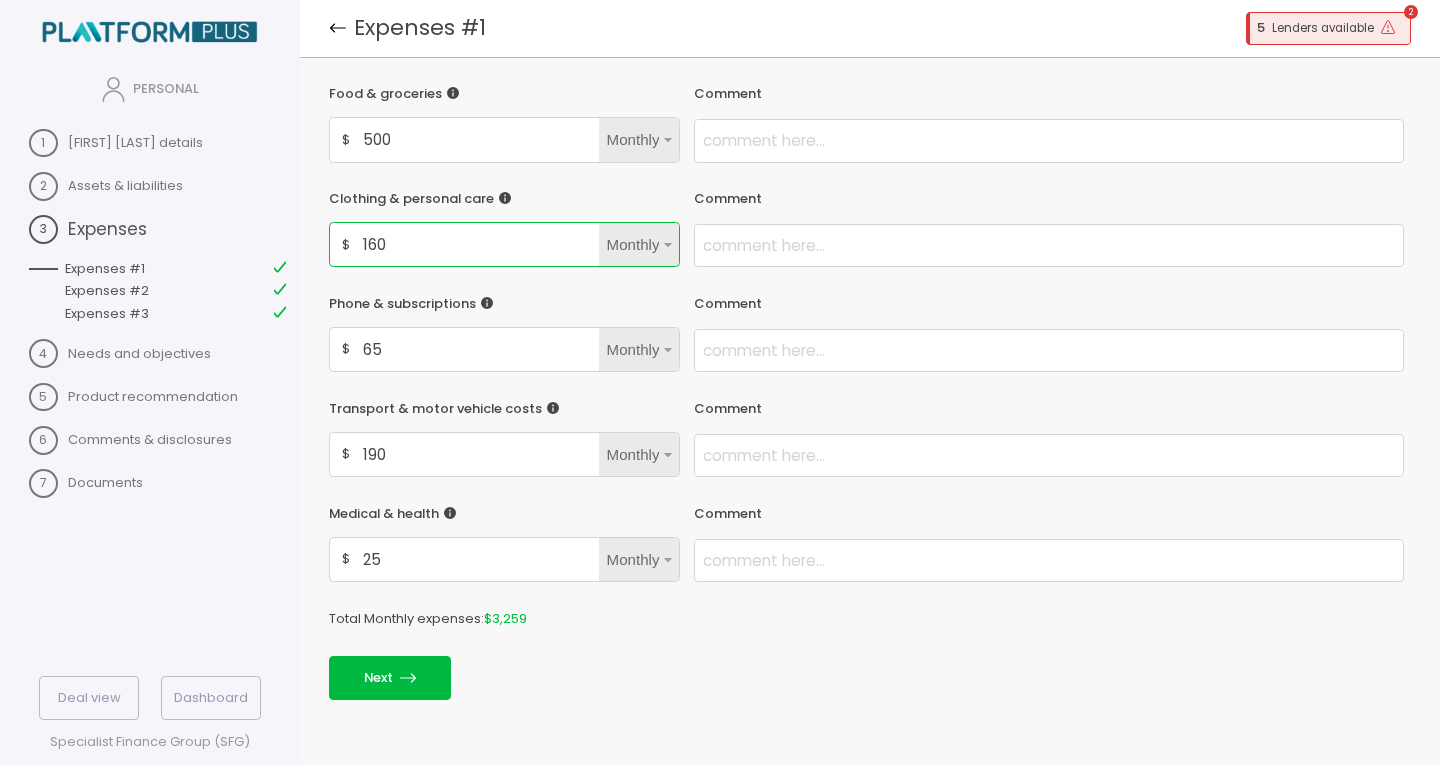 click on "160" at bounding box center (478, 139) 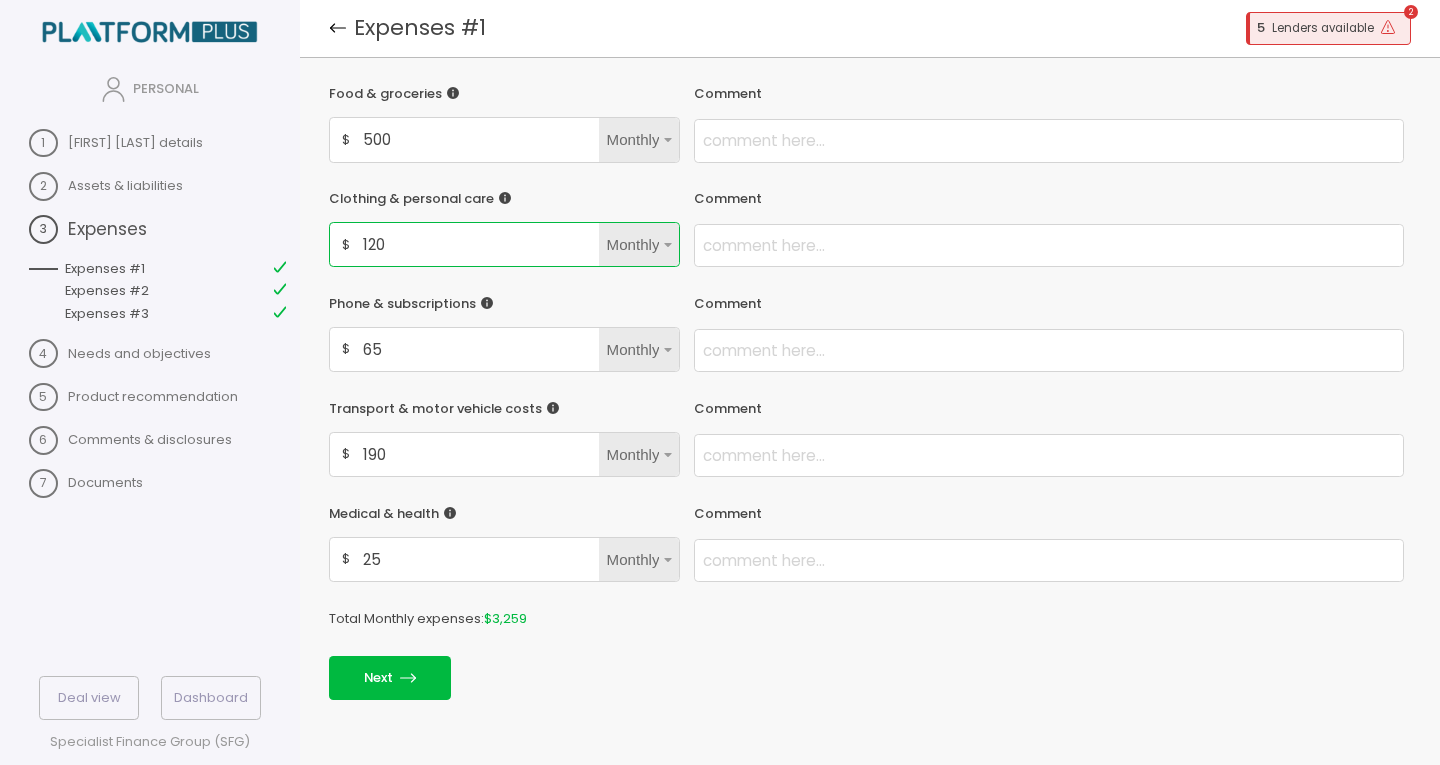 type on "120" 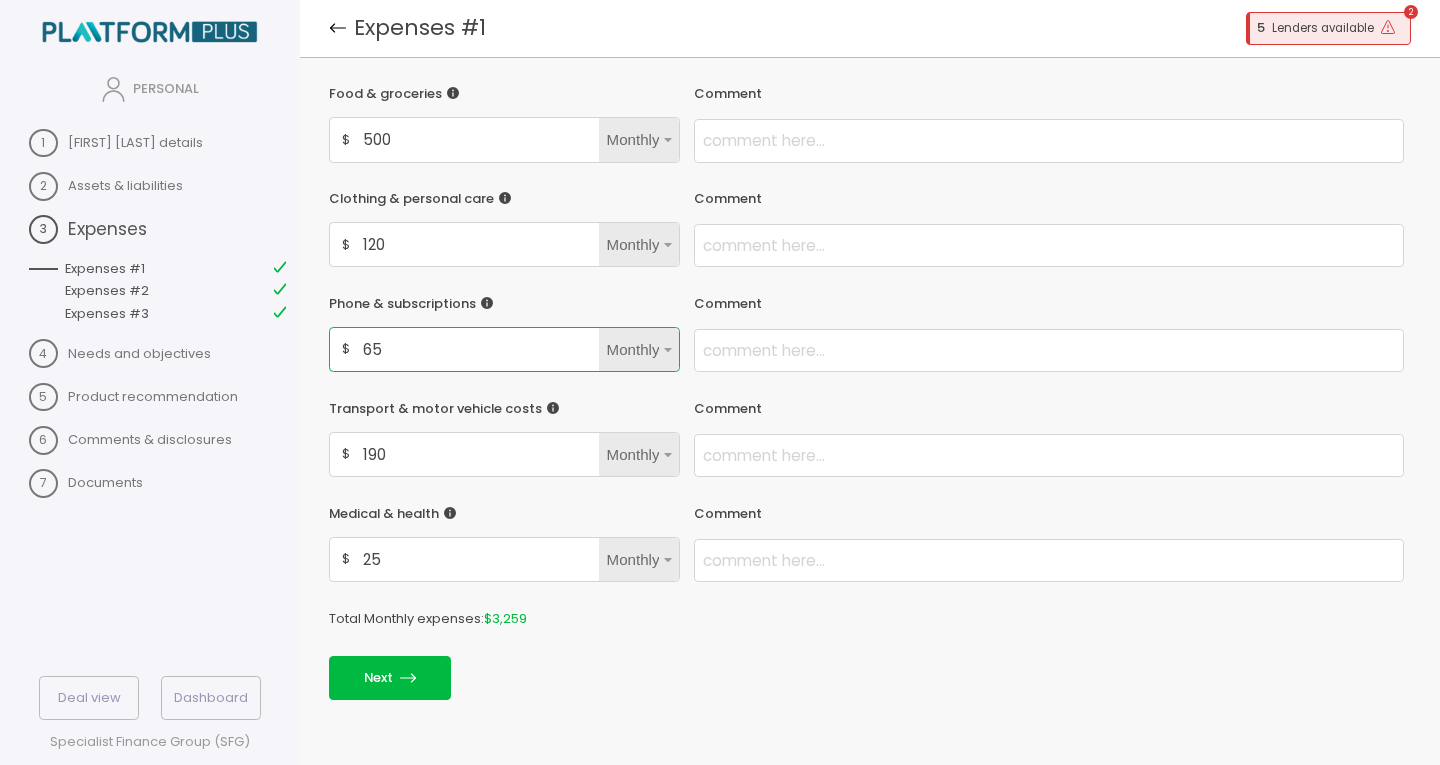 click on "65" at bounding box center [478, 139] 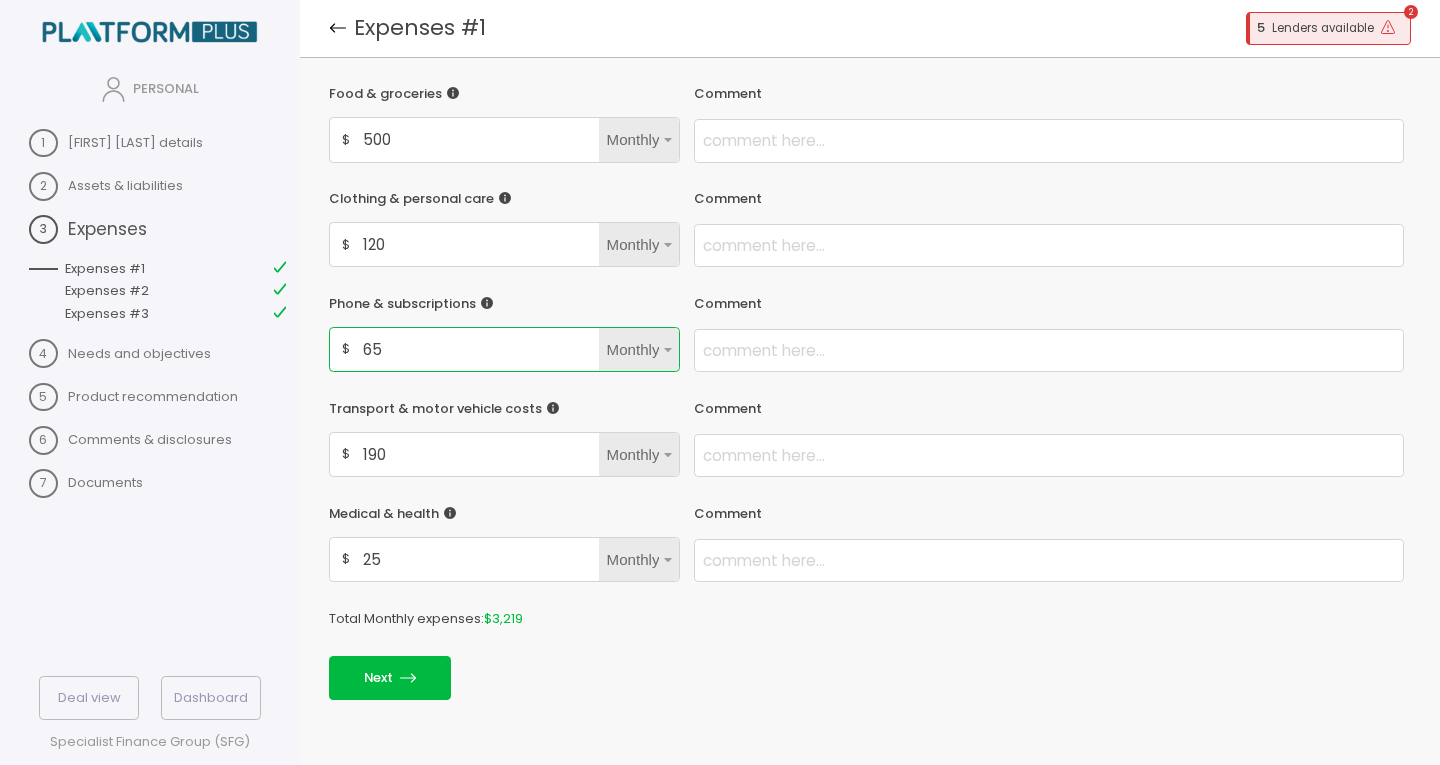 click on "65" at bounding box center [478, 139] 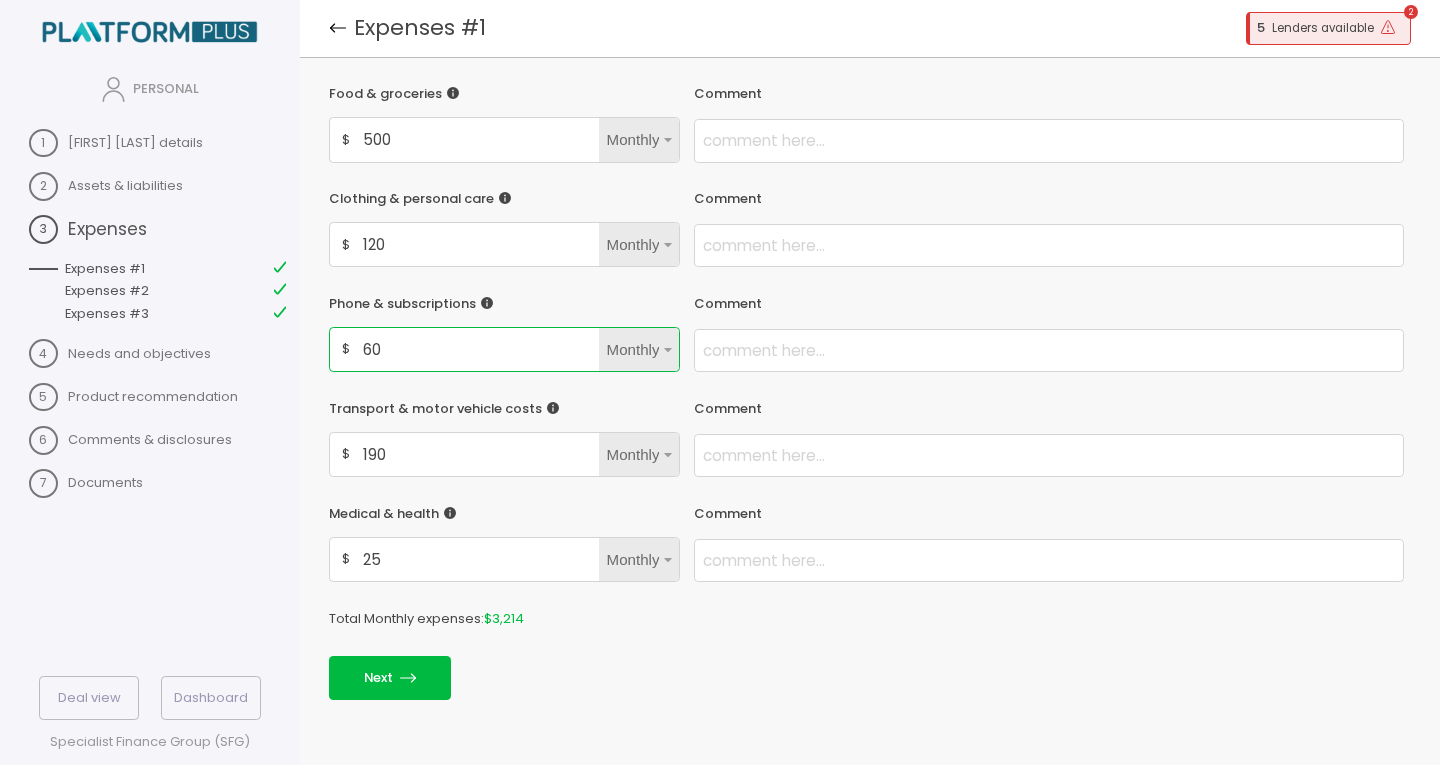 type on "60" 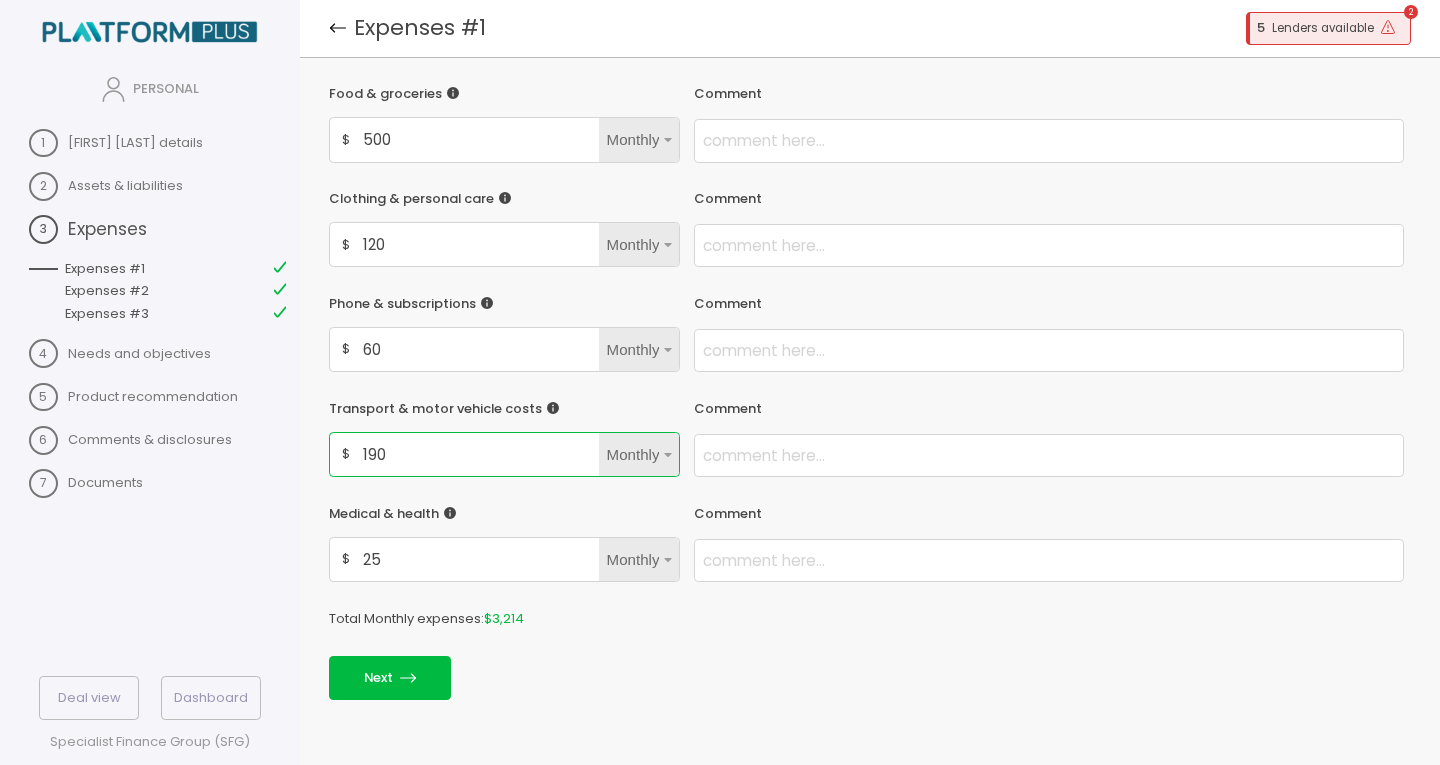 click on "190" at bounding box center (478, 139) 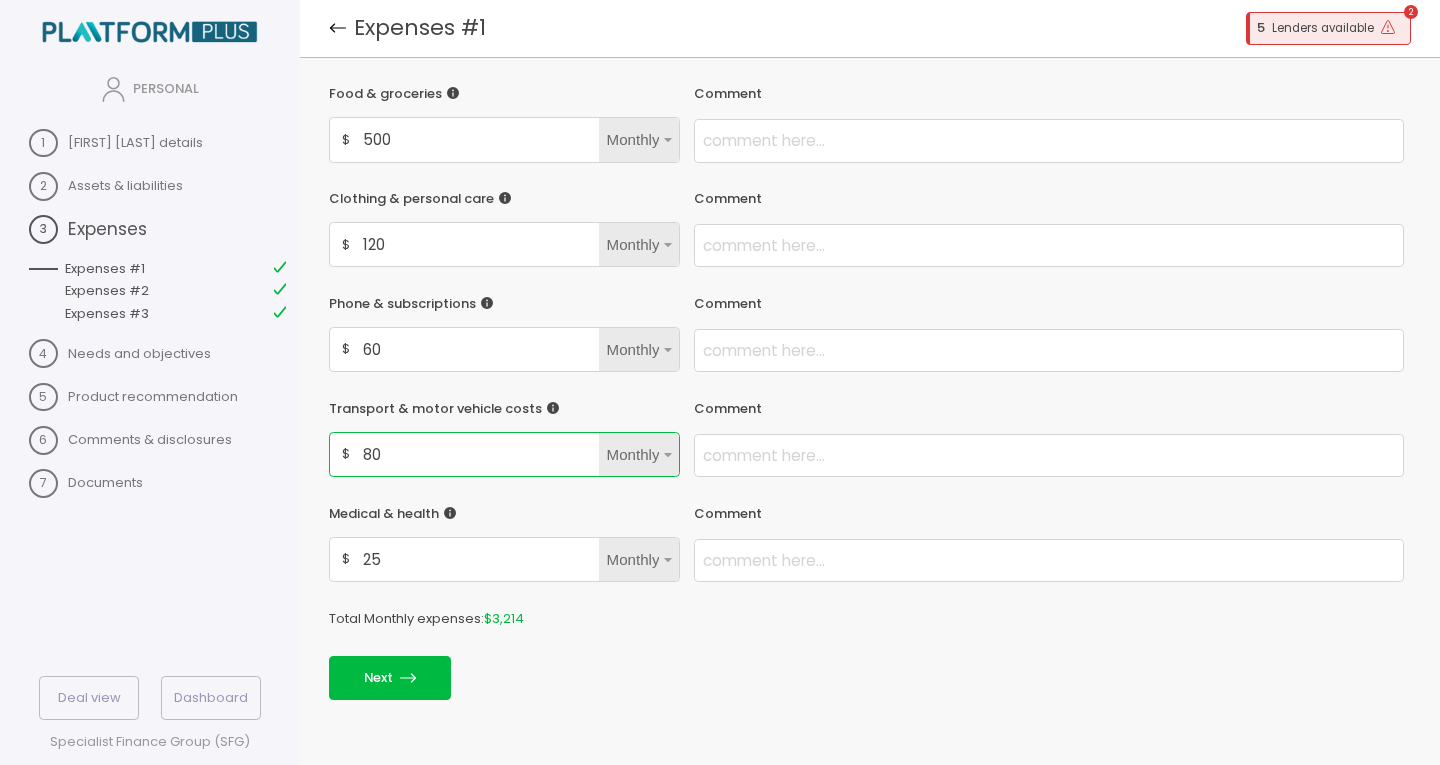 type on "80" 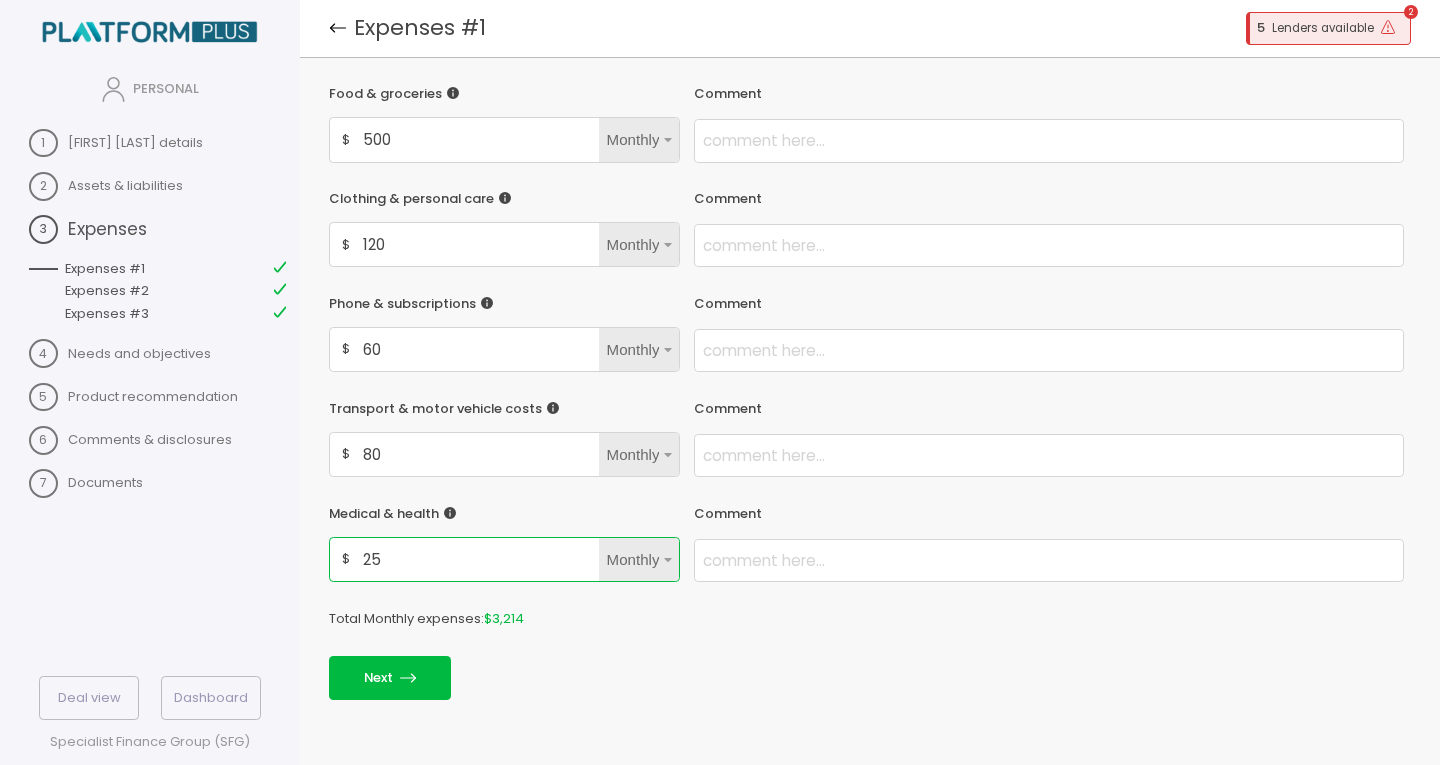 click on "25" at bounding box center [478, 139] 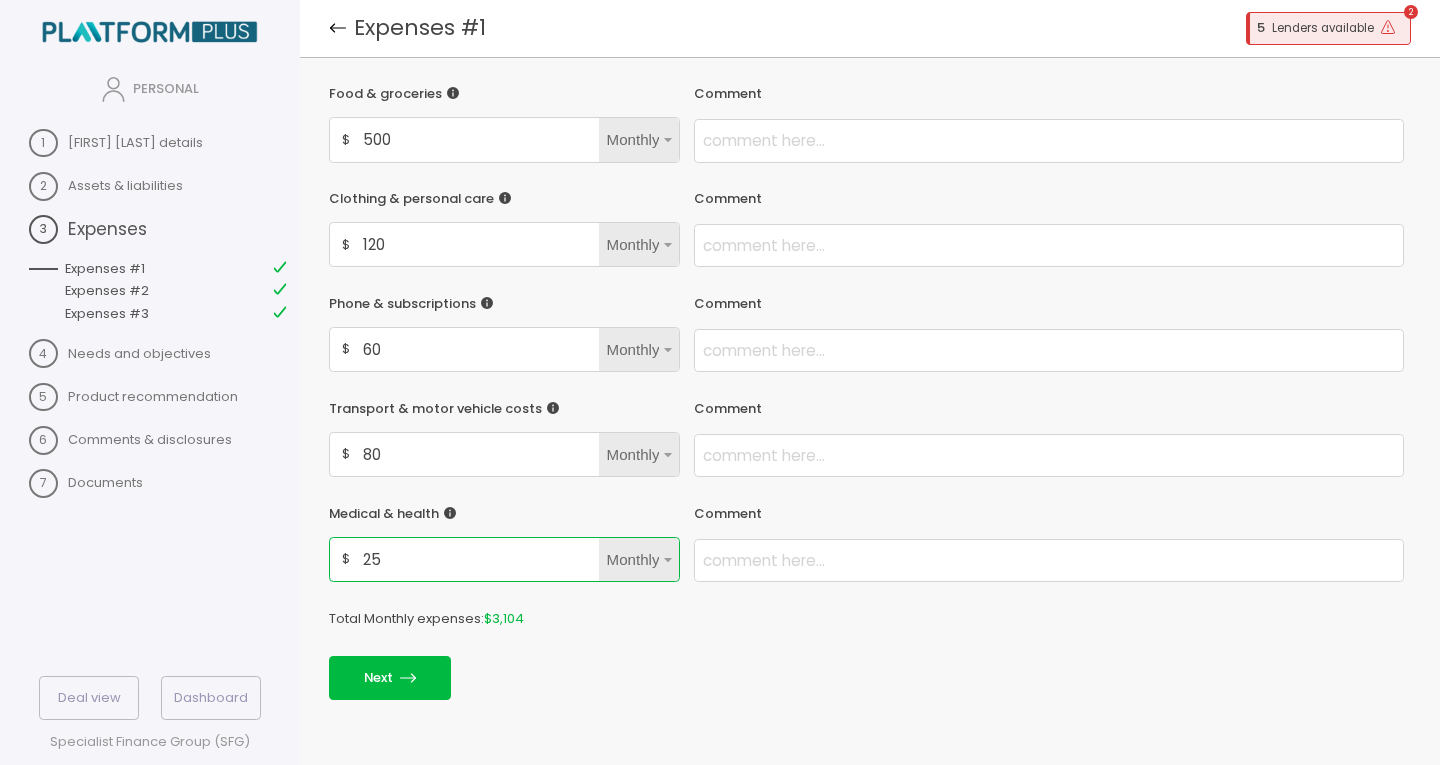 click on "25" at bounding box center [478, 139] 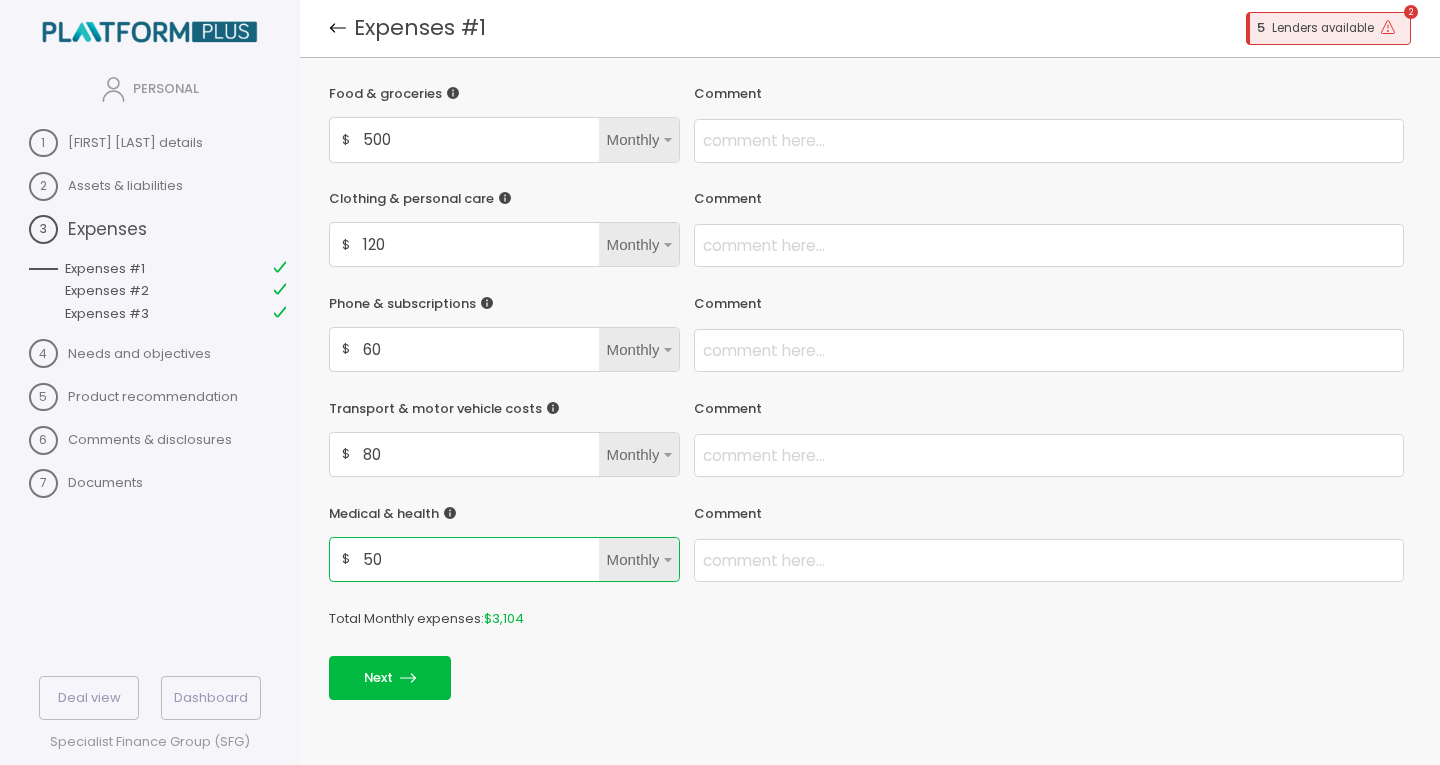 type on "50" 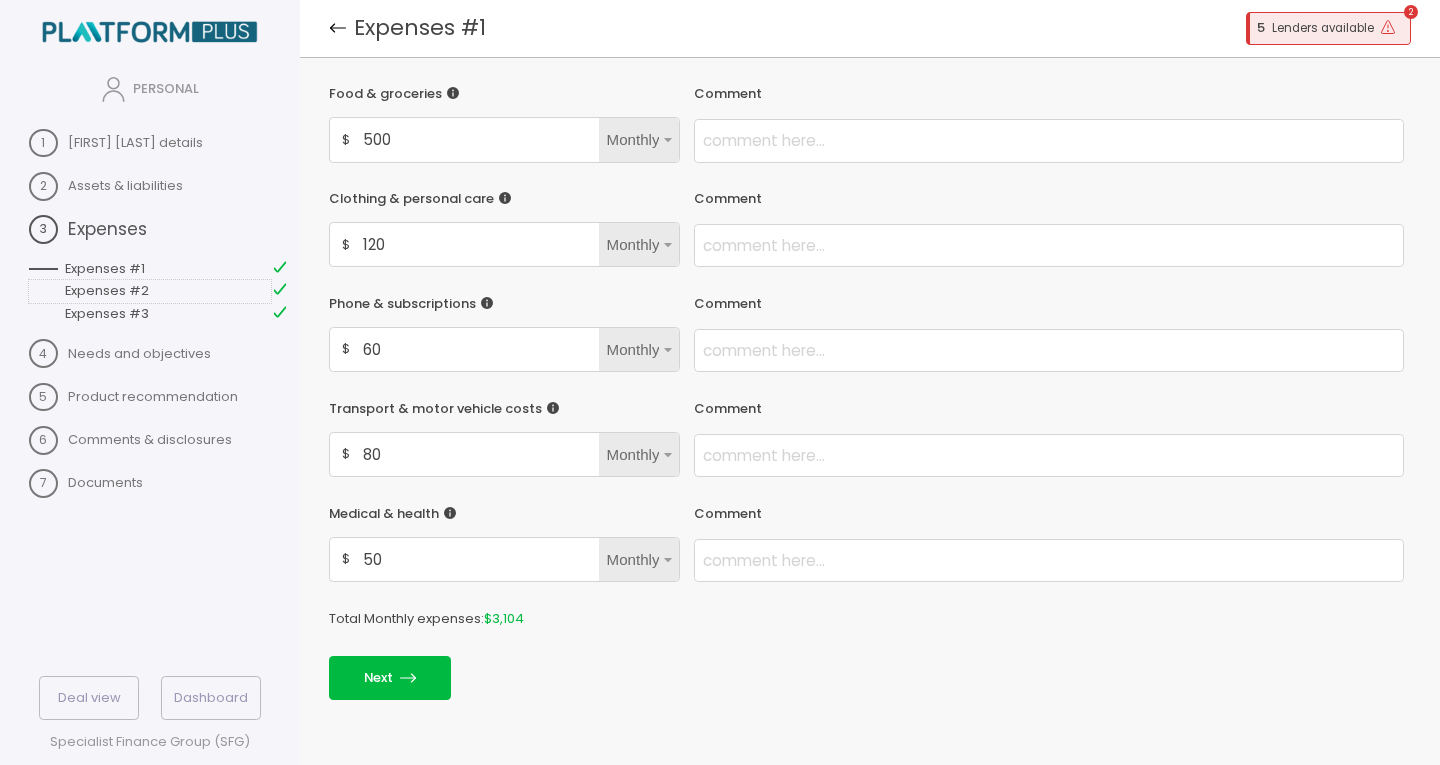 click on "Expenses #2" at bounding box center [150, 291] 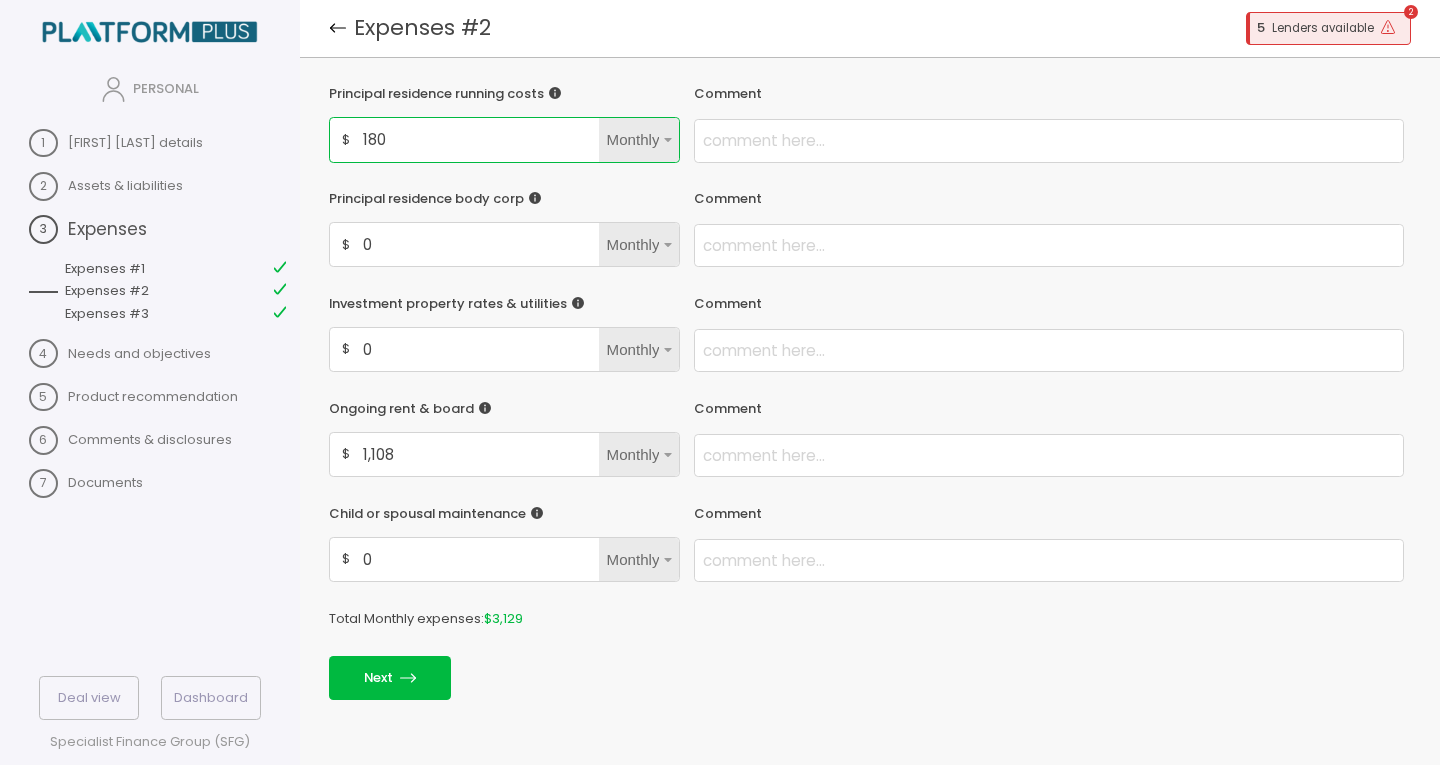 click on "180" at bounding box center (478, 139) 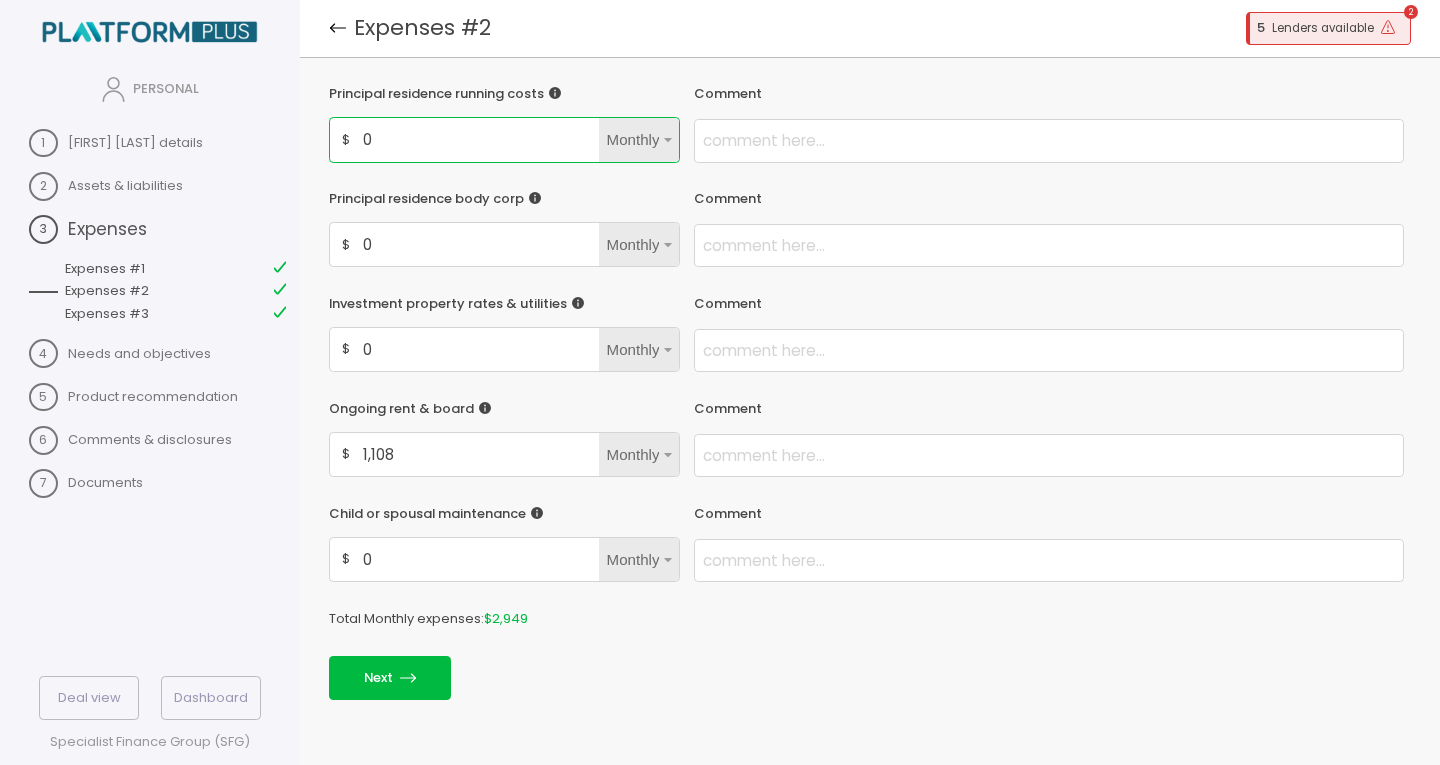 type on "0" 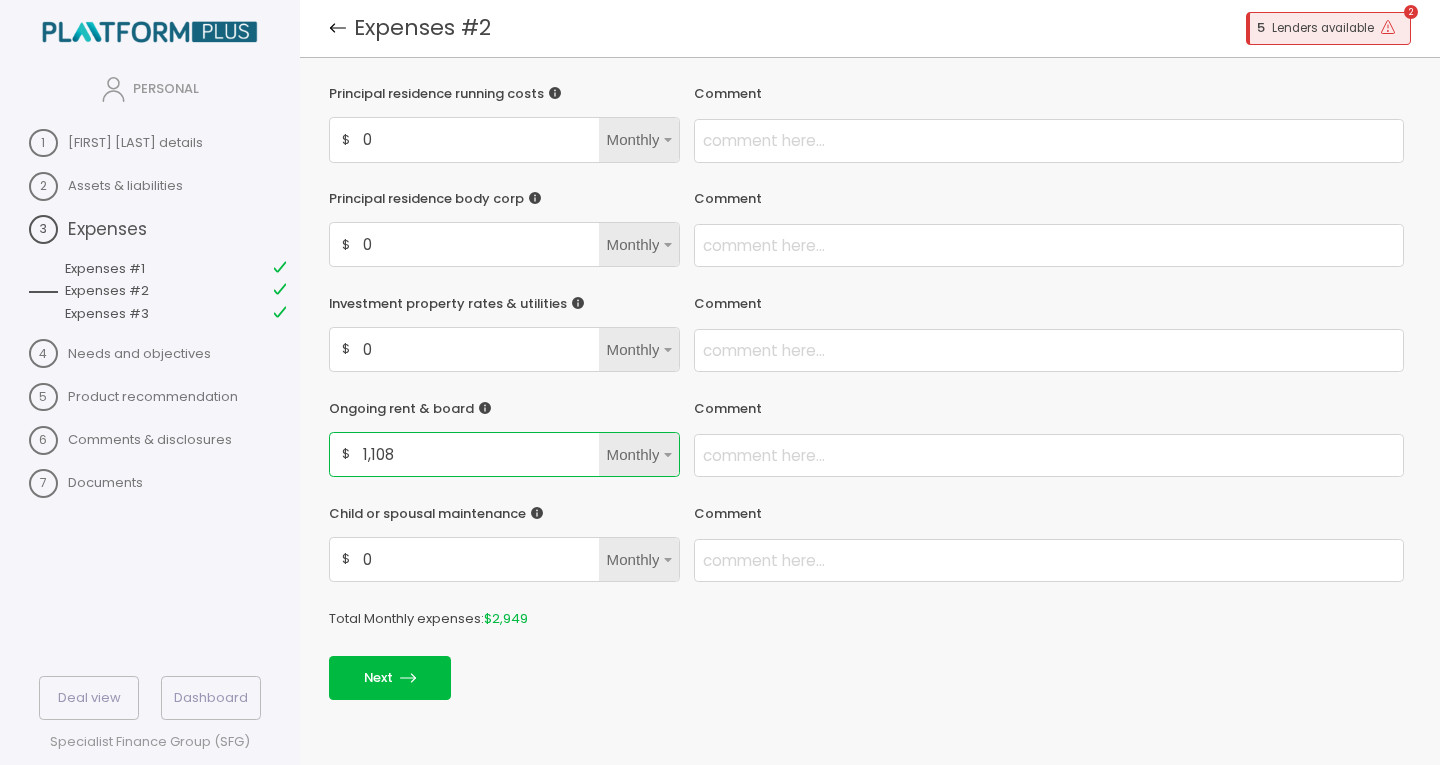 click on "1,108" at bounding box center (478, 454) 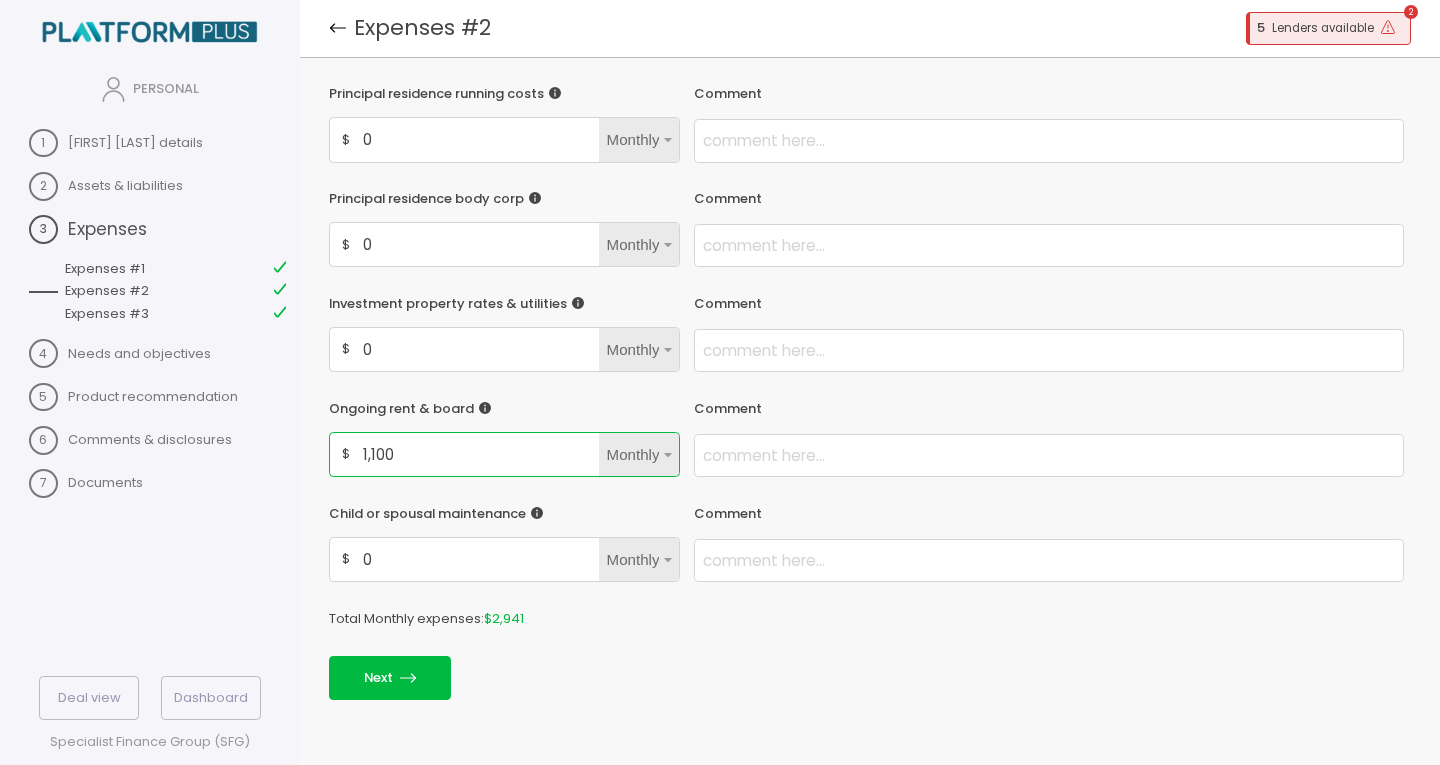 type on "1,100" 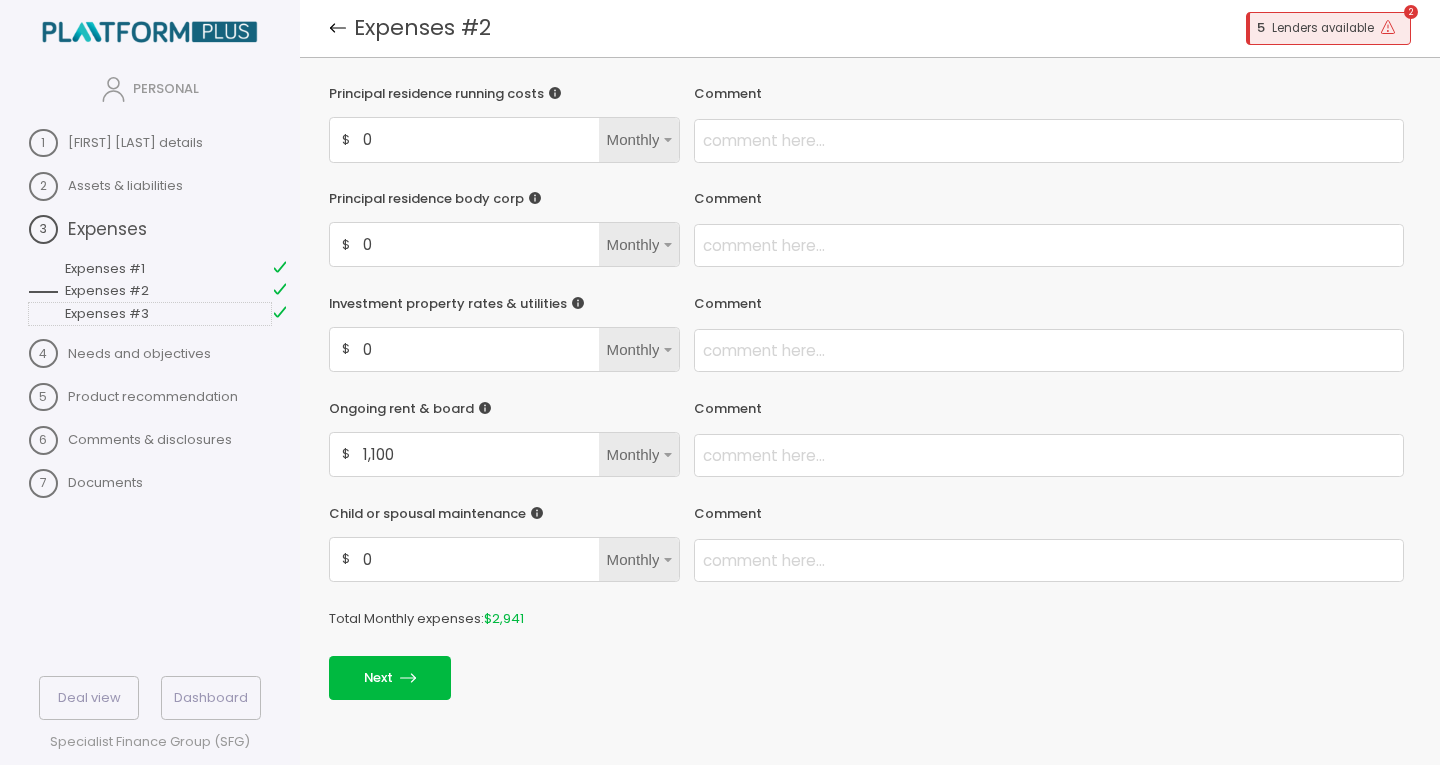 click on "Expenses #3" at bounding box center [150, 314] 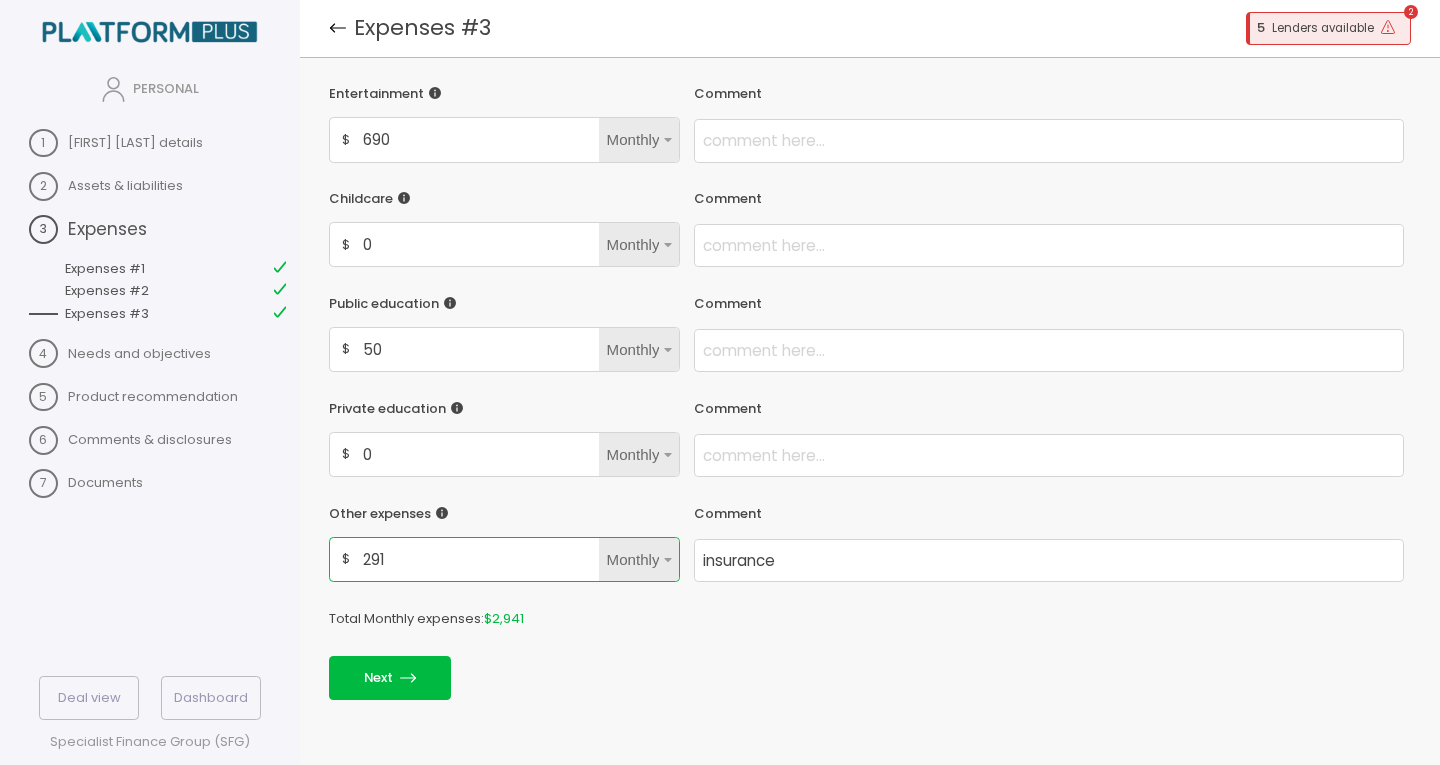 click on "291" at bounding box center (478, 139) 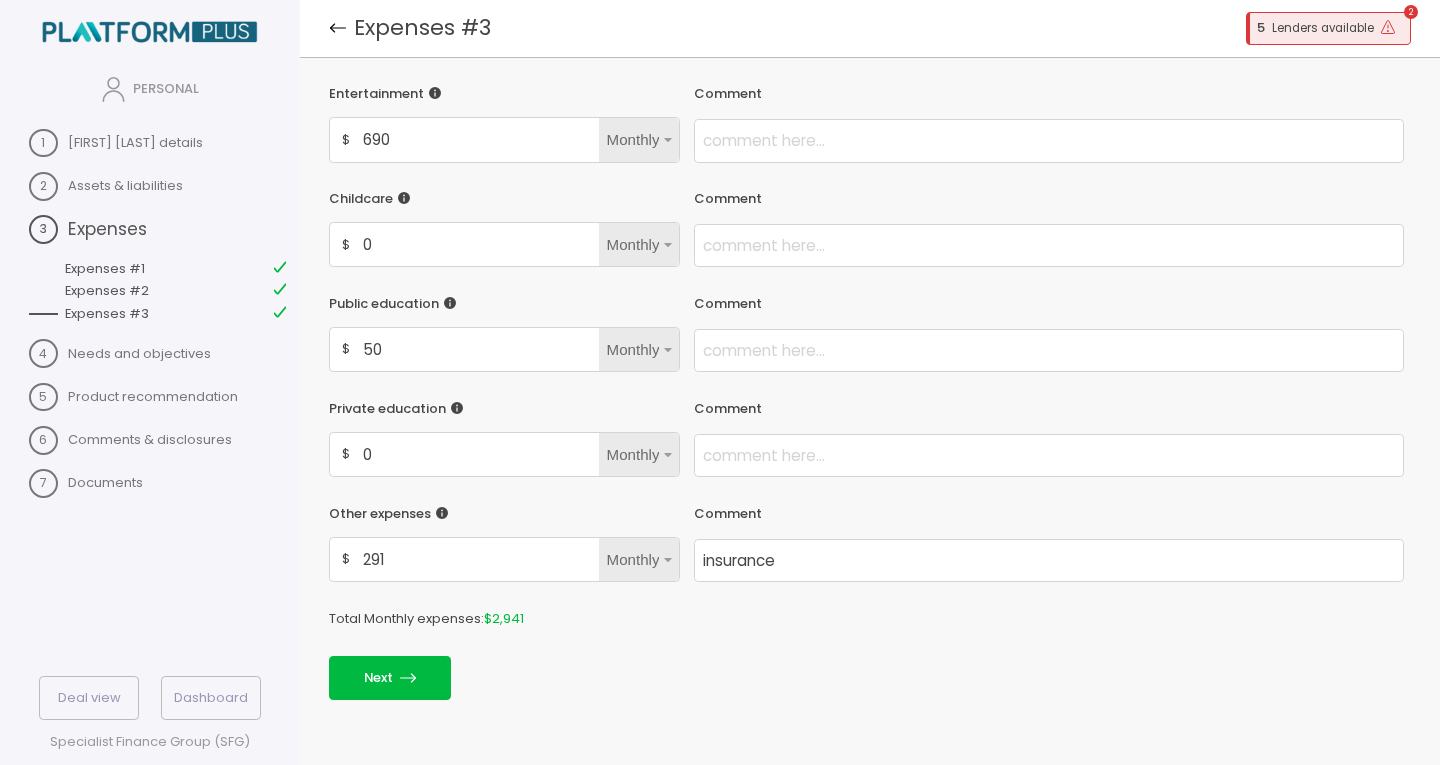 click on "Entertainment" at bounding box center (376, 94) 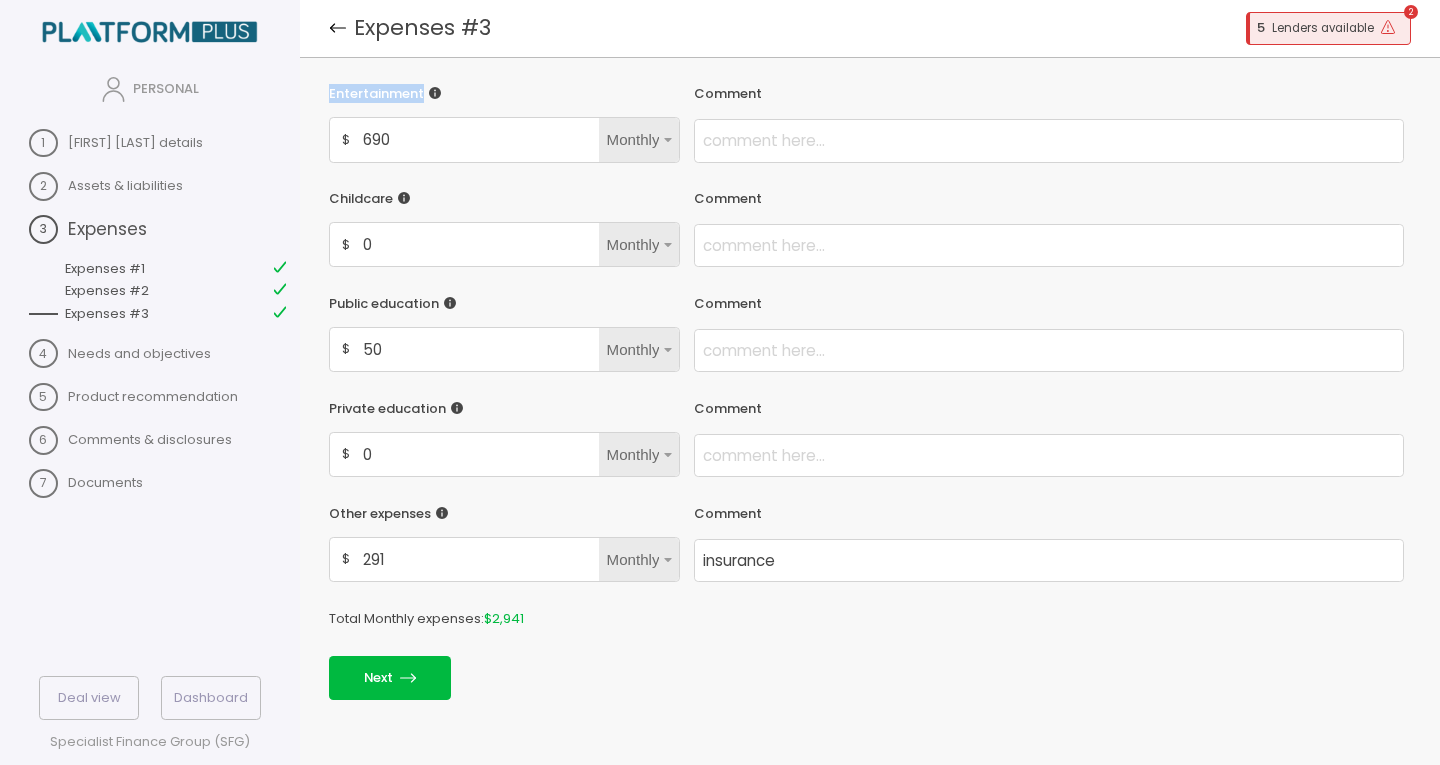 click on "Entertainment" at bounding box center (376, 94) 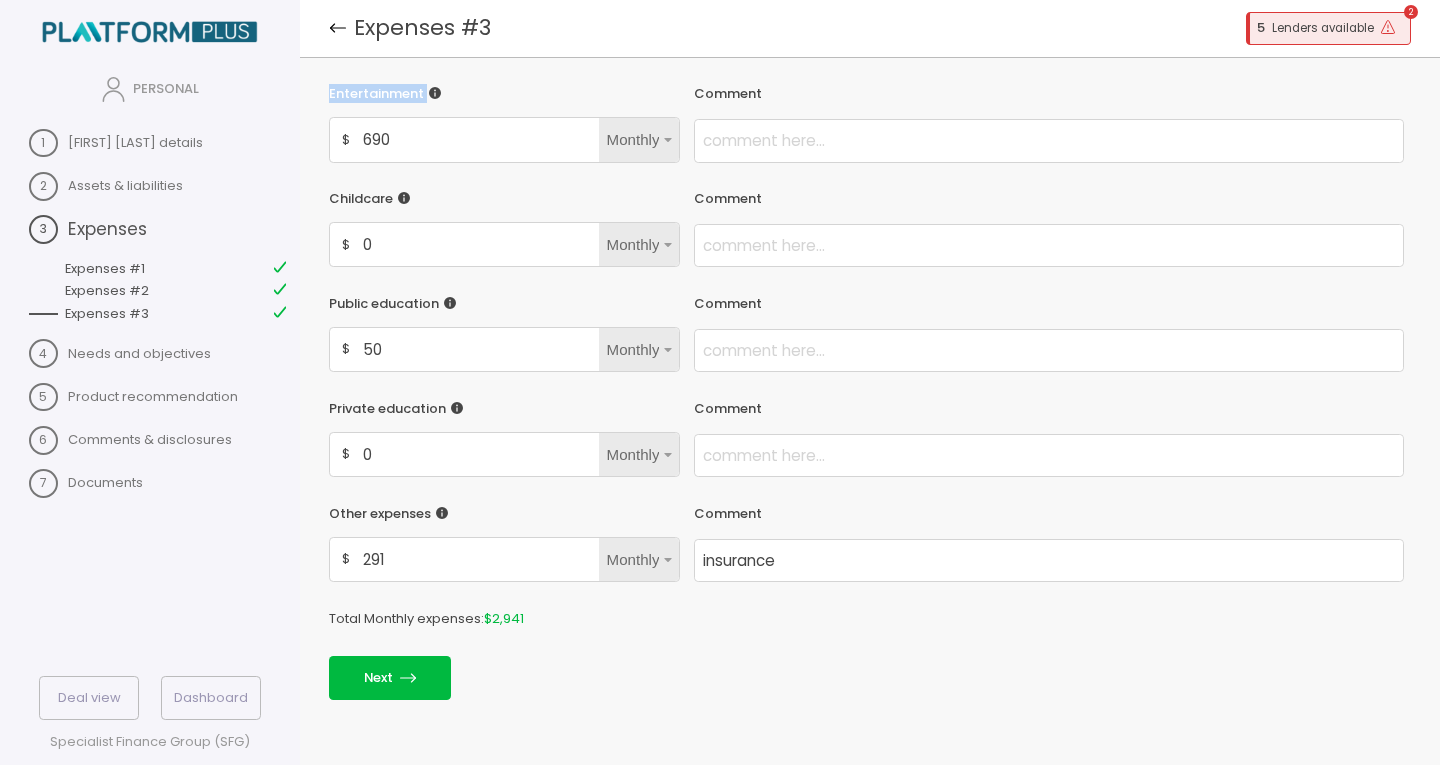click on "Entertainment" at bounding box center [376, 94] 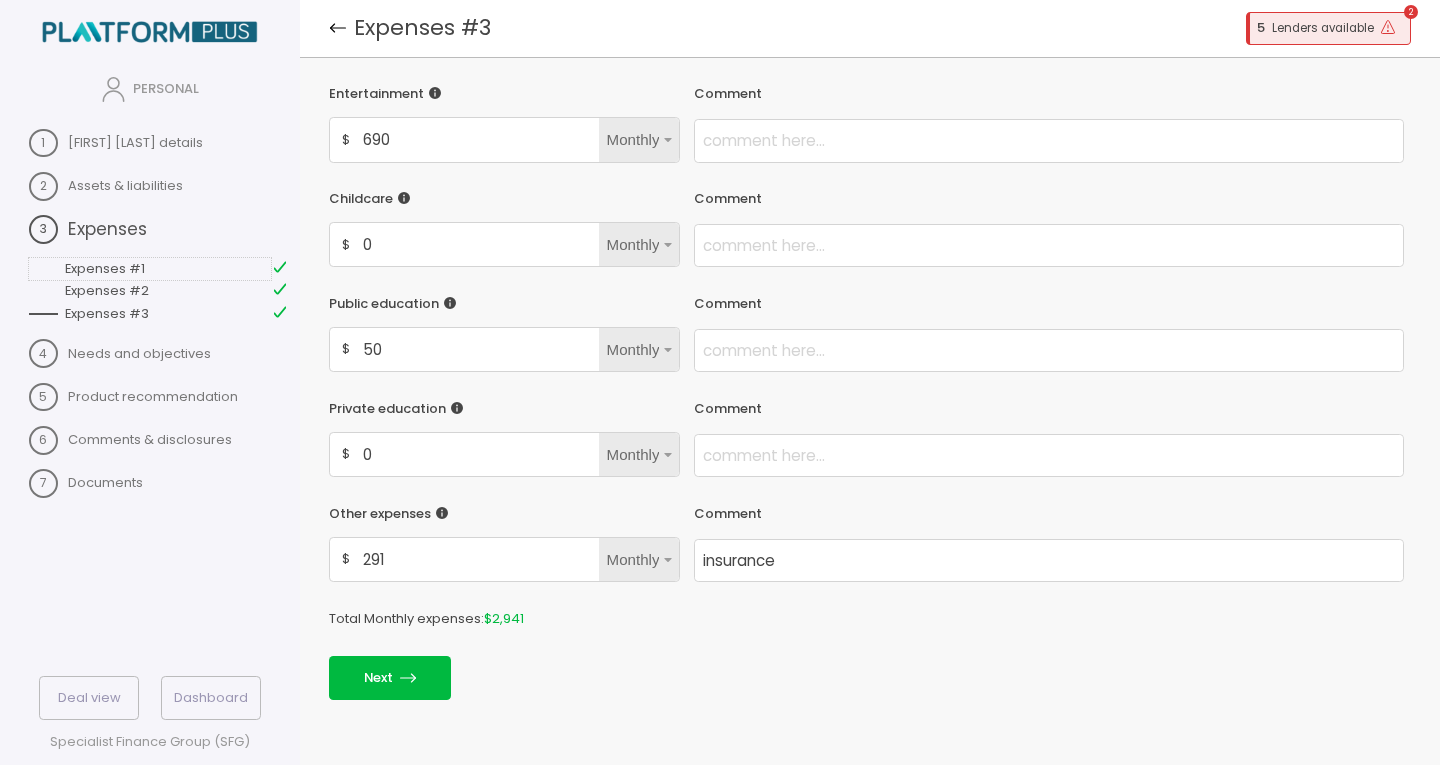 click on "Expenses #1" at bounding box center [150, 269] 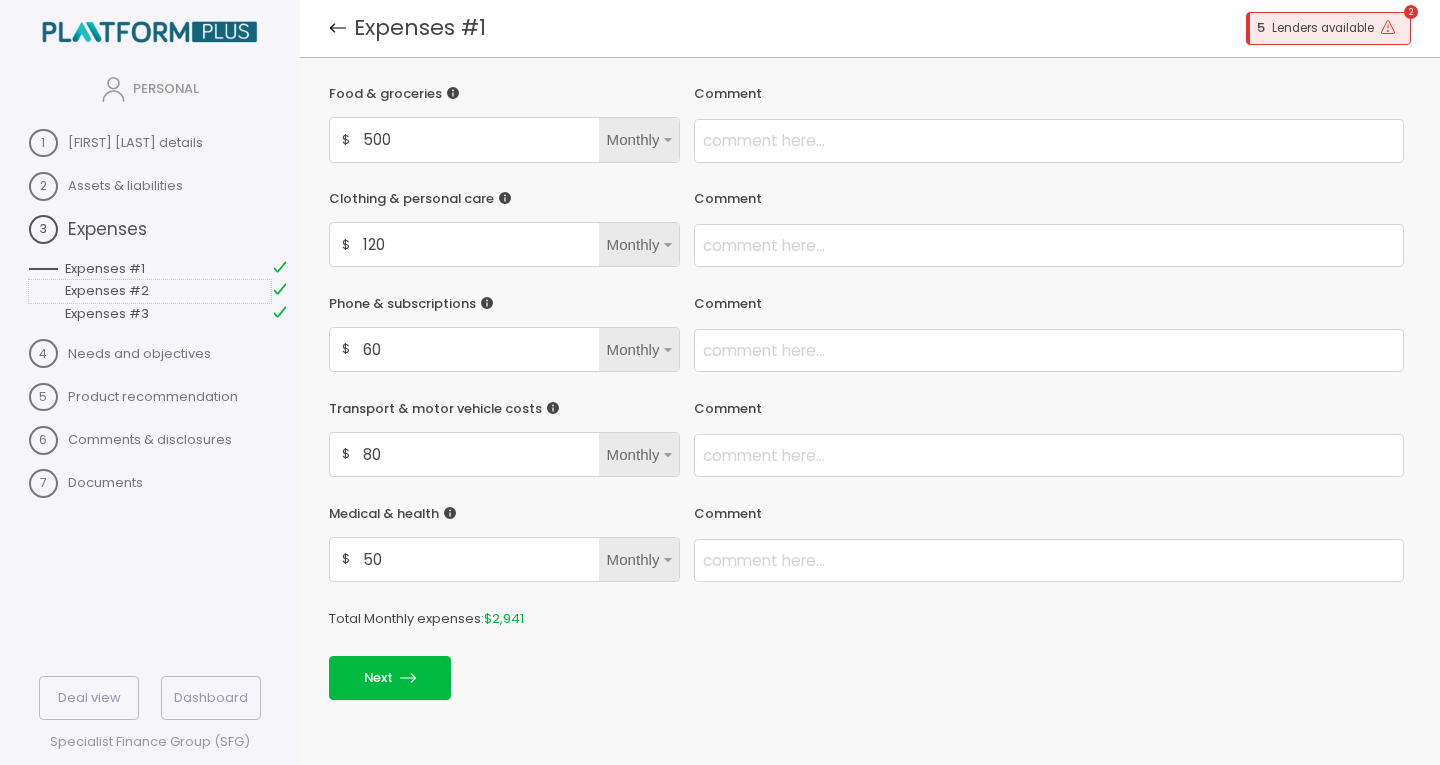 click on "Expenses #2" at bounding box center (150, 291) 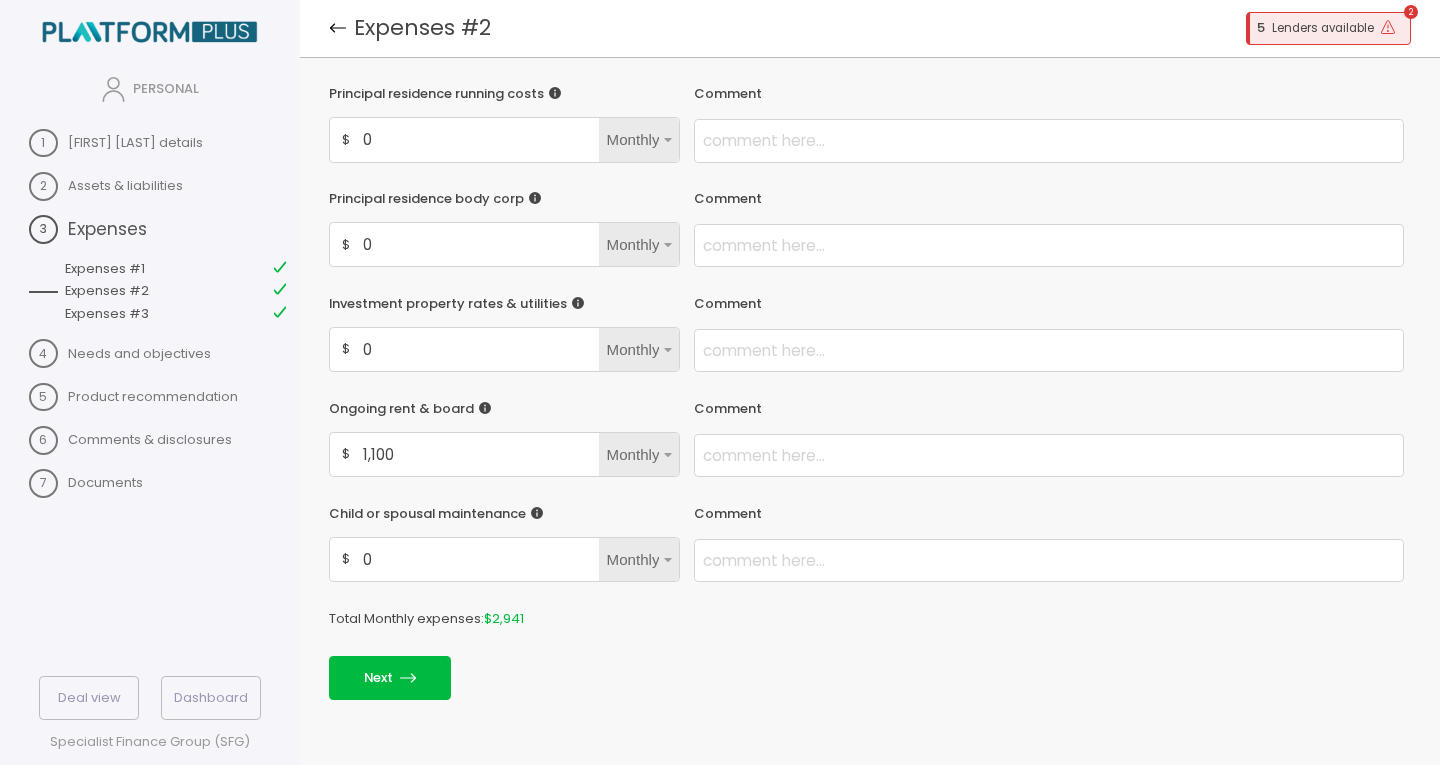 click on "Principal residence running costs" at bounding box center (436, 94) 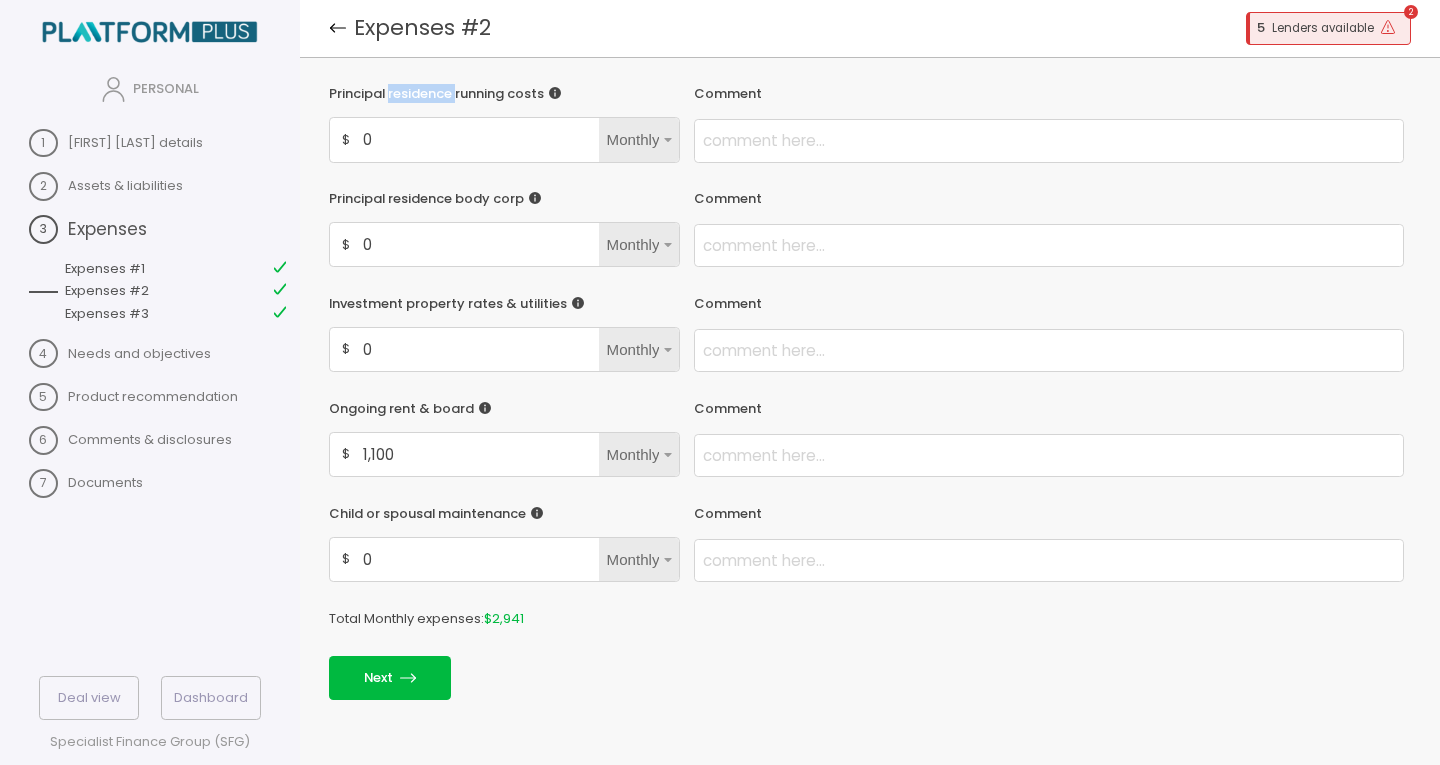 click on "Principal residence running costs" at bounding box center [436, 94] 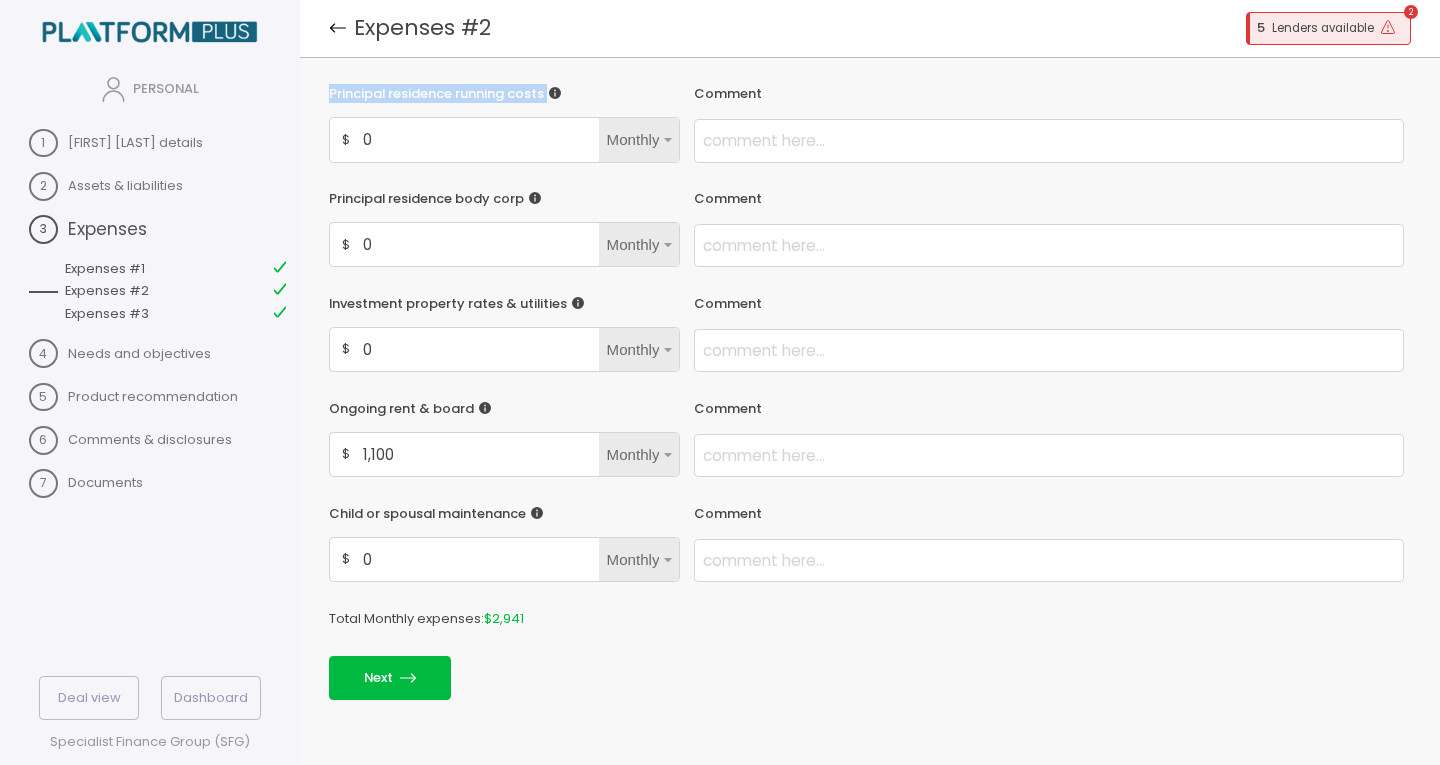 click on "Principal residence running costs" at bounding box center [436, 94] 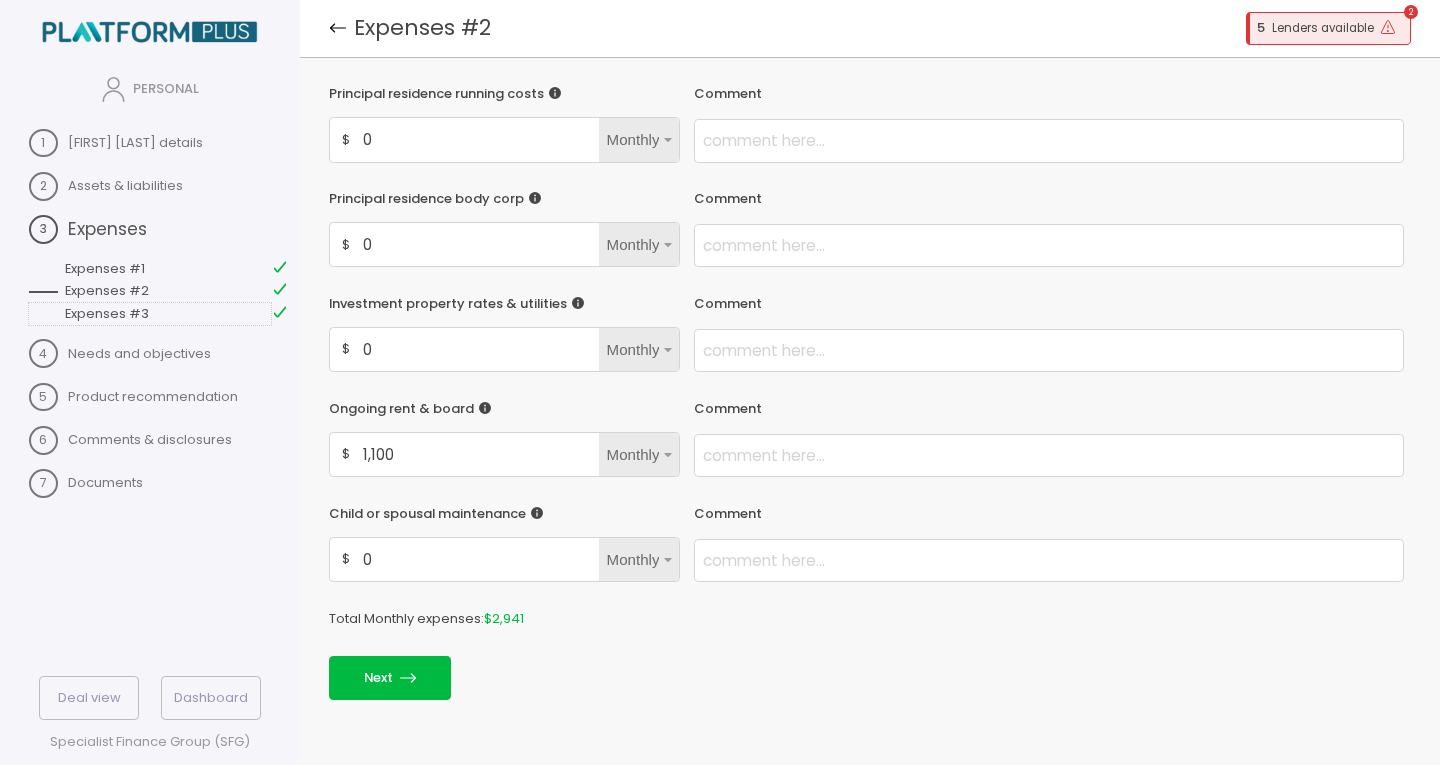 click on "Expenses #3" at bounding box center [150, 314] 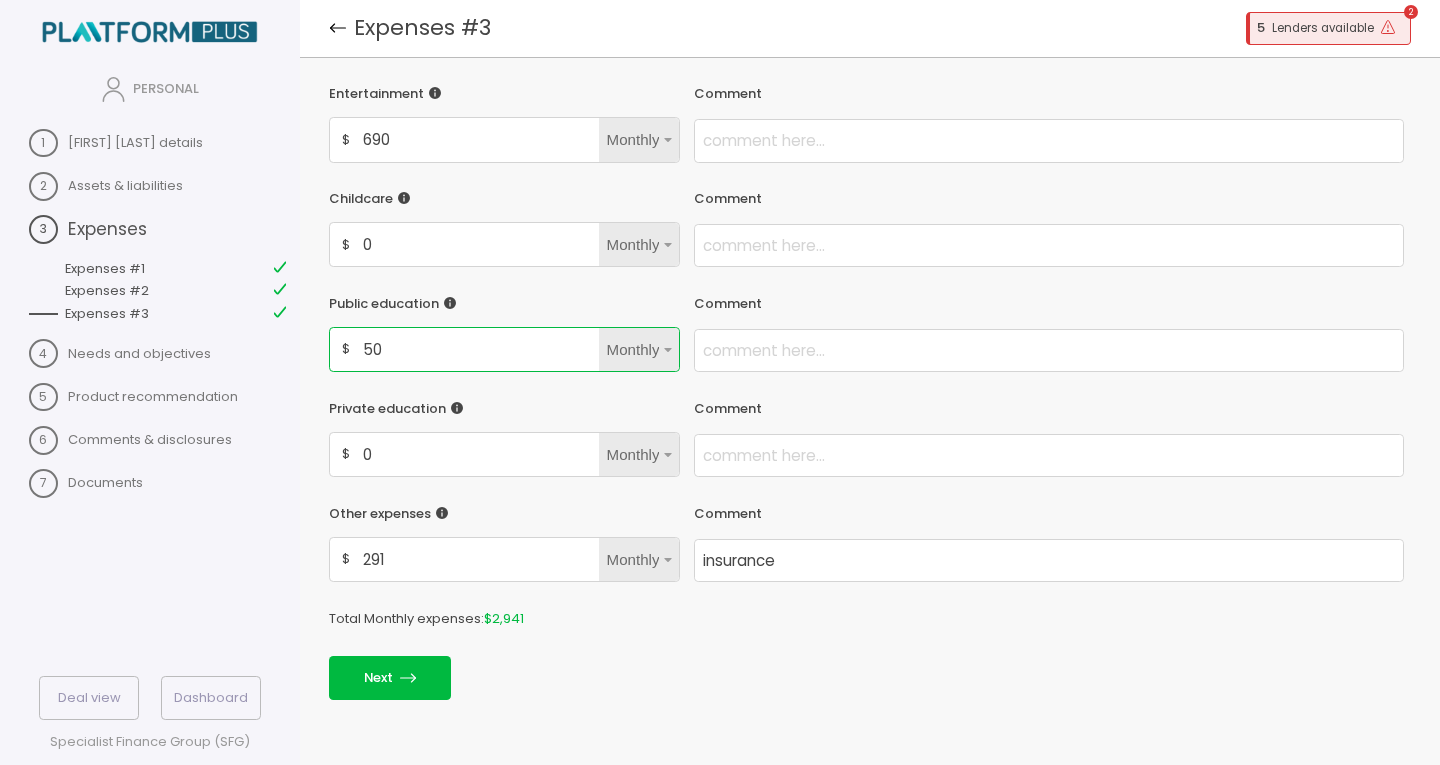click on "50" at bounding box center [478, 139] 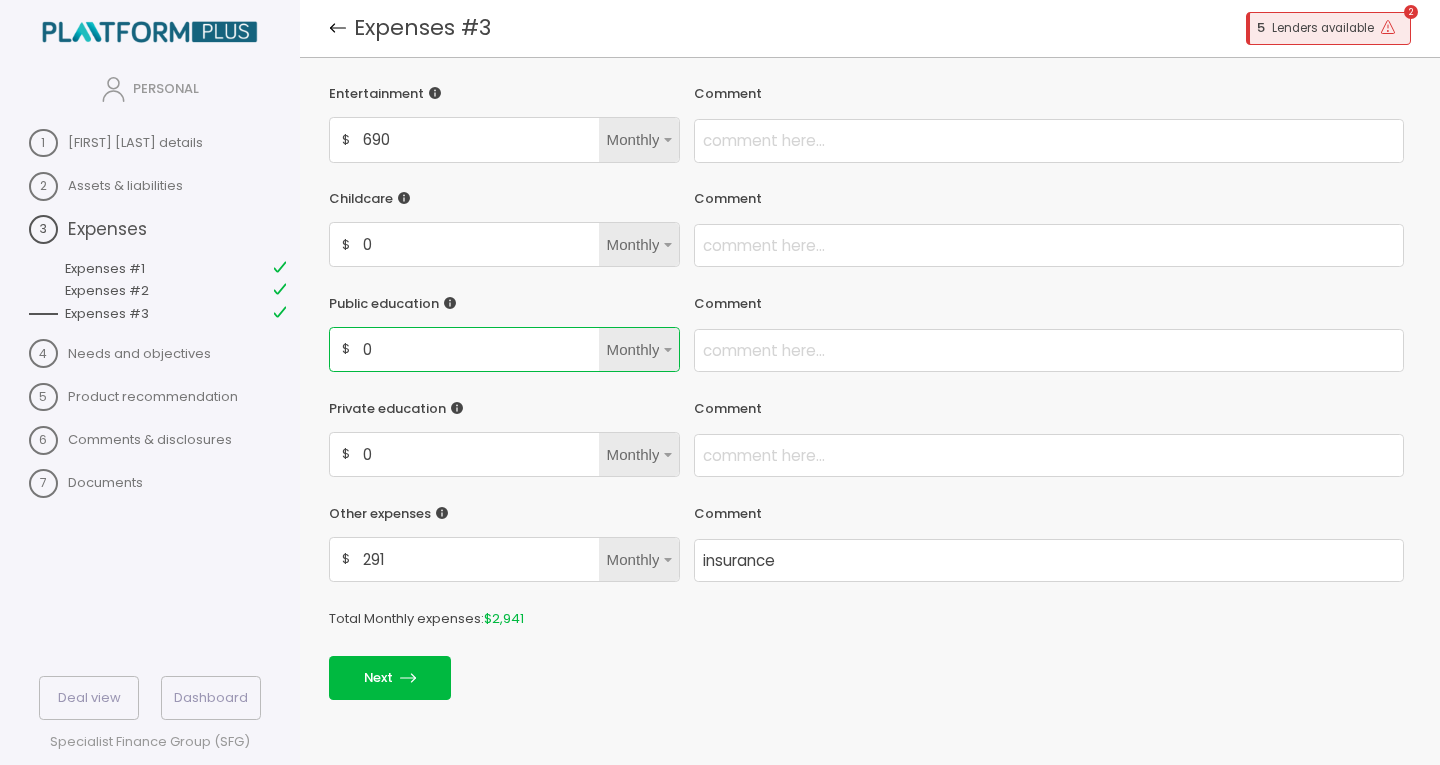 type on "0" 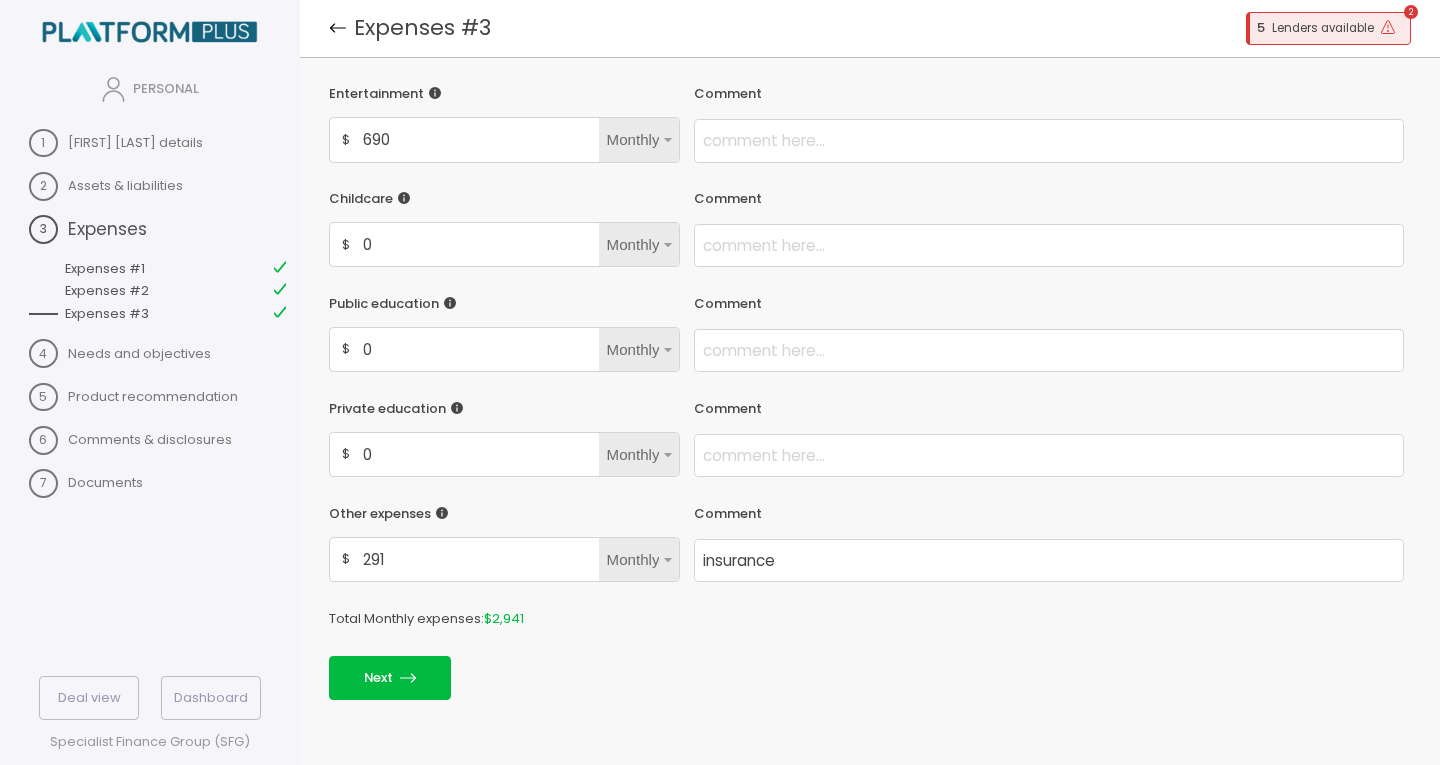 click on "Entertainment $ 690 Monthly Comment Childcare $ 0 Monthly Comment Public education $ 0 Monthly Comment Private education $ 0 Monthly Comment Other expenses $ 291 Monthly Comment insurance Total Monthly expenses:  $ 2,941 Next" at bounding box center (869, 386) 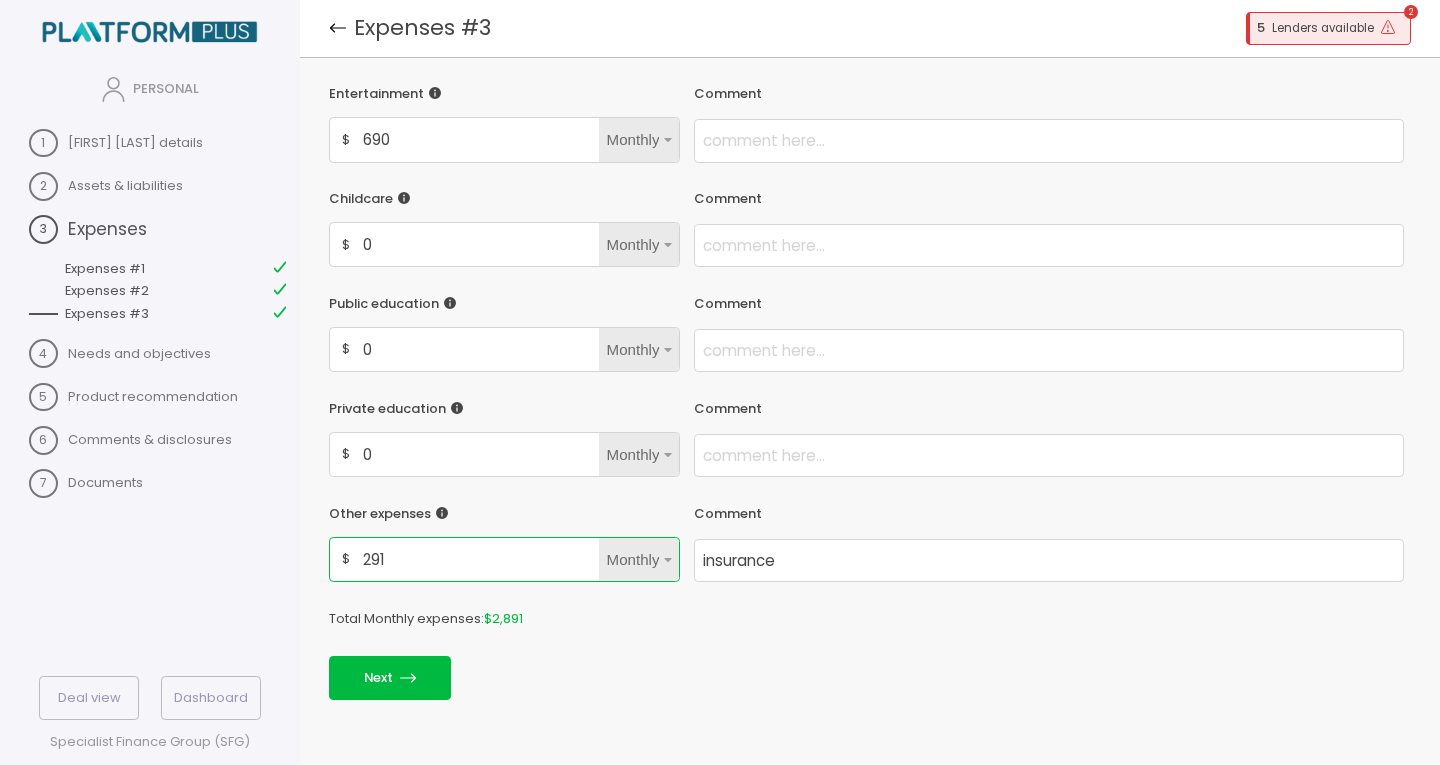 click on "291" at bounding box center (478, 139) 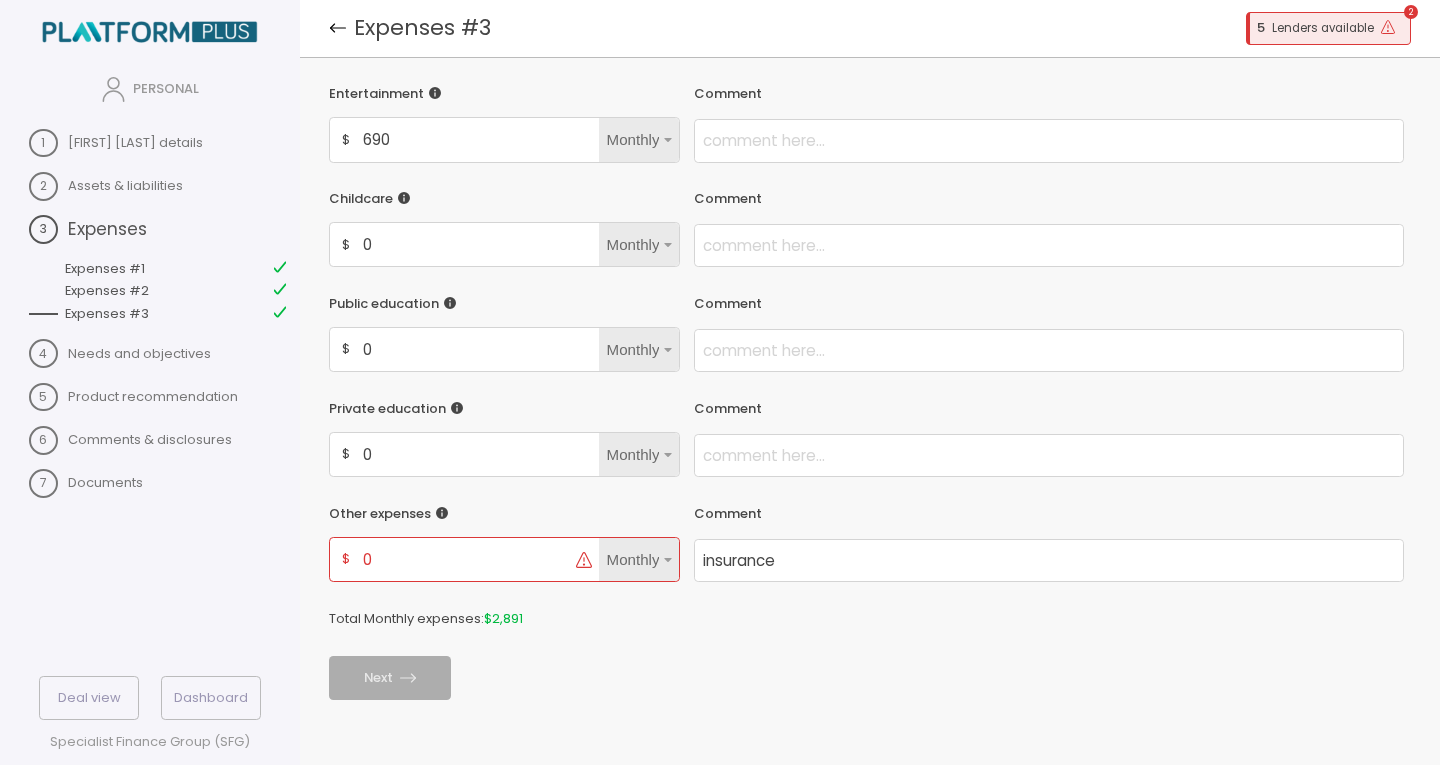 type on "0" 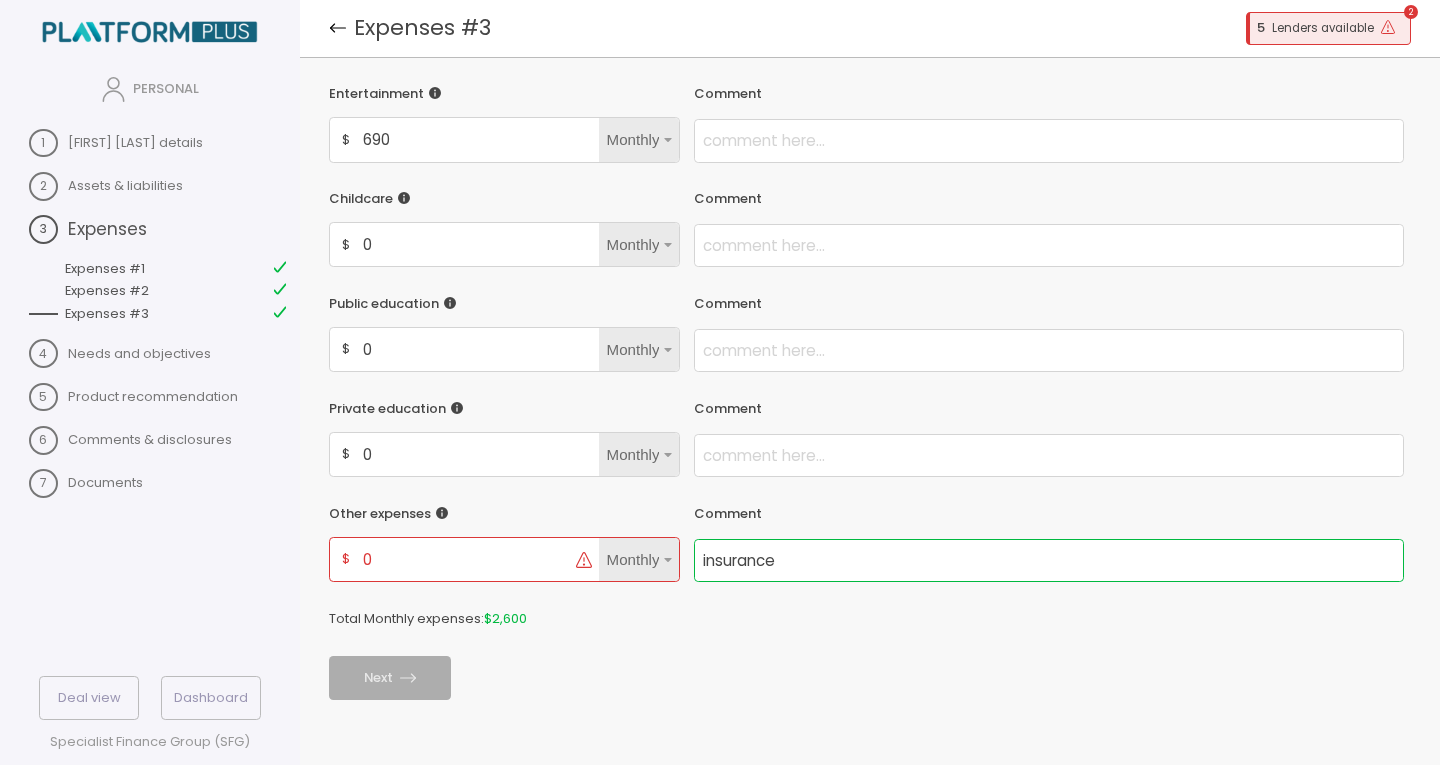 click on "insurance" at bounding box center (1049, 140) 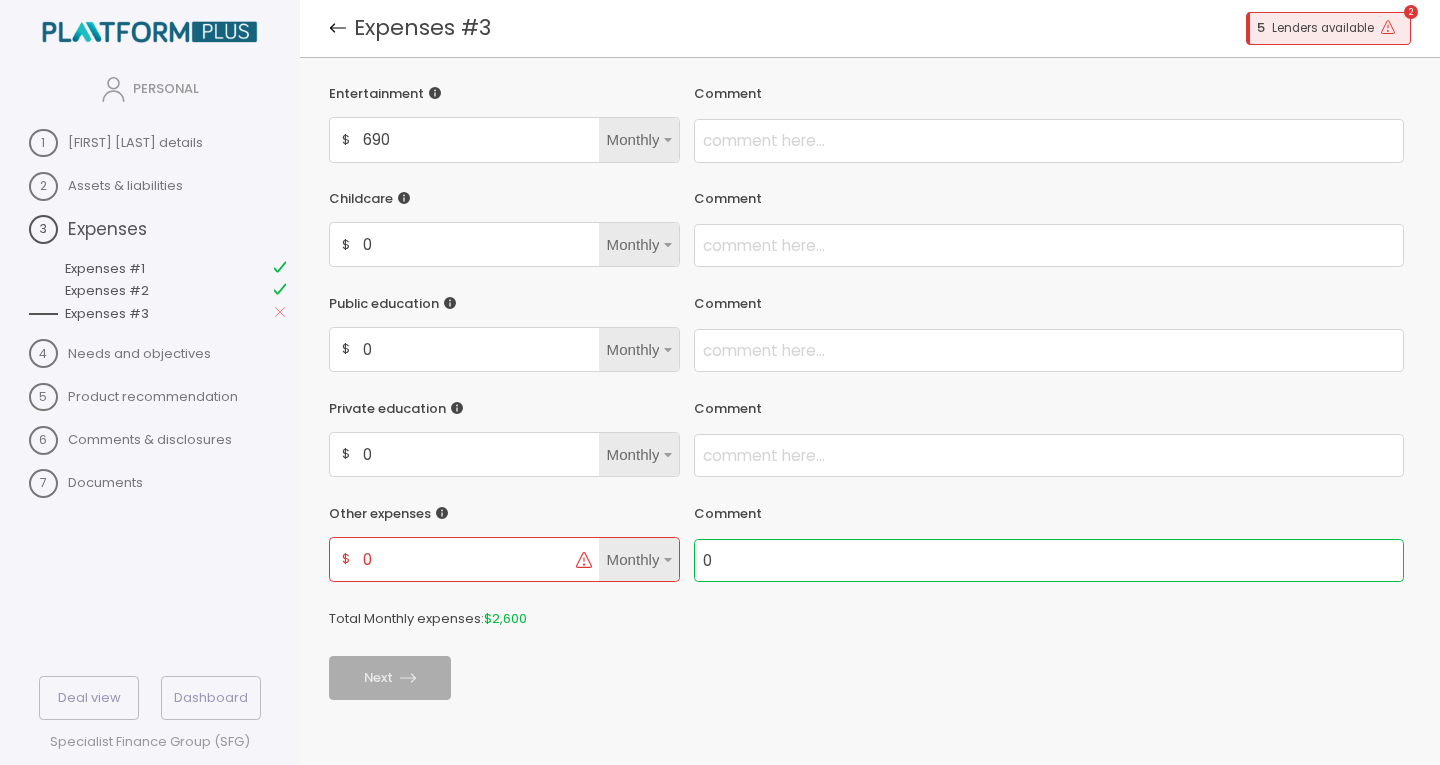 type on "0" 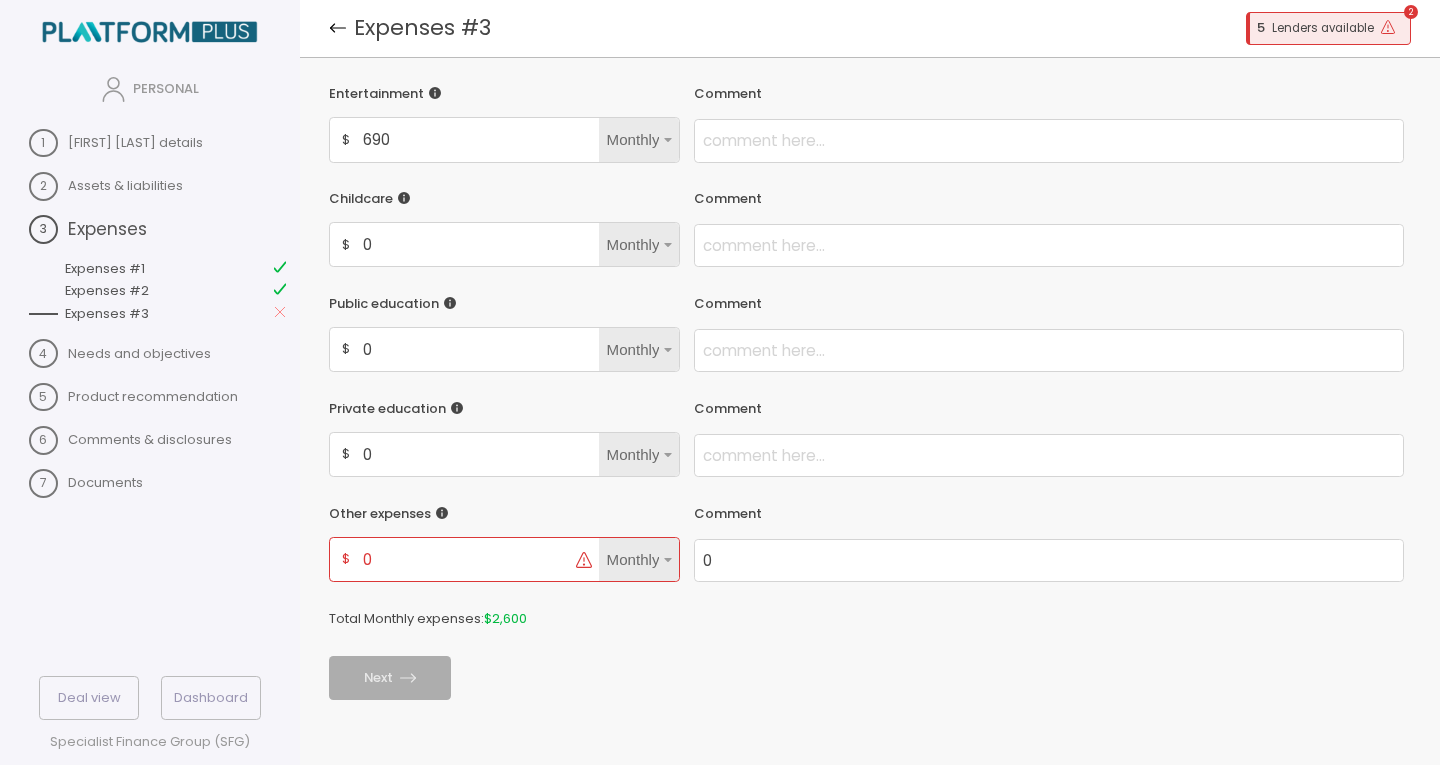click on "Entertainment $ 690 Monthly Comment Childcare $ 0 Monthly Comment Public education $ 0 Monthly Comment Private education $ 0 Monthly Comment Other expenses $ 0 Monthly Comment 0 Total Monthly expenses:  $ 2,600 Next" at bounding box center (869, 386) 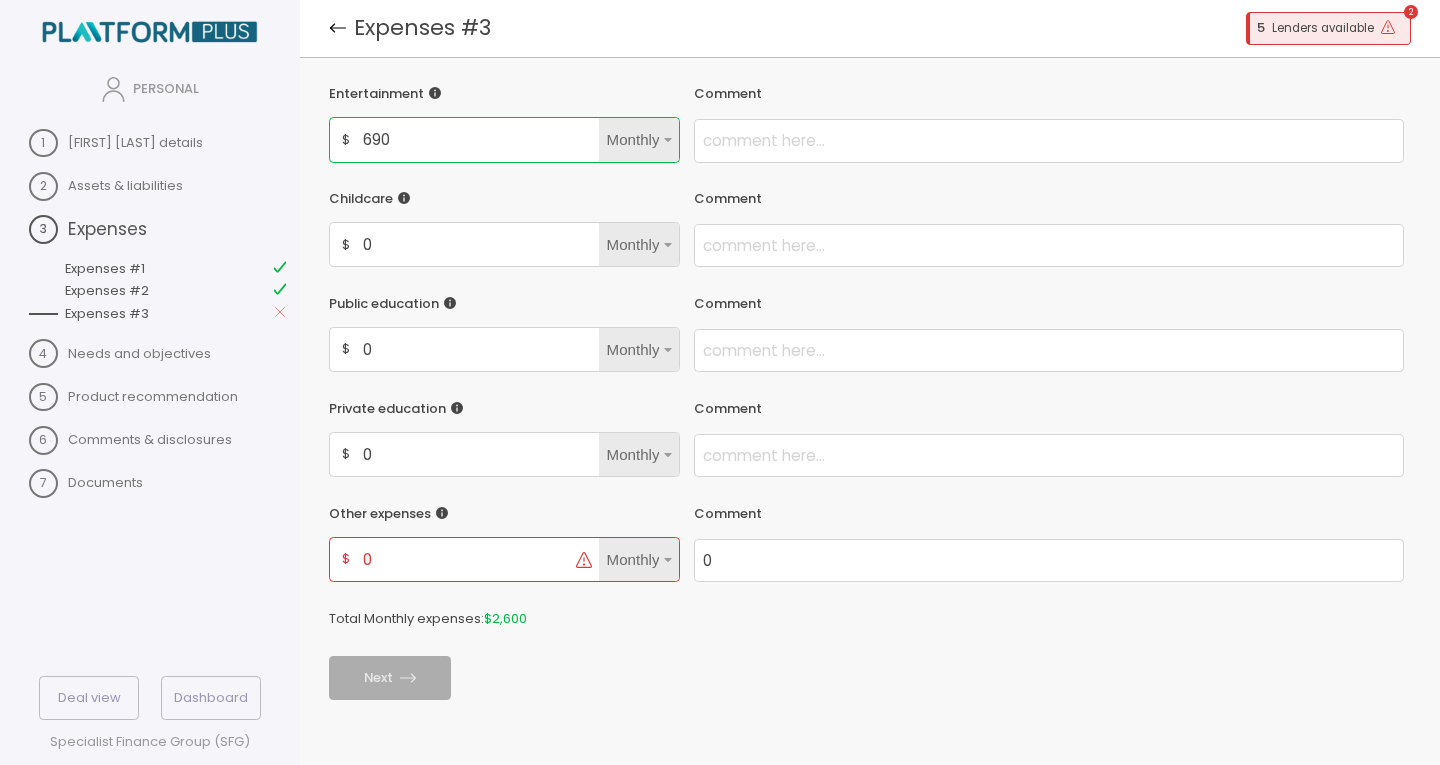 click on "690" at bounding box center (478, 139) 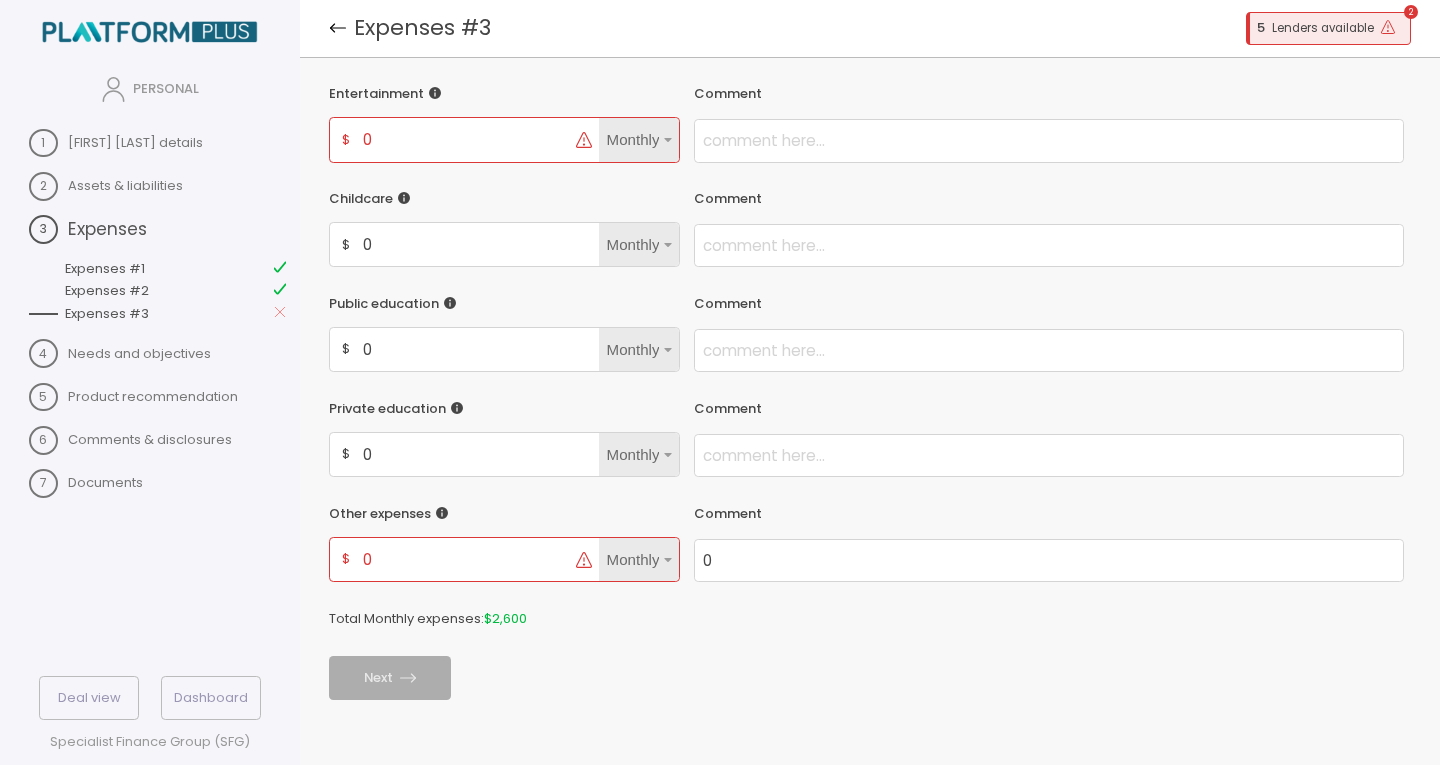 type on "0" 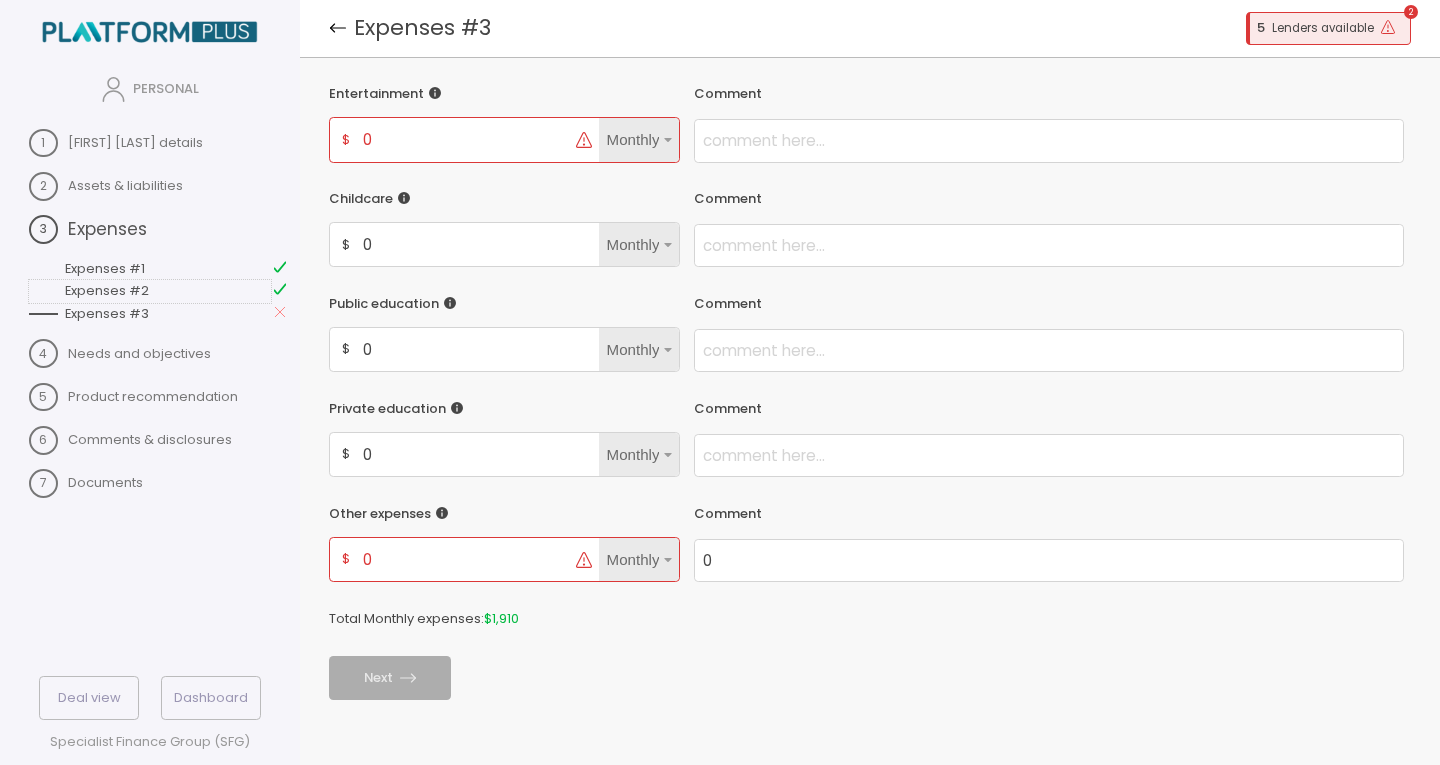 click on "Expenses #2" at bounding box center [150, 291] 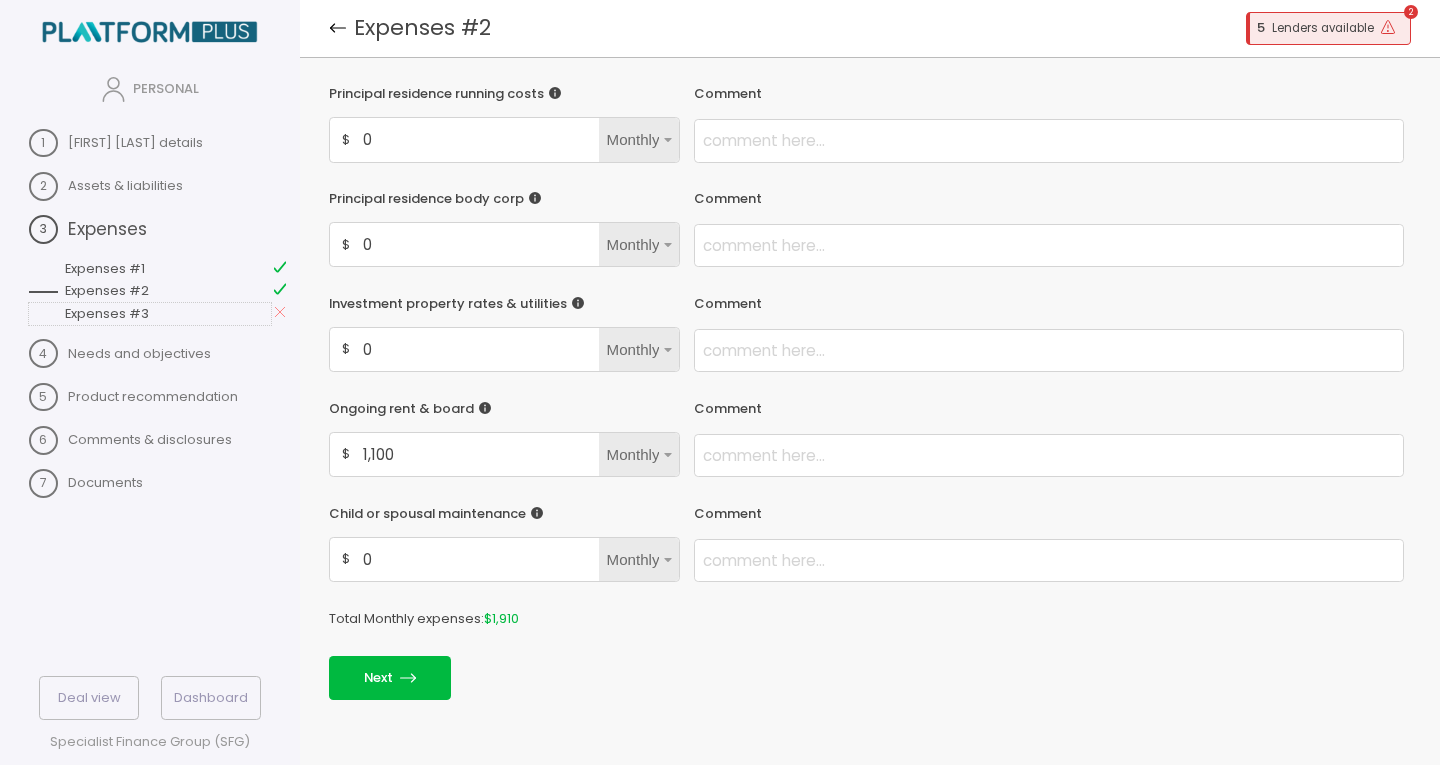 click on "Expenses #3" at bounding box center [150, 314] 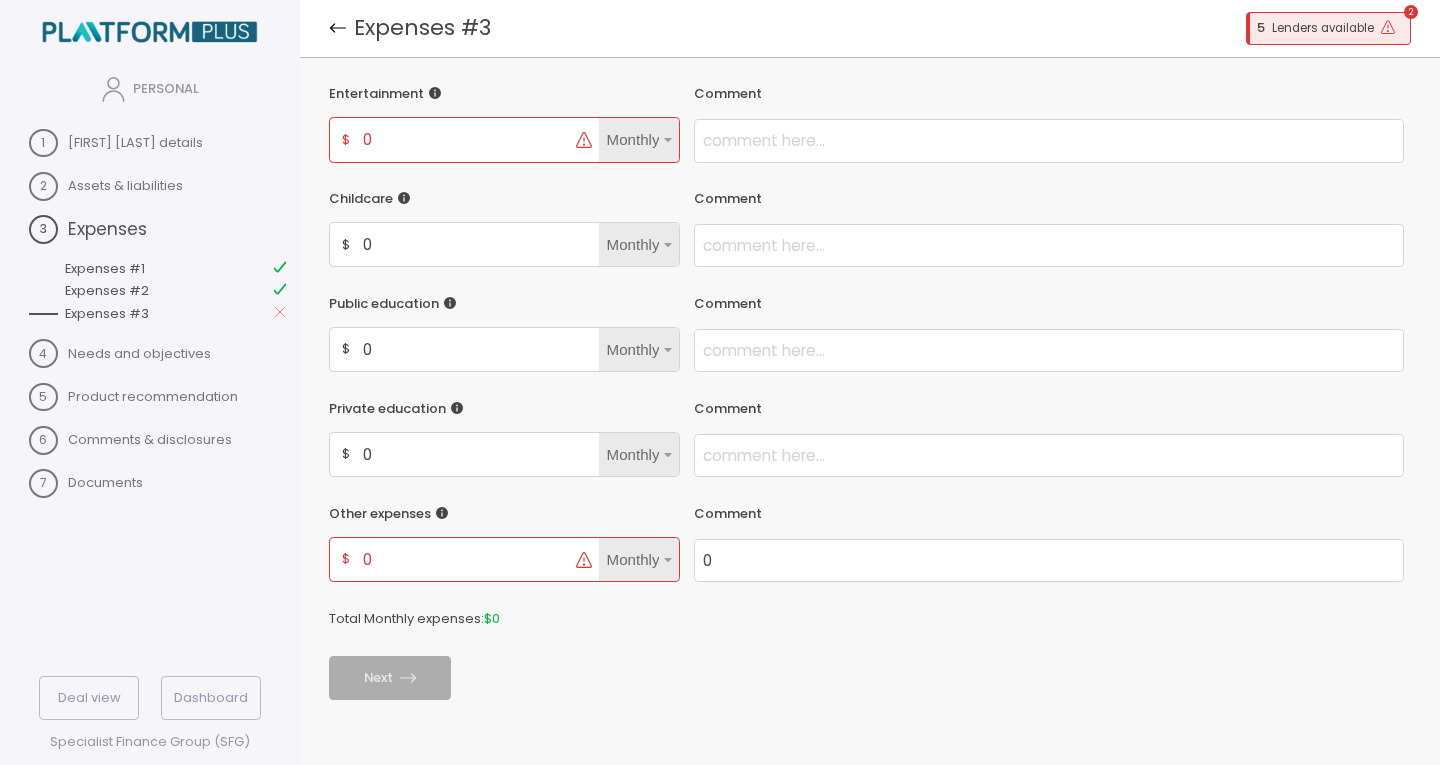 click on "0" at bounding box center (466, 139) 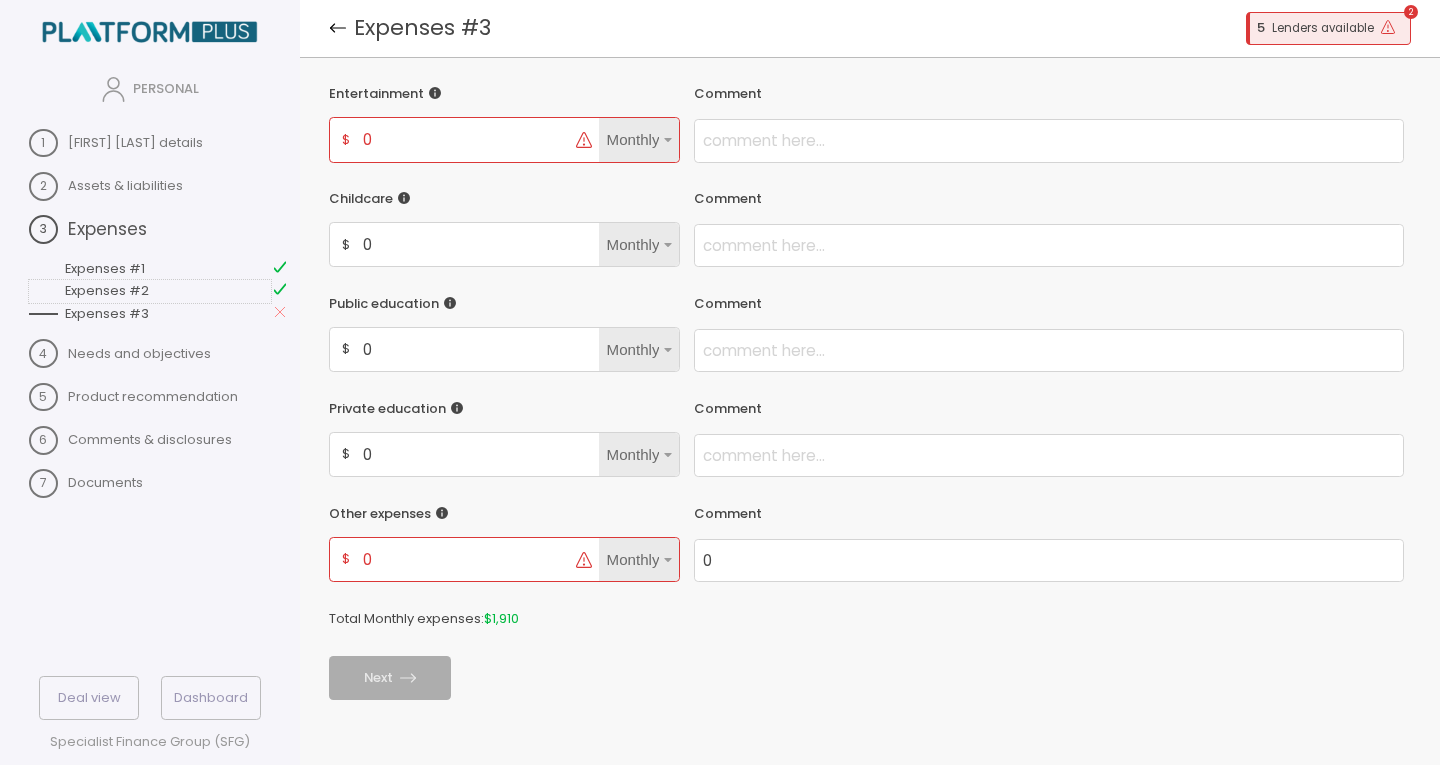 click on "Expenses #2" at bounding box center (150, 291) 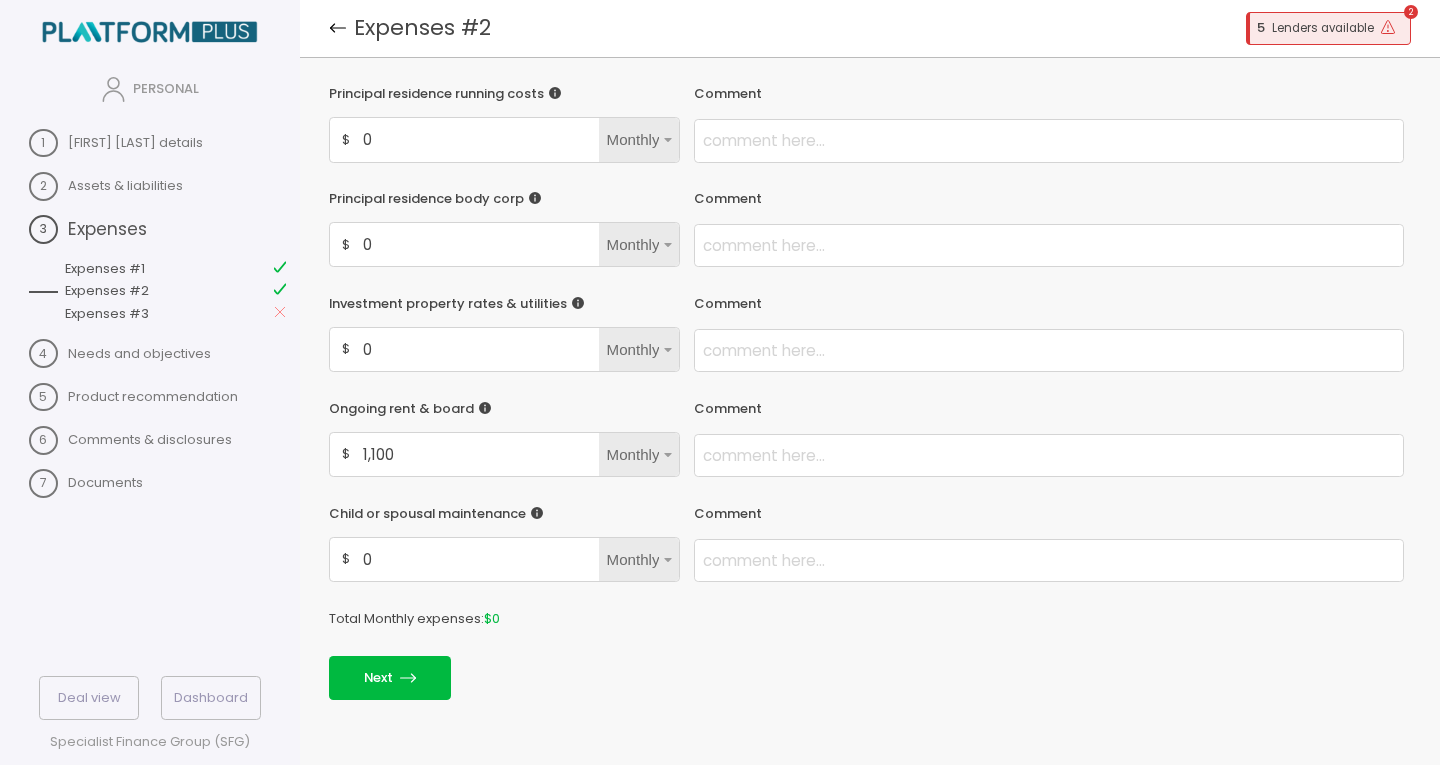 drag, startPoint x: 512, startPoint y: 99, endPoint x: 480, endPoint y: 118, distance: 37.215588 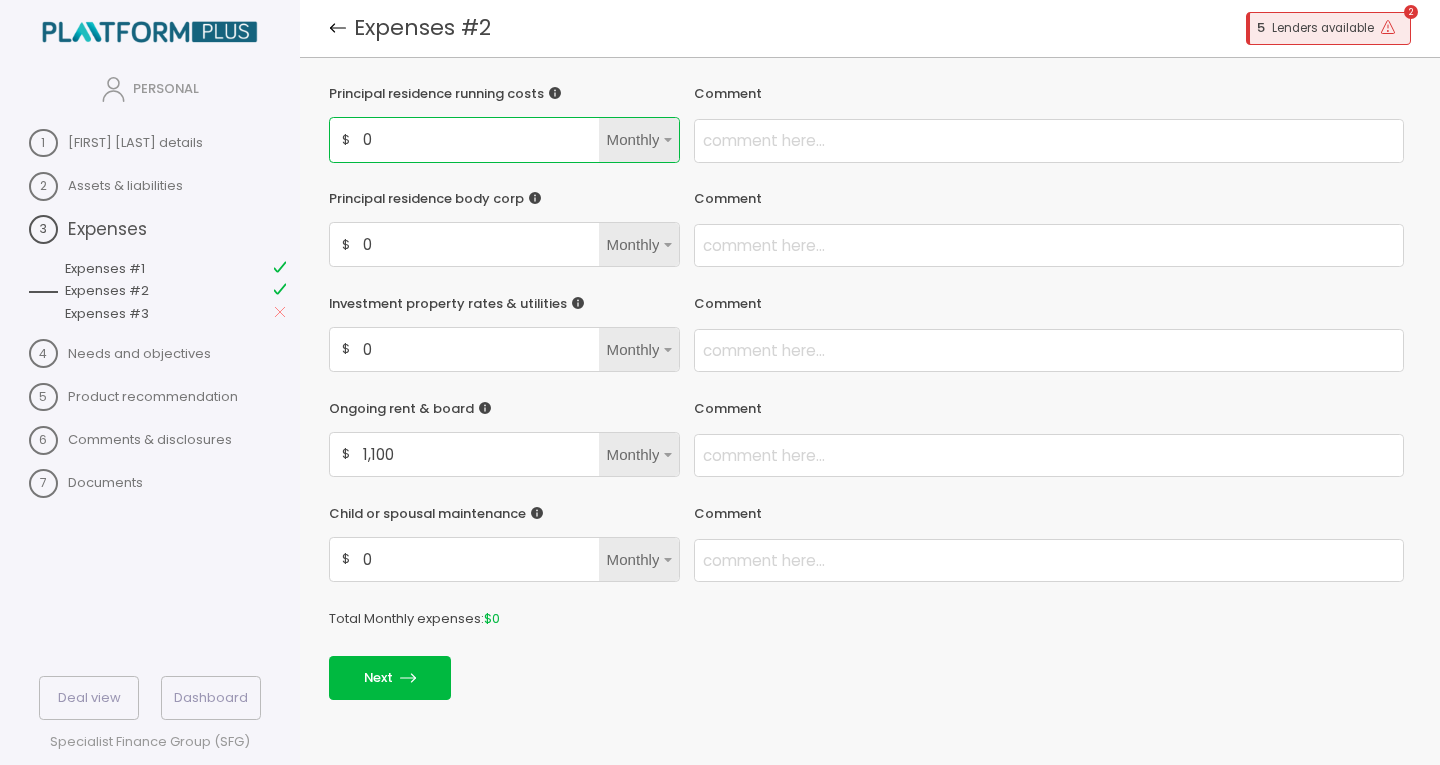 click on "0" at bounding box center (478, 139) 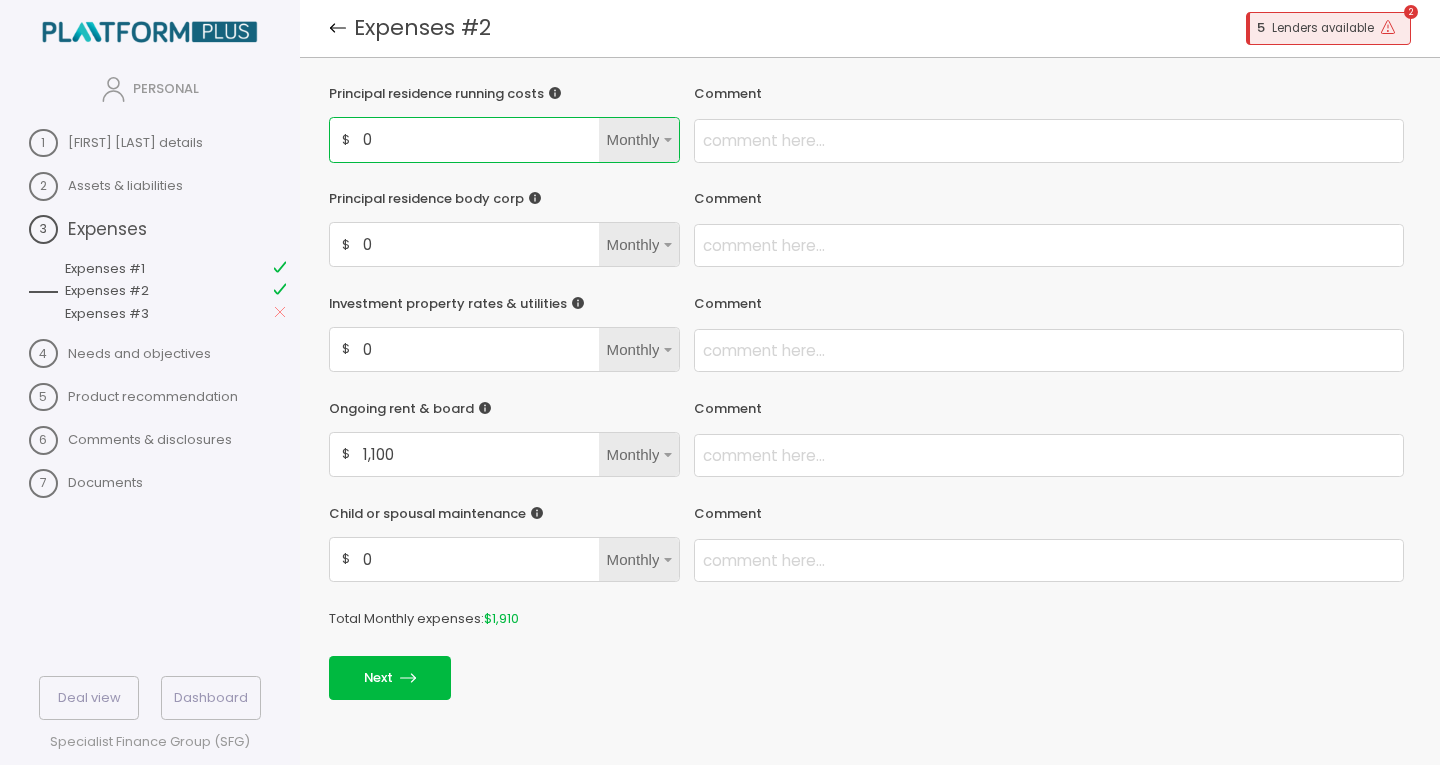 click on "0" at bounding box center [478, 139] 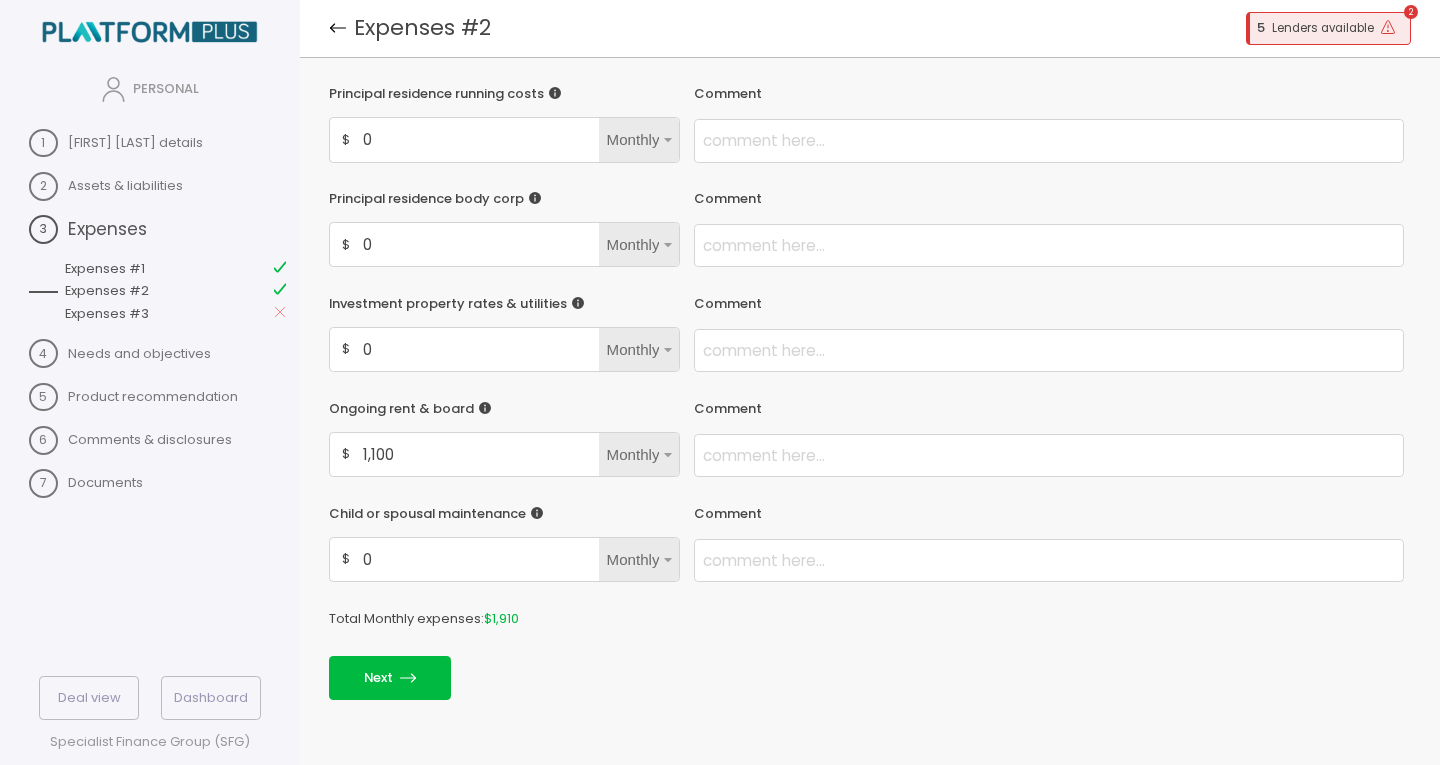 click on "Principal residence body corp" at bounding box center [436, 94] 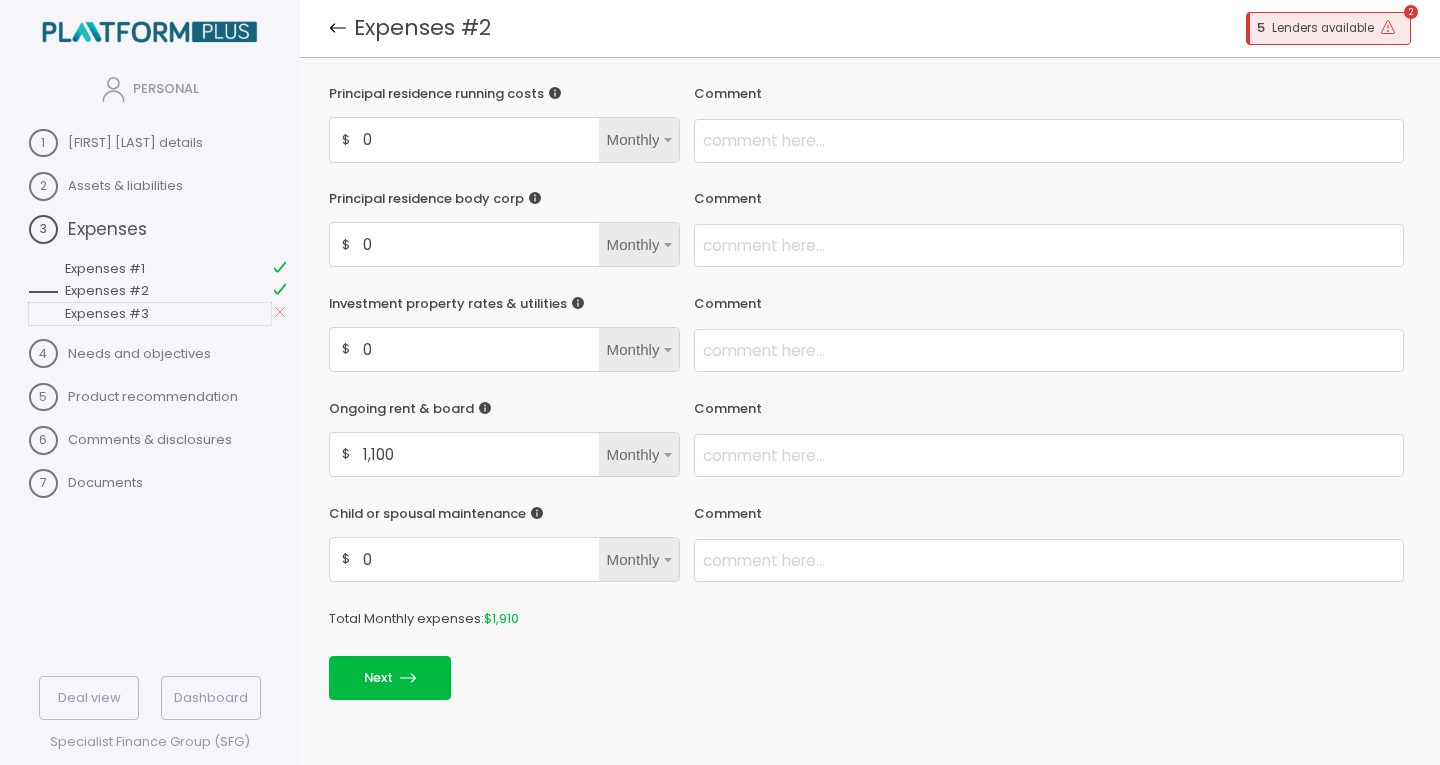 click on "Expenses #3" at bounding box center [150, 314] 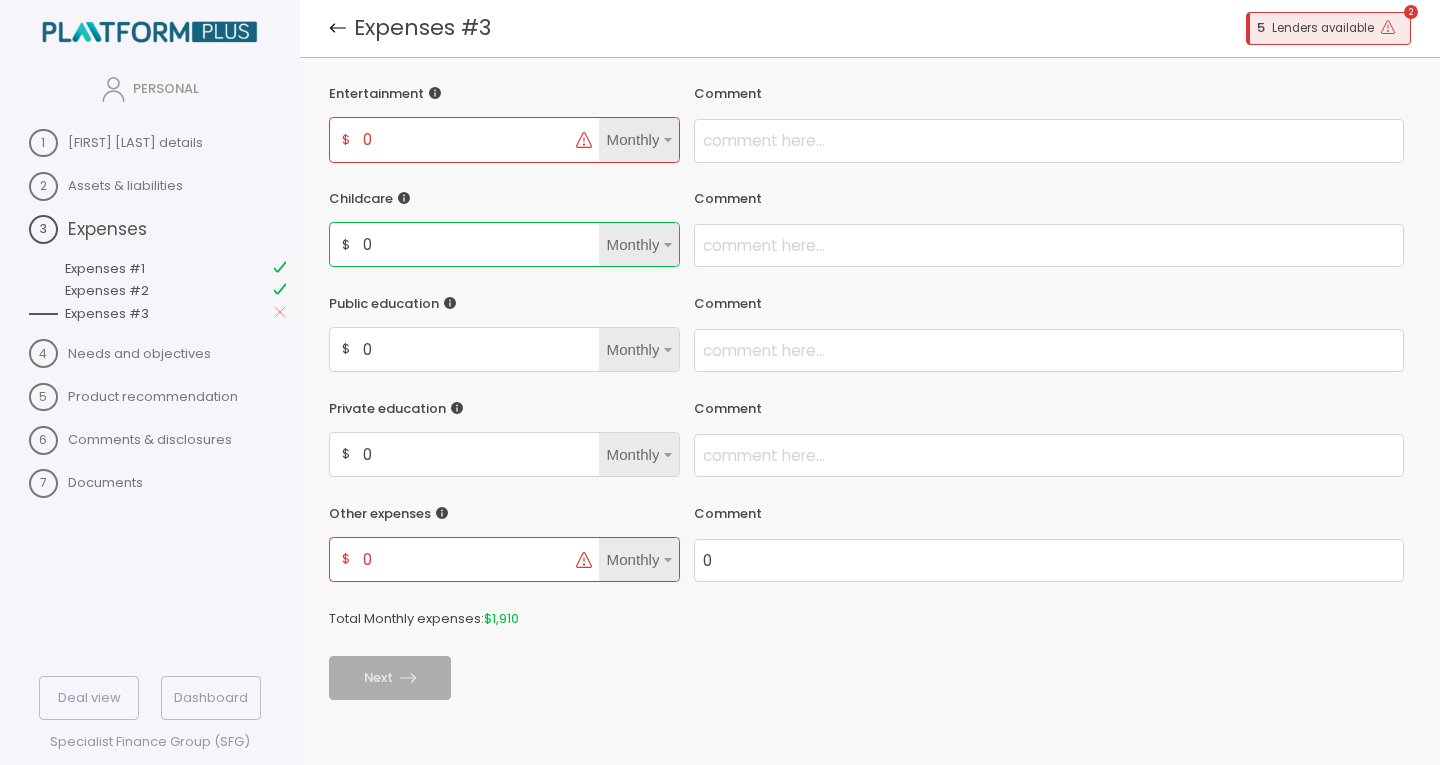 click on "0" at bounding box center [478, 244] 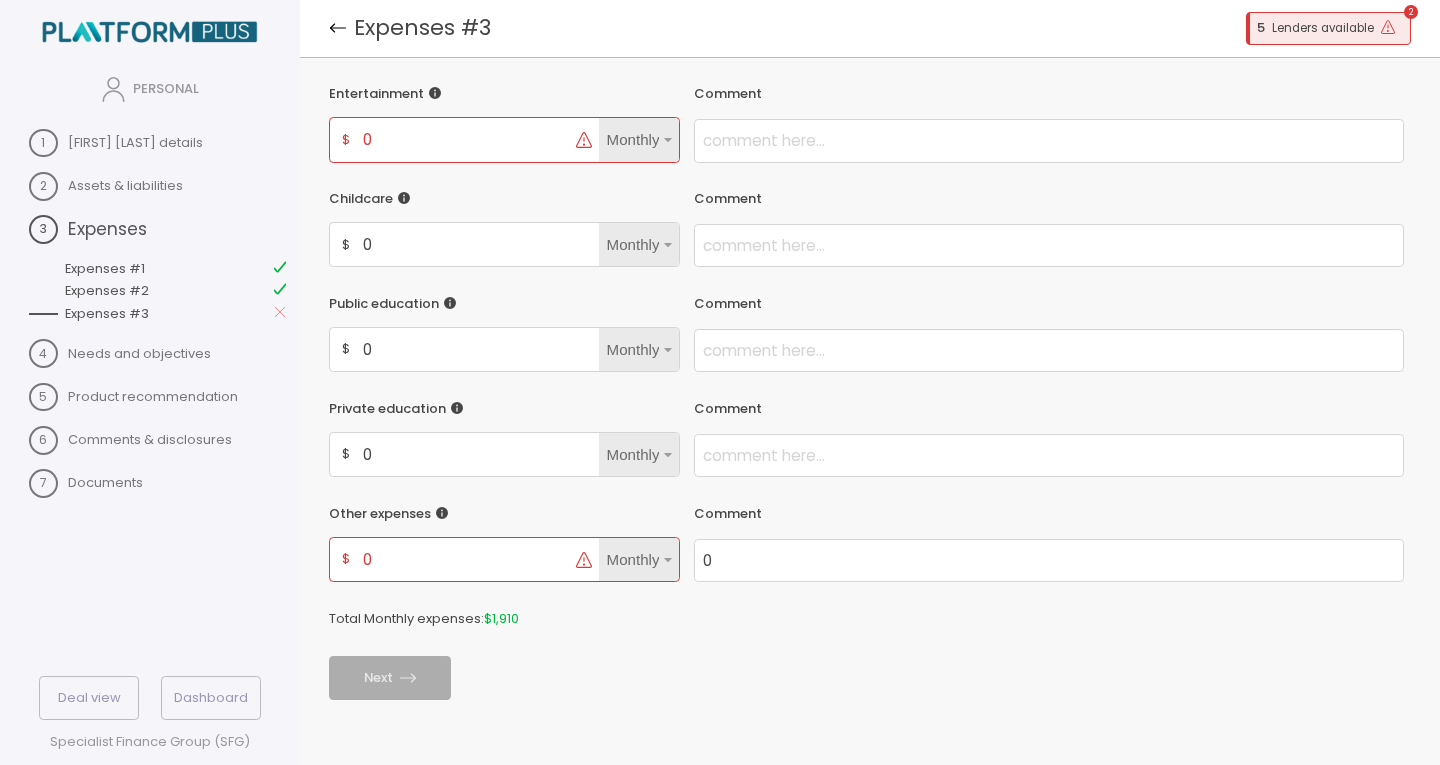 click on "0" at bounding box center (466, 139) 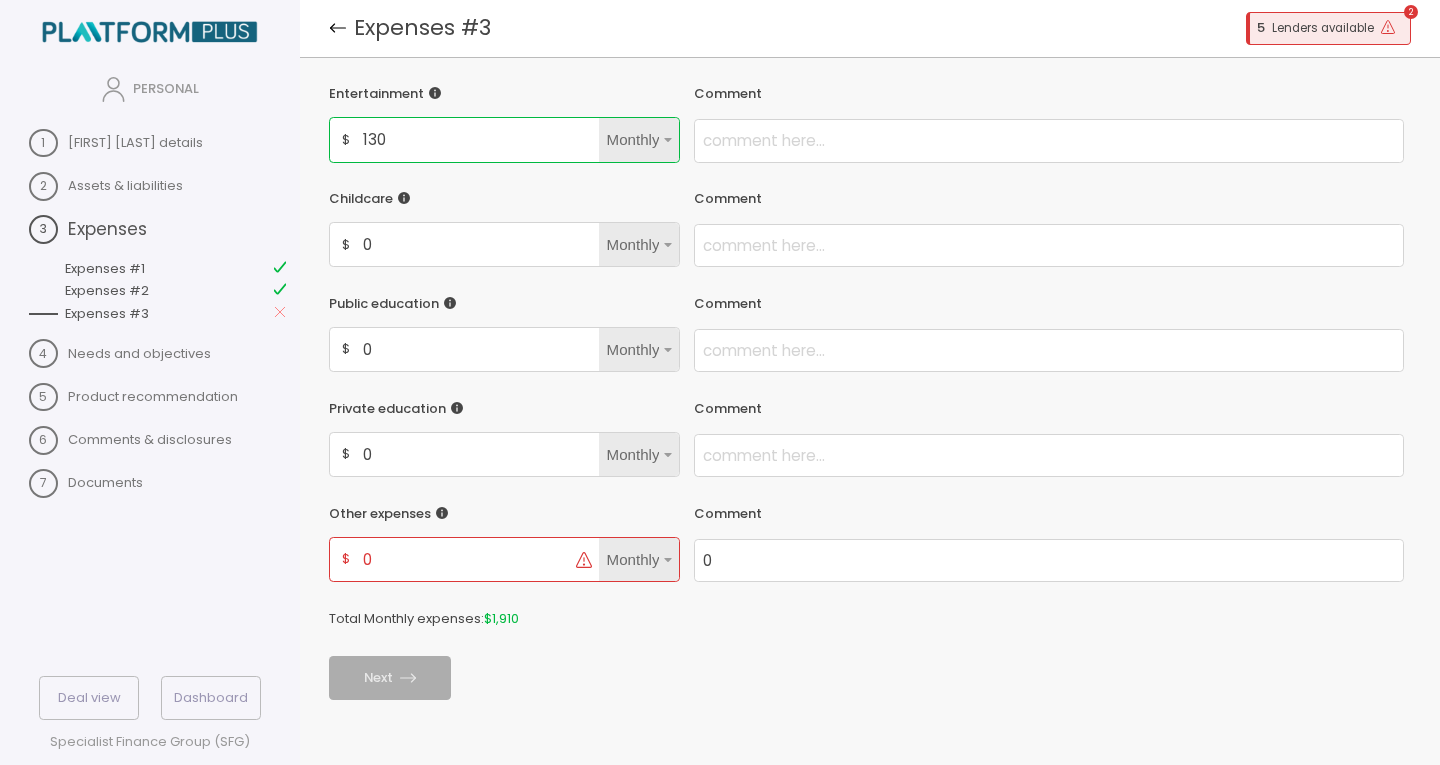 type on "130" 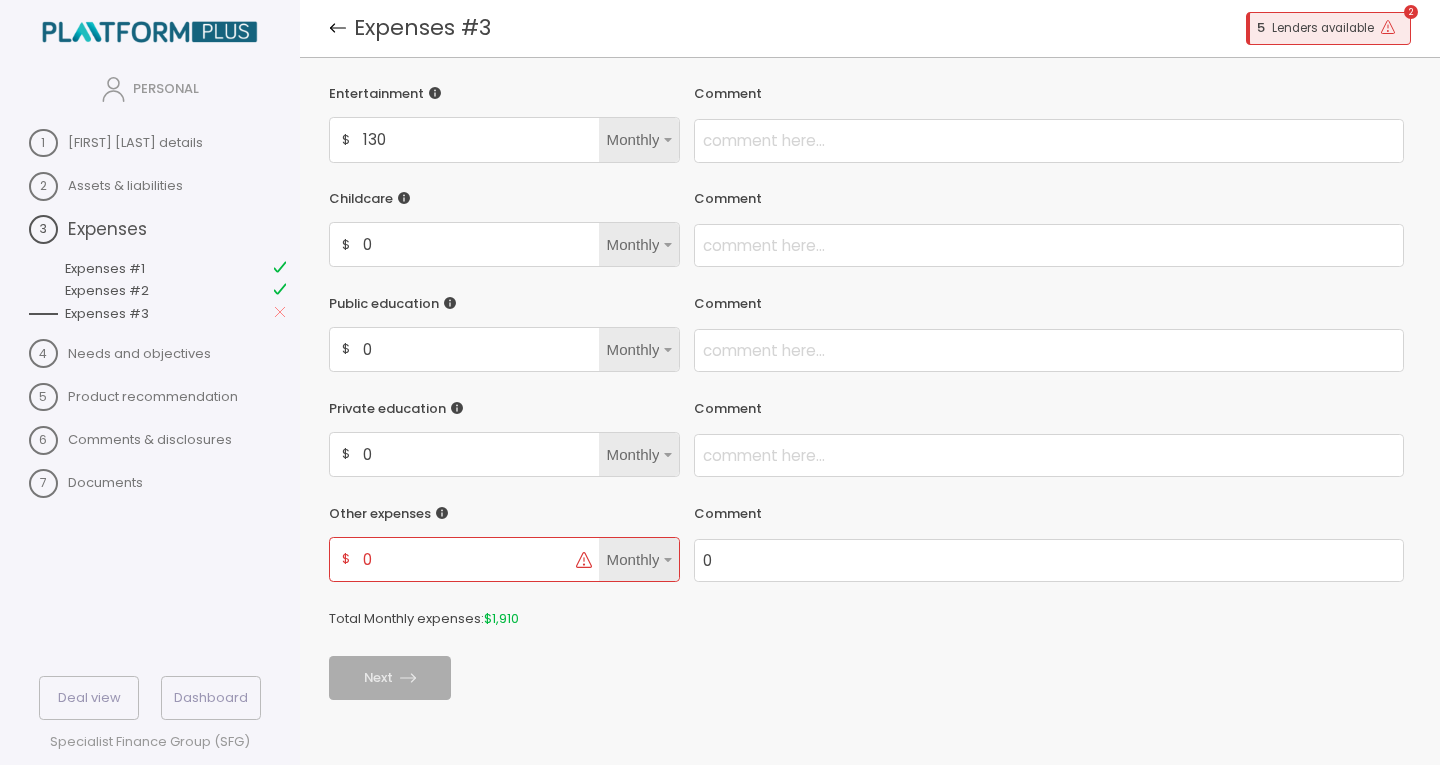 click on "Childcare" at bounding box center [504, 94] 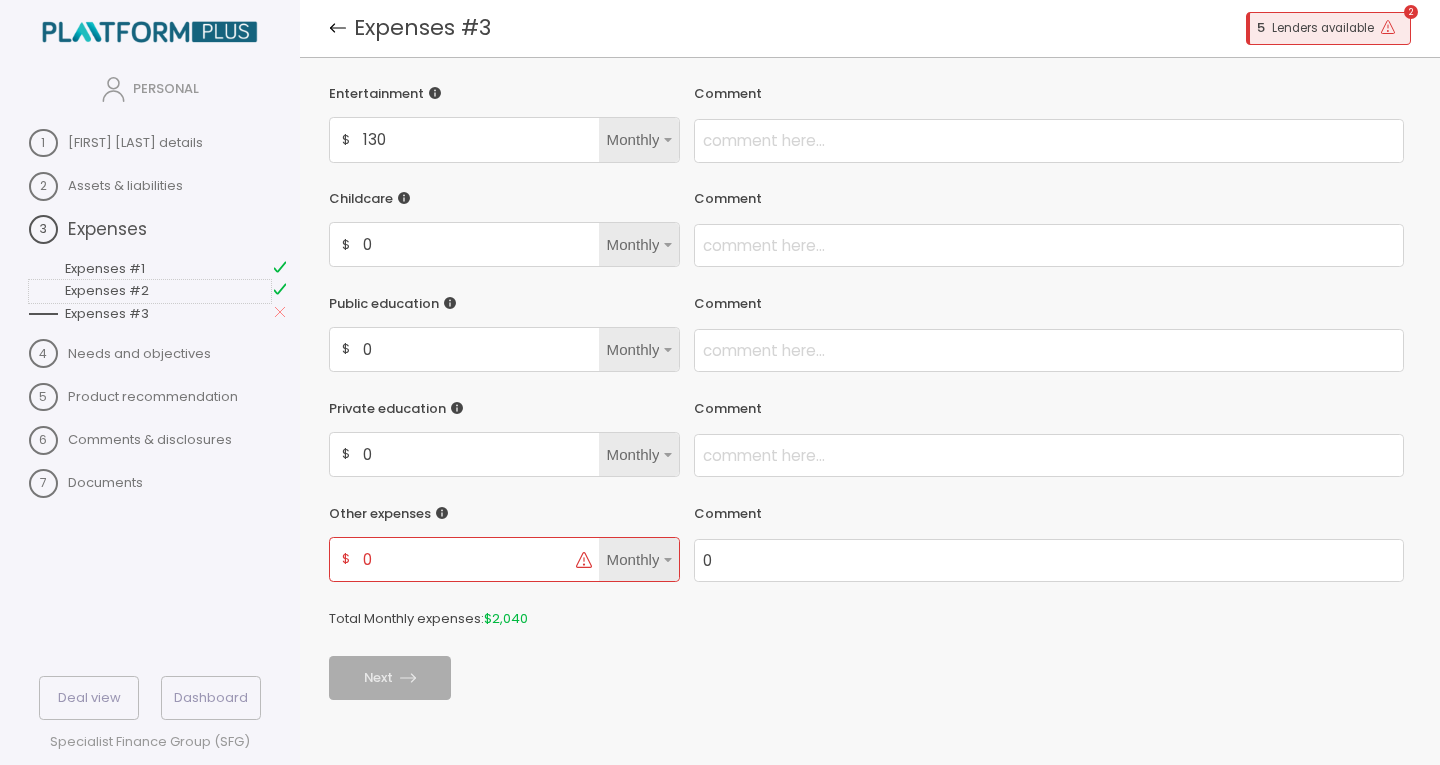 click on "Expenses #2" at bounding box center (150, 291) 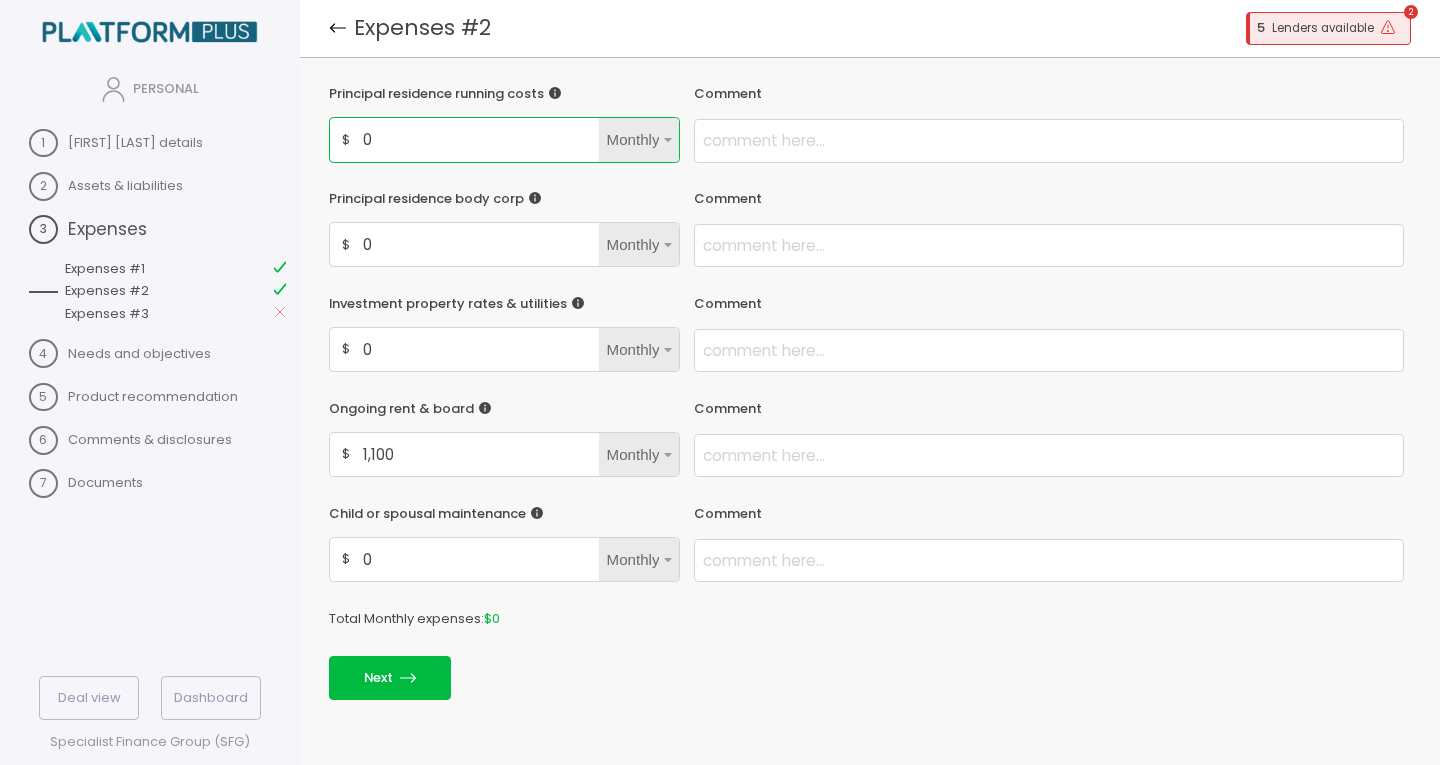click on "0" at bounding box center (478, 139) 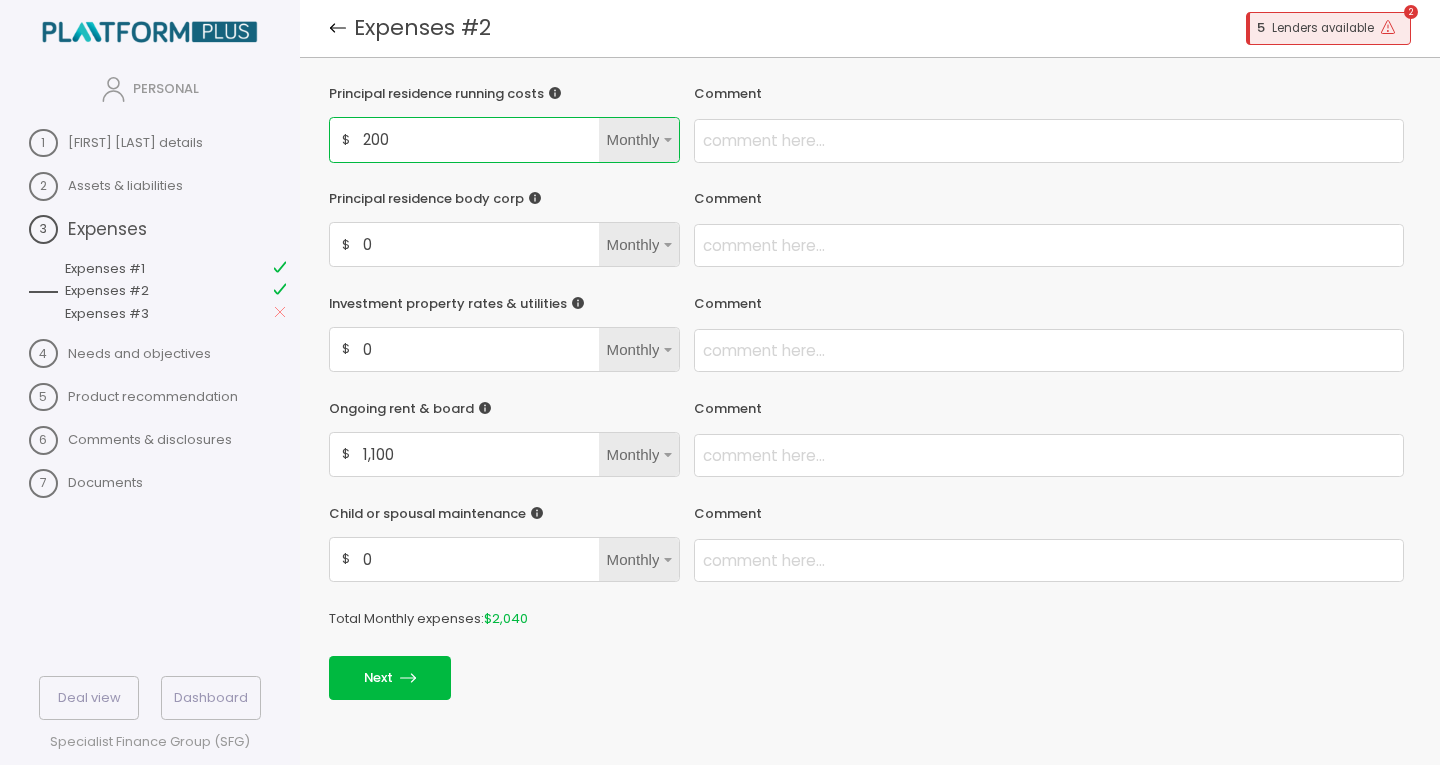type on "200" 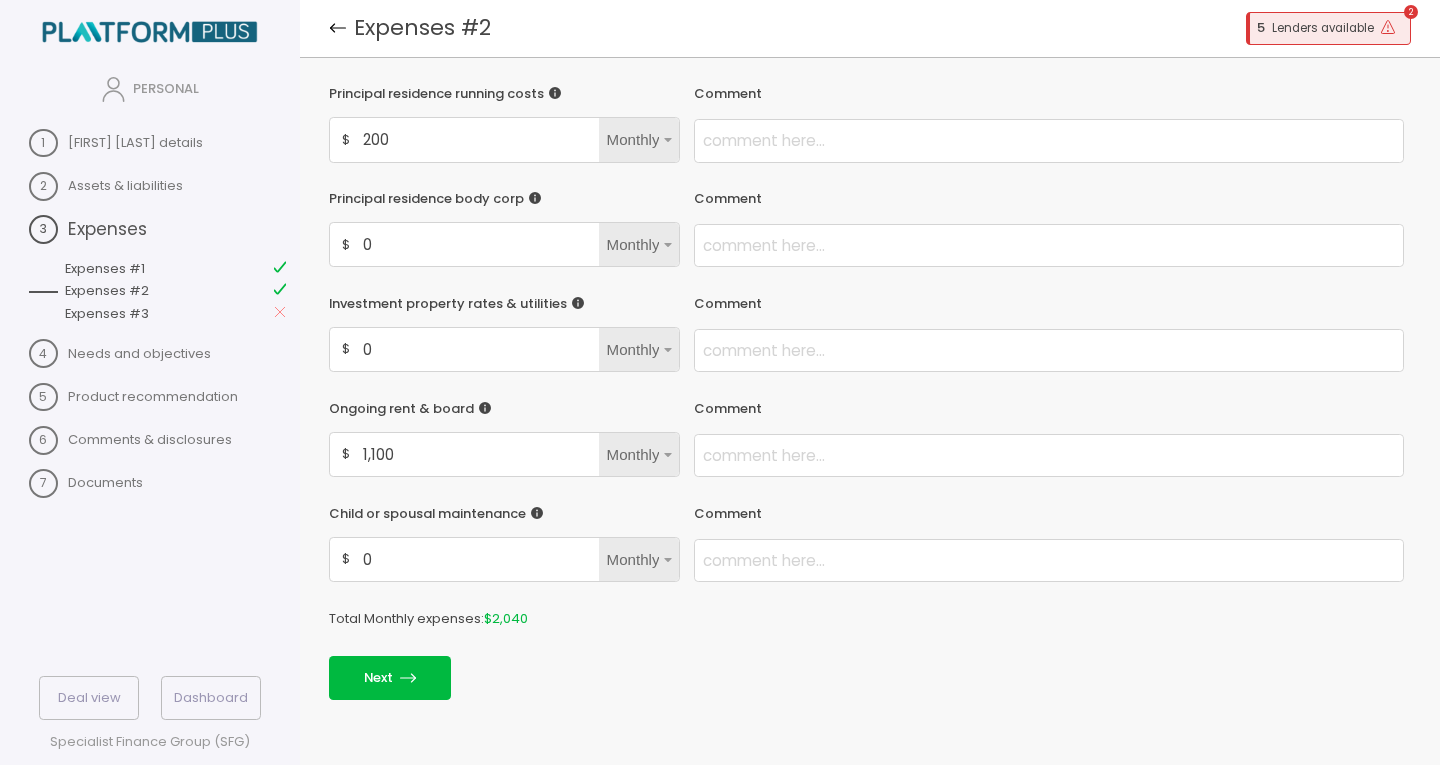 click on "Principal residence body corp" at bounding box center [436, 94] 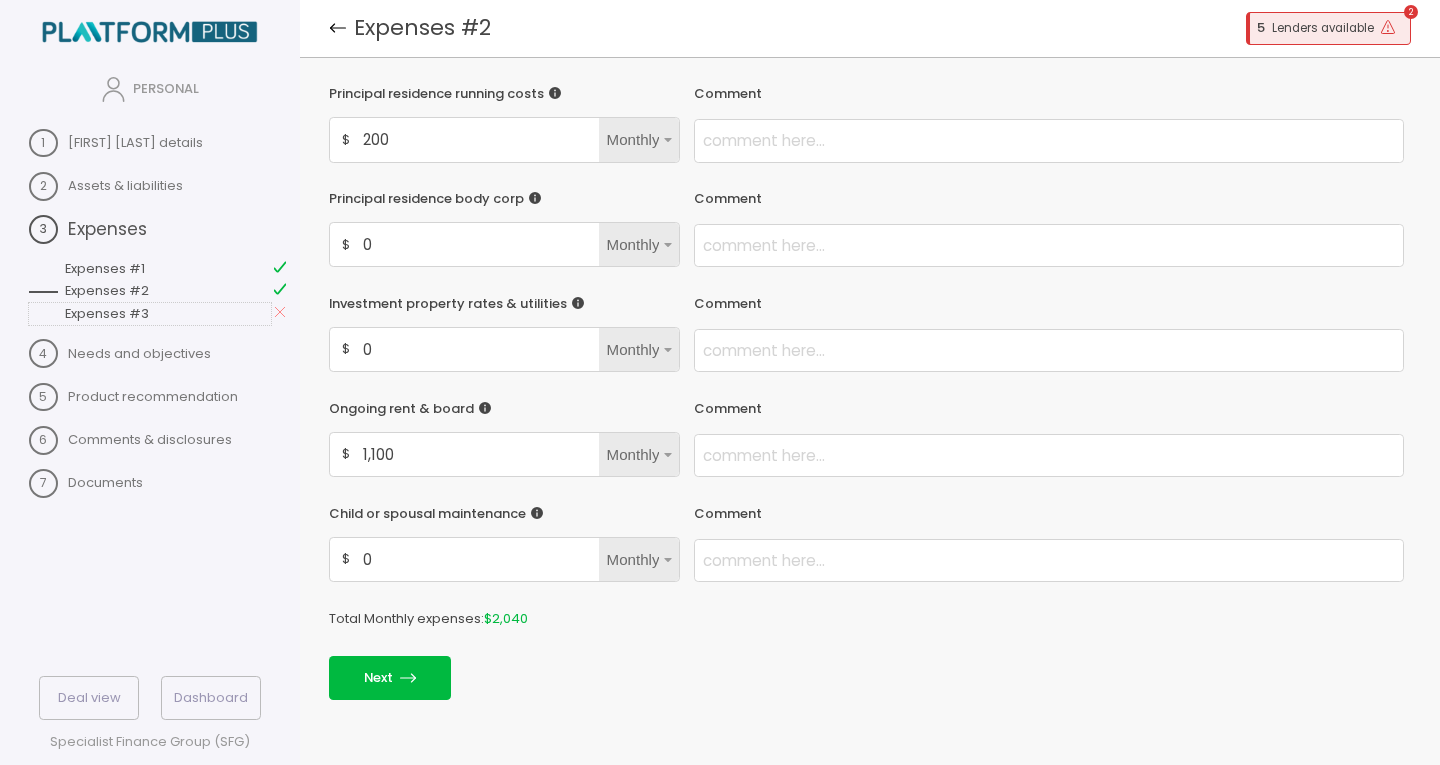 click on "Expenses #3" at bounding box center (150, 314) 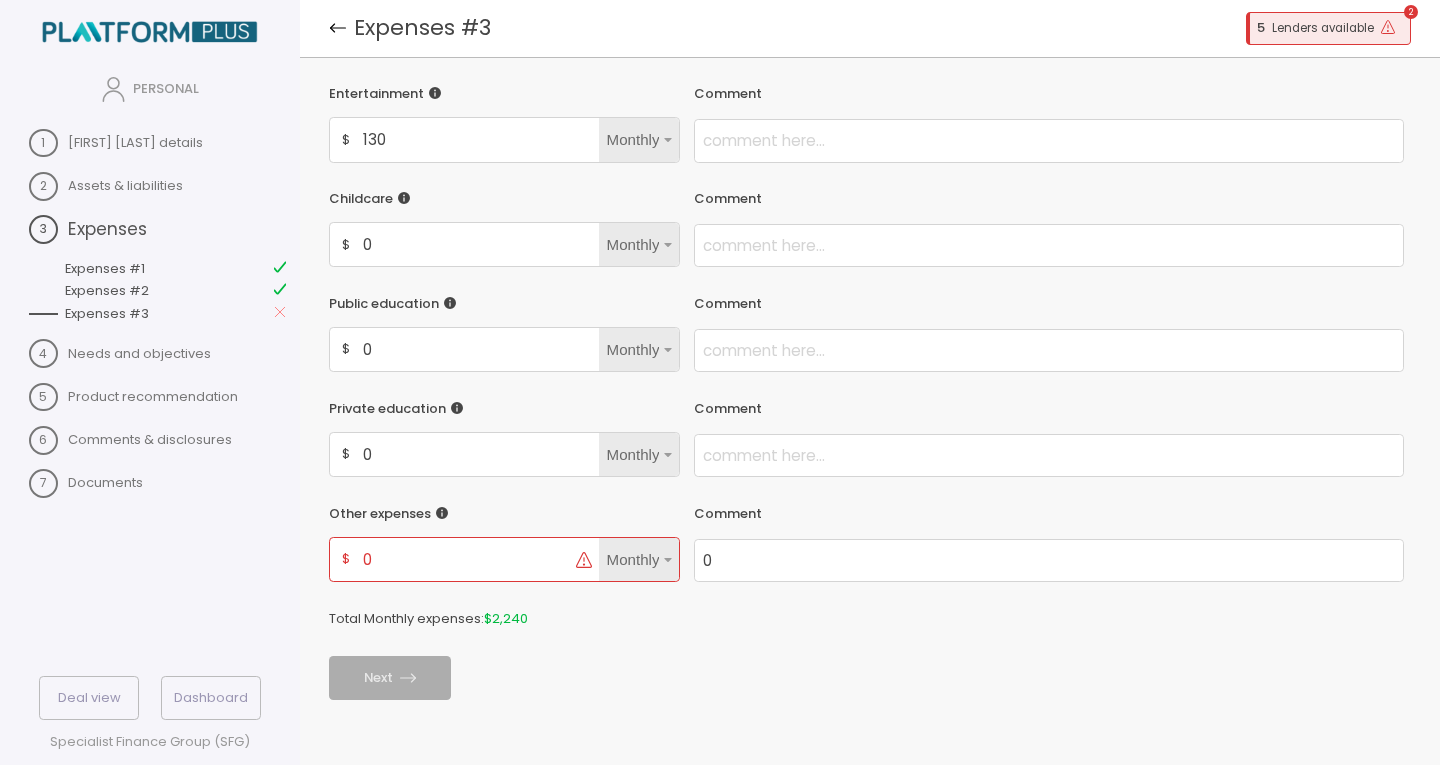 click on "0" at bounding box center (466, 559) 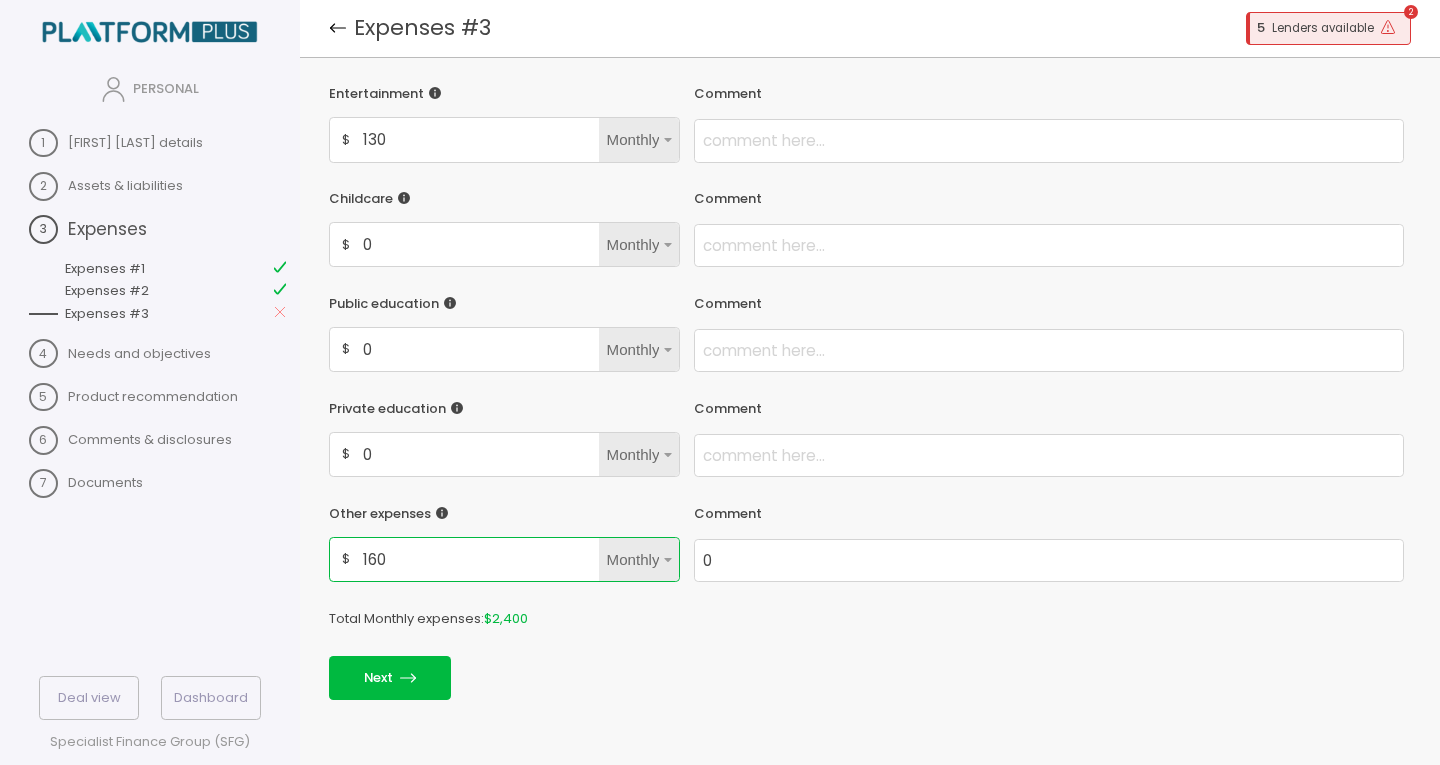 type on "160" 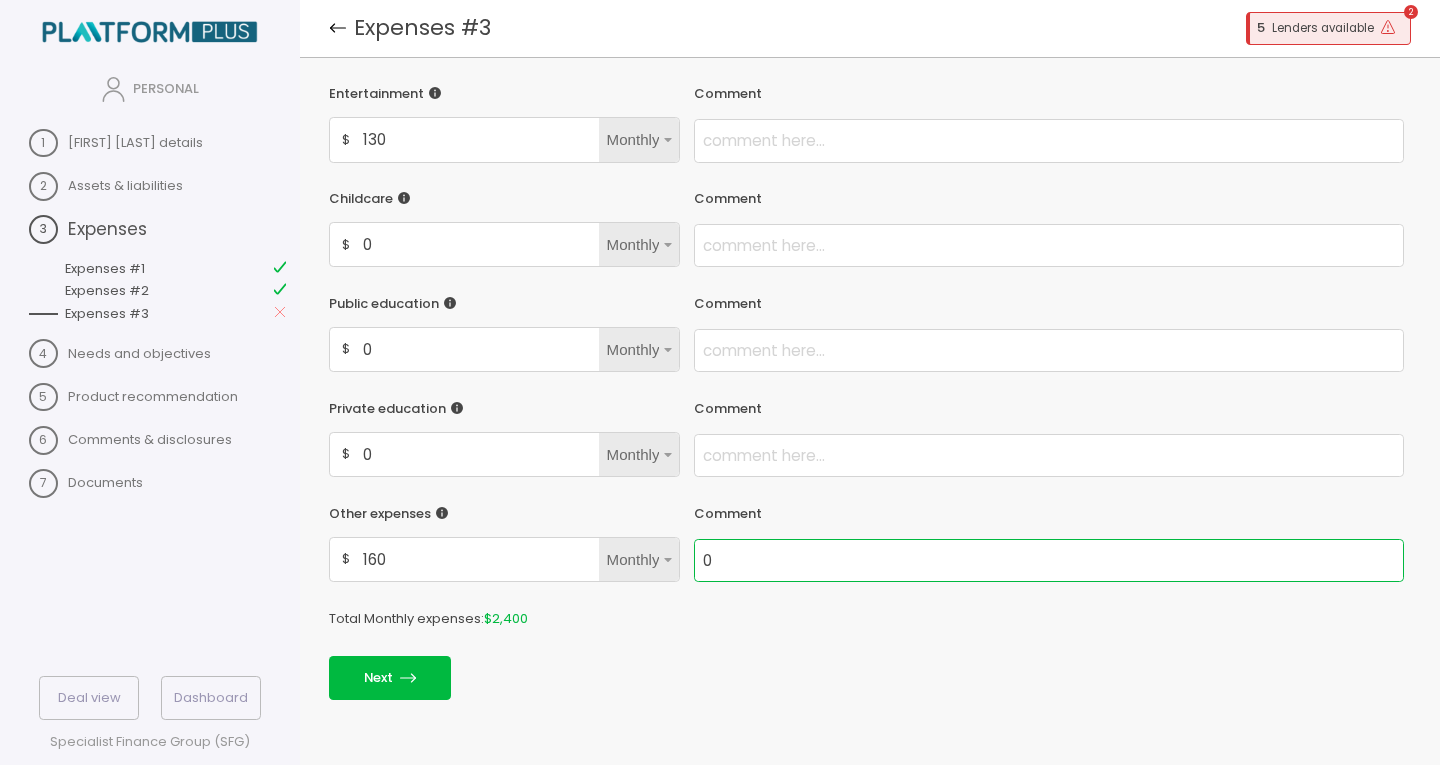click on "0" at bounding box center [1049, 140] 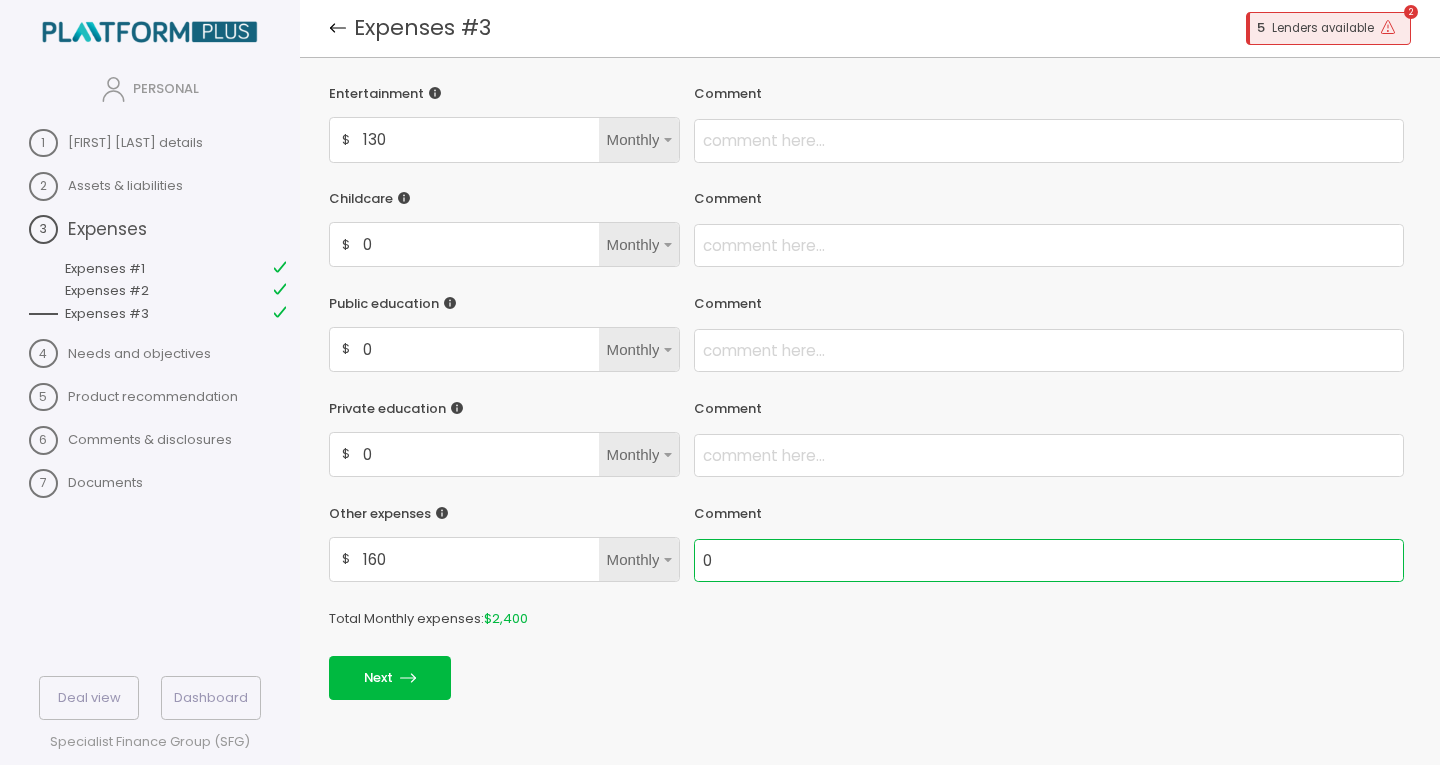 paste on "General insurance" 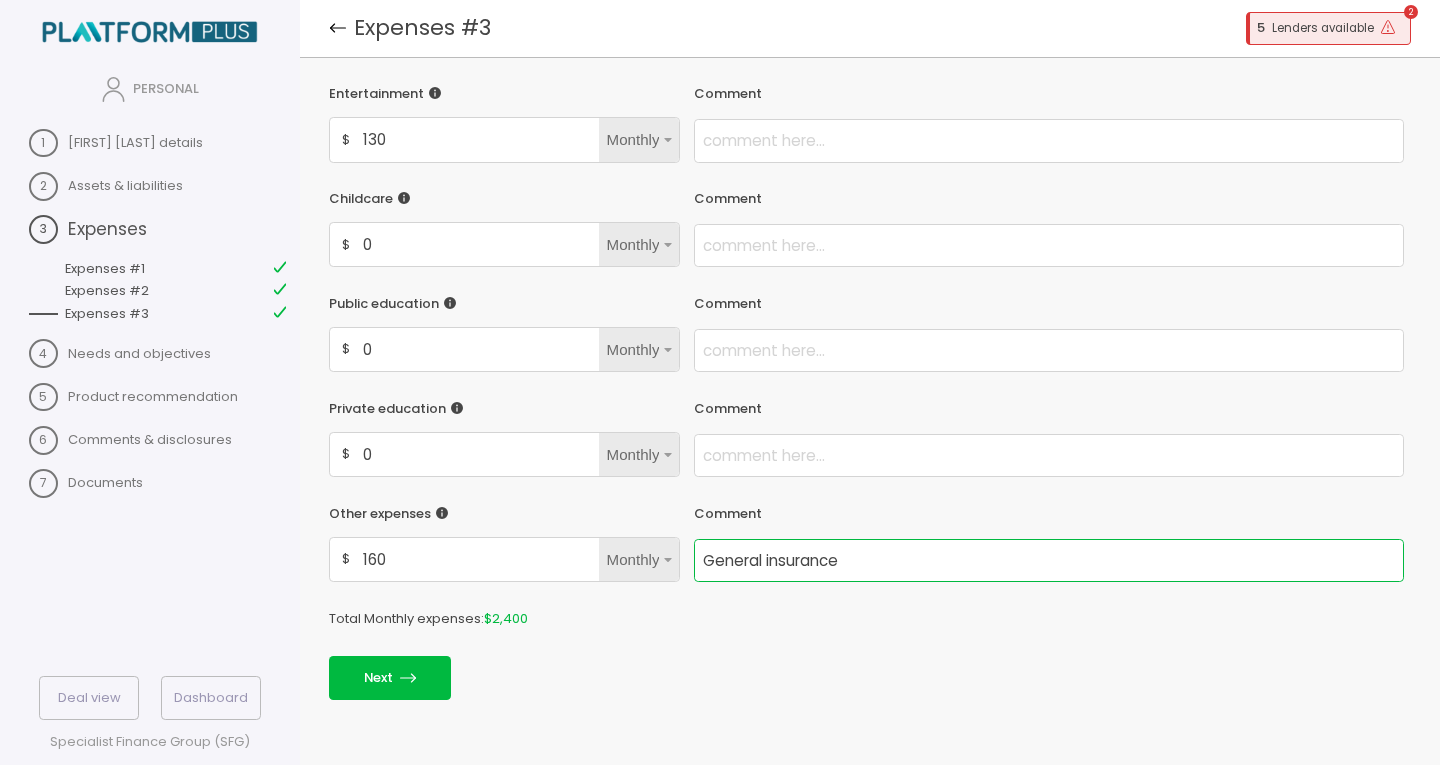 type on "General insurance" 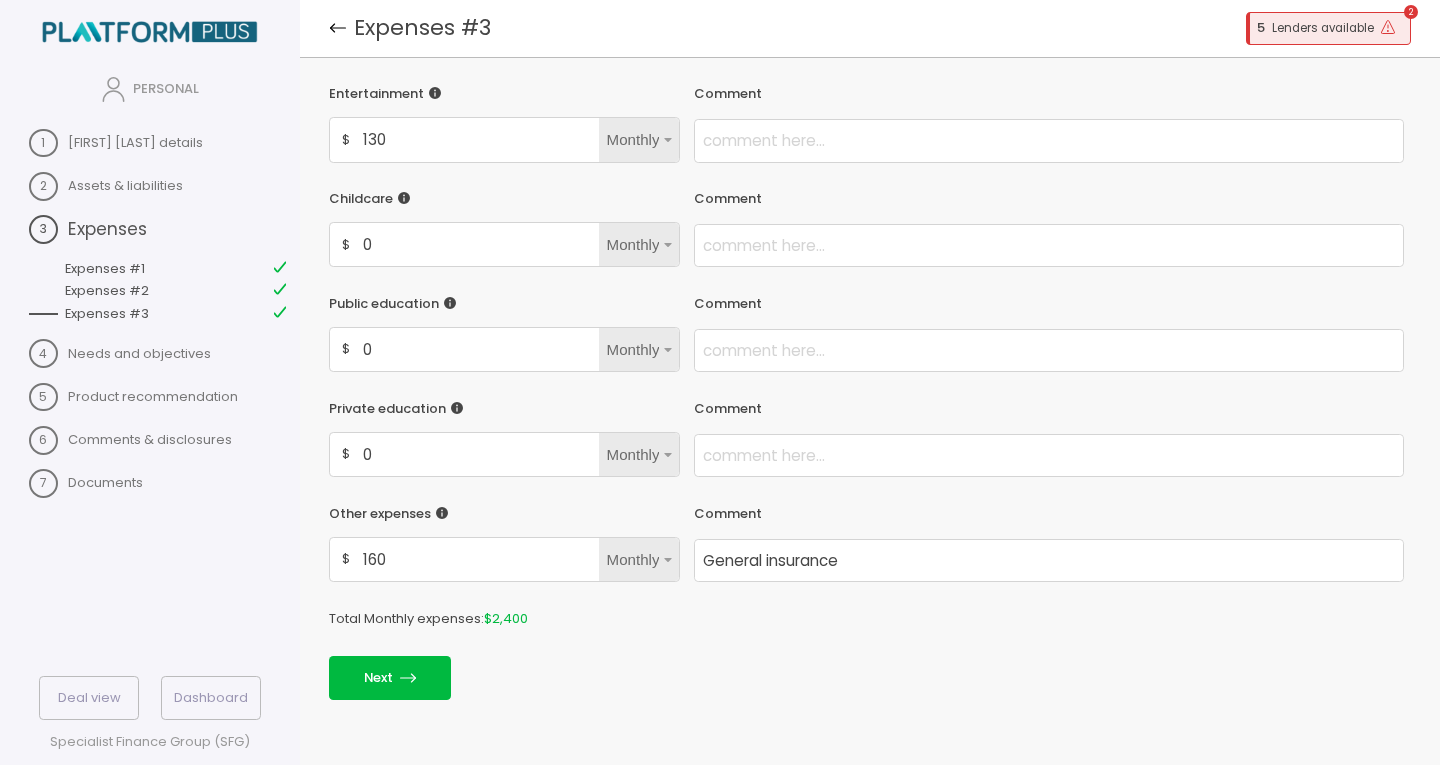 click on "Total Monthly expenses:  $ 2,400" at bounding box center (870, 619) 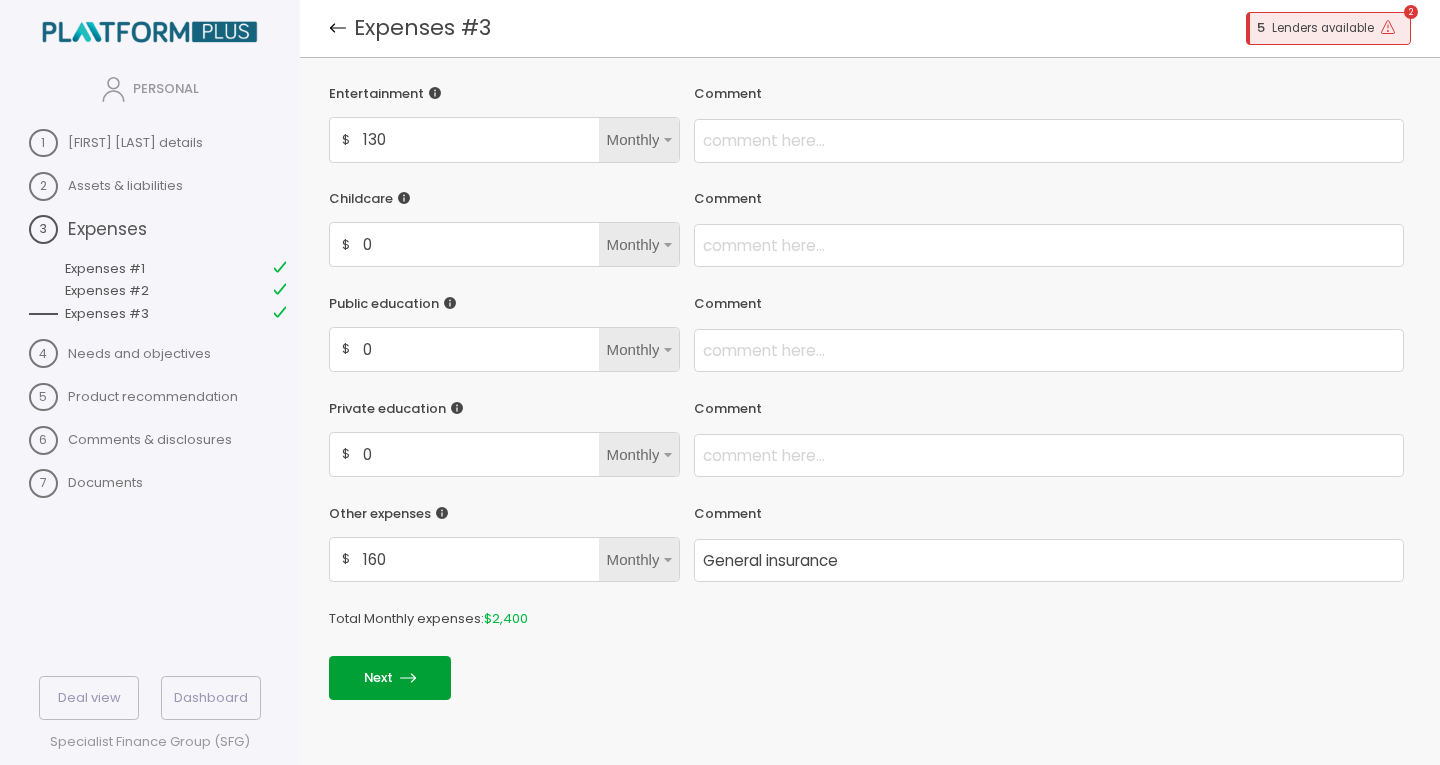 click on "Next" at bounding box center [390, 677] 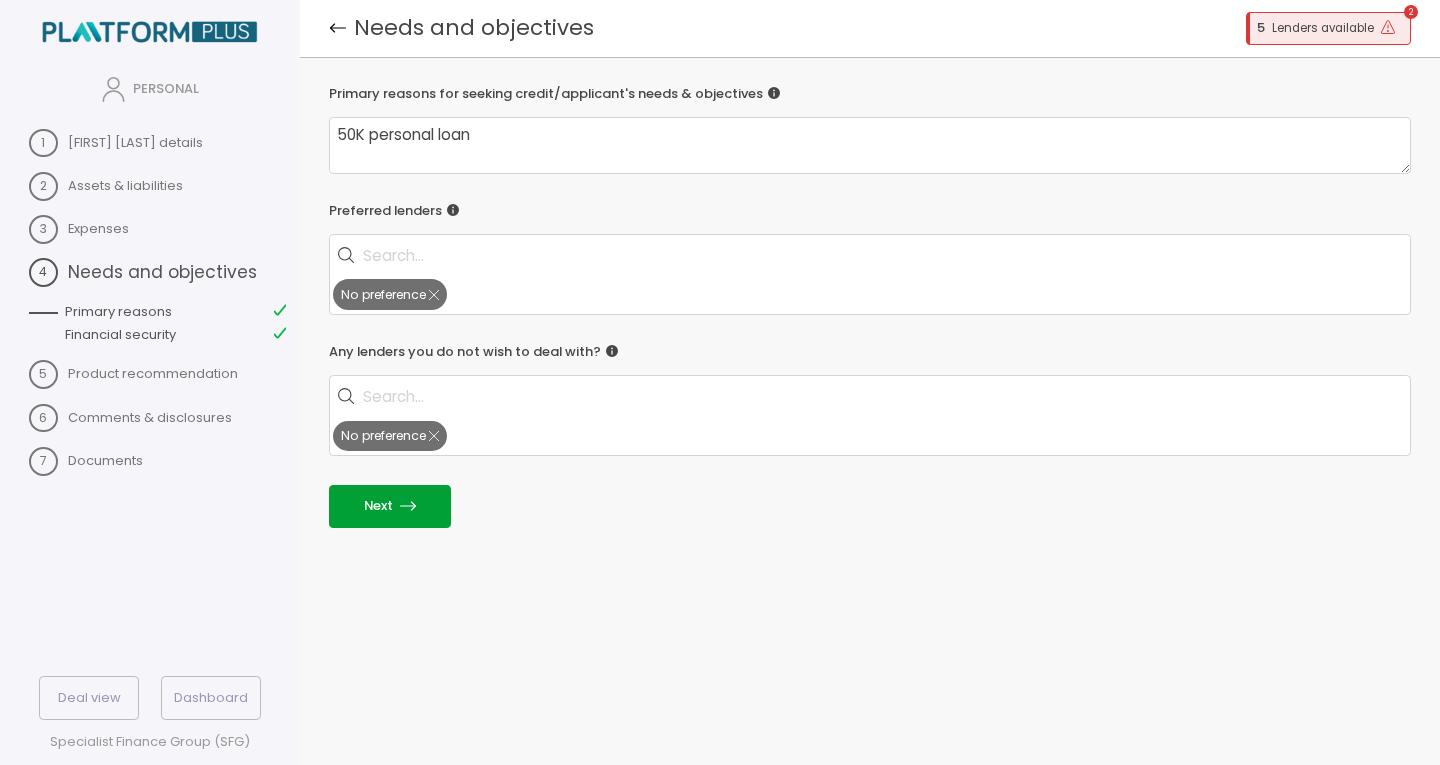 click on "Next" at bounding box center (390, 506) 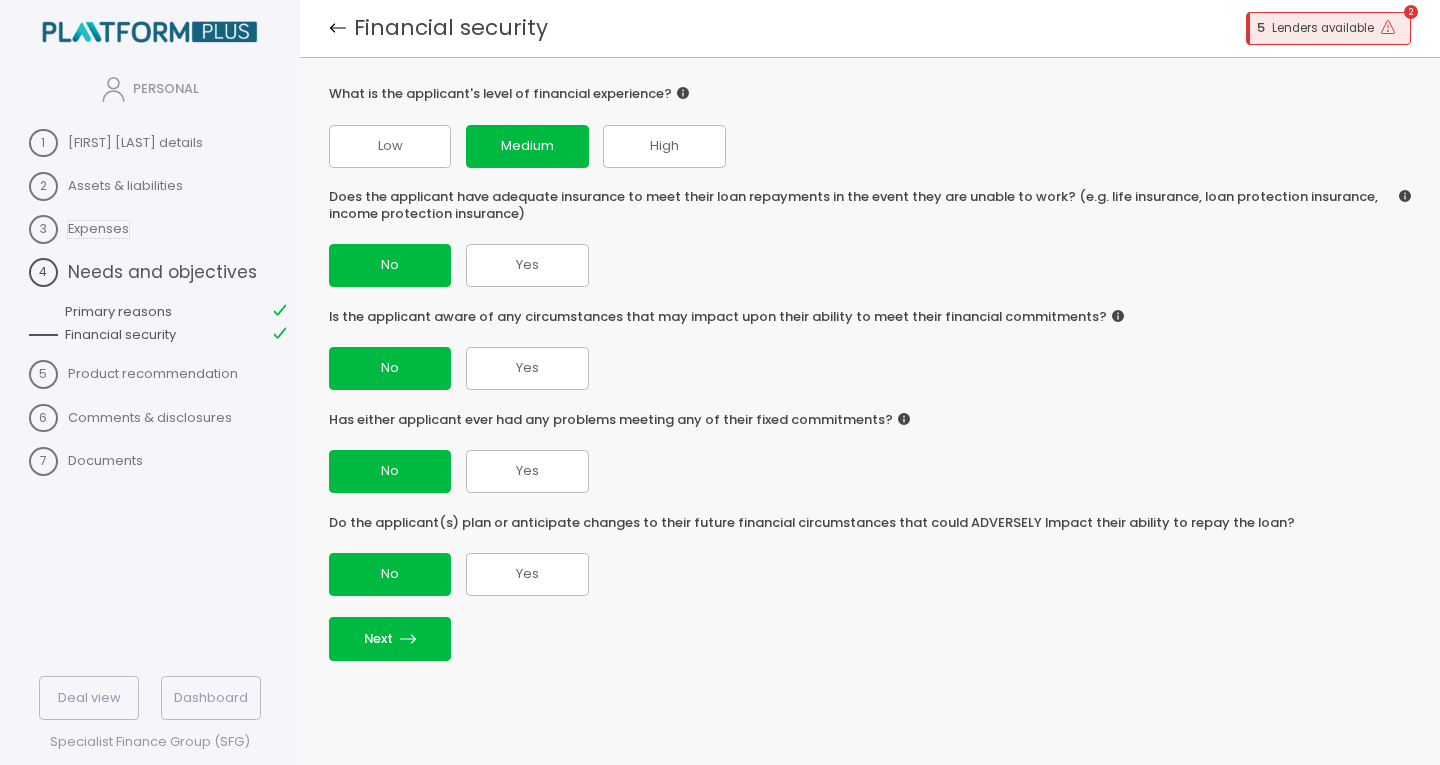 click on "Expenses" at bounding box center [135, 143] 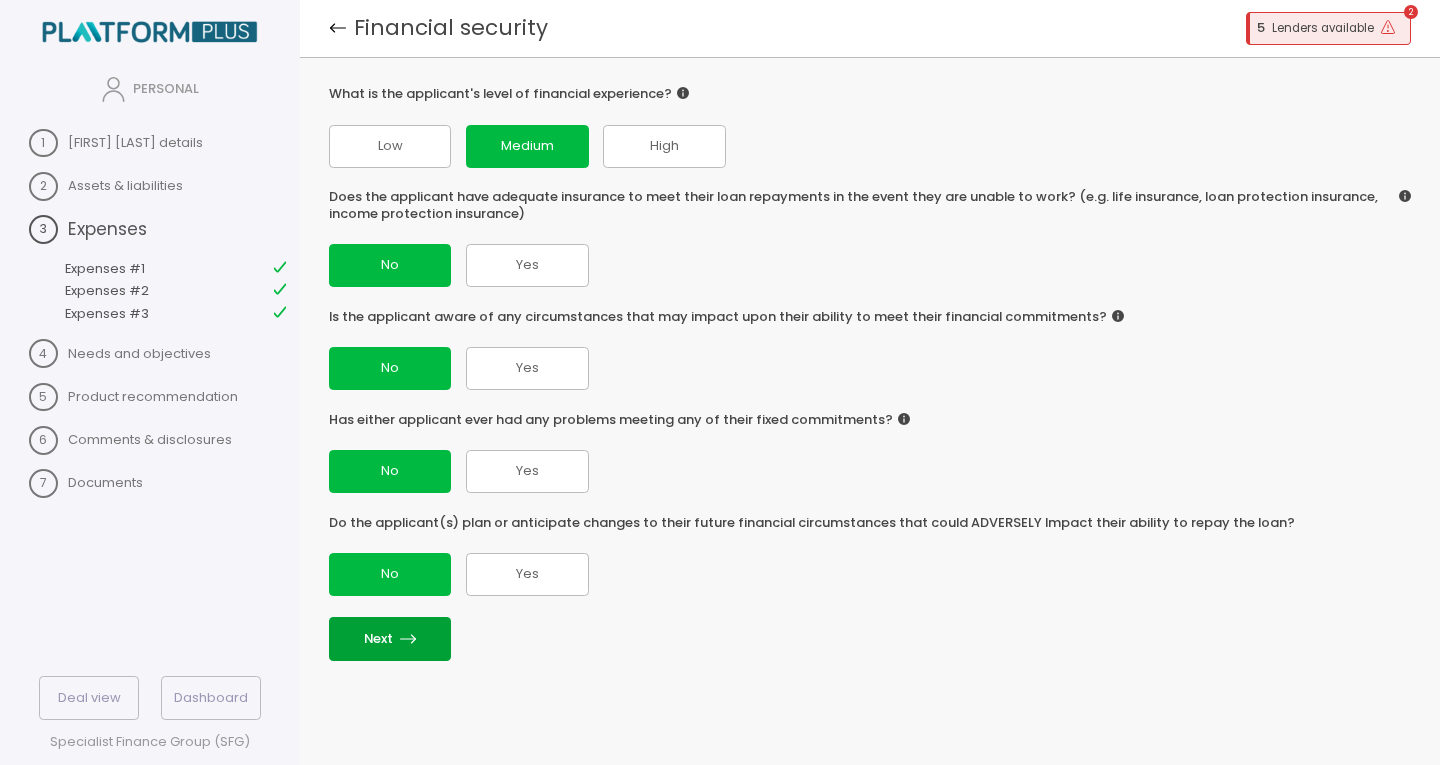 click on "Next" at bounding box center (390, 638) 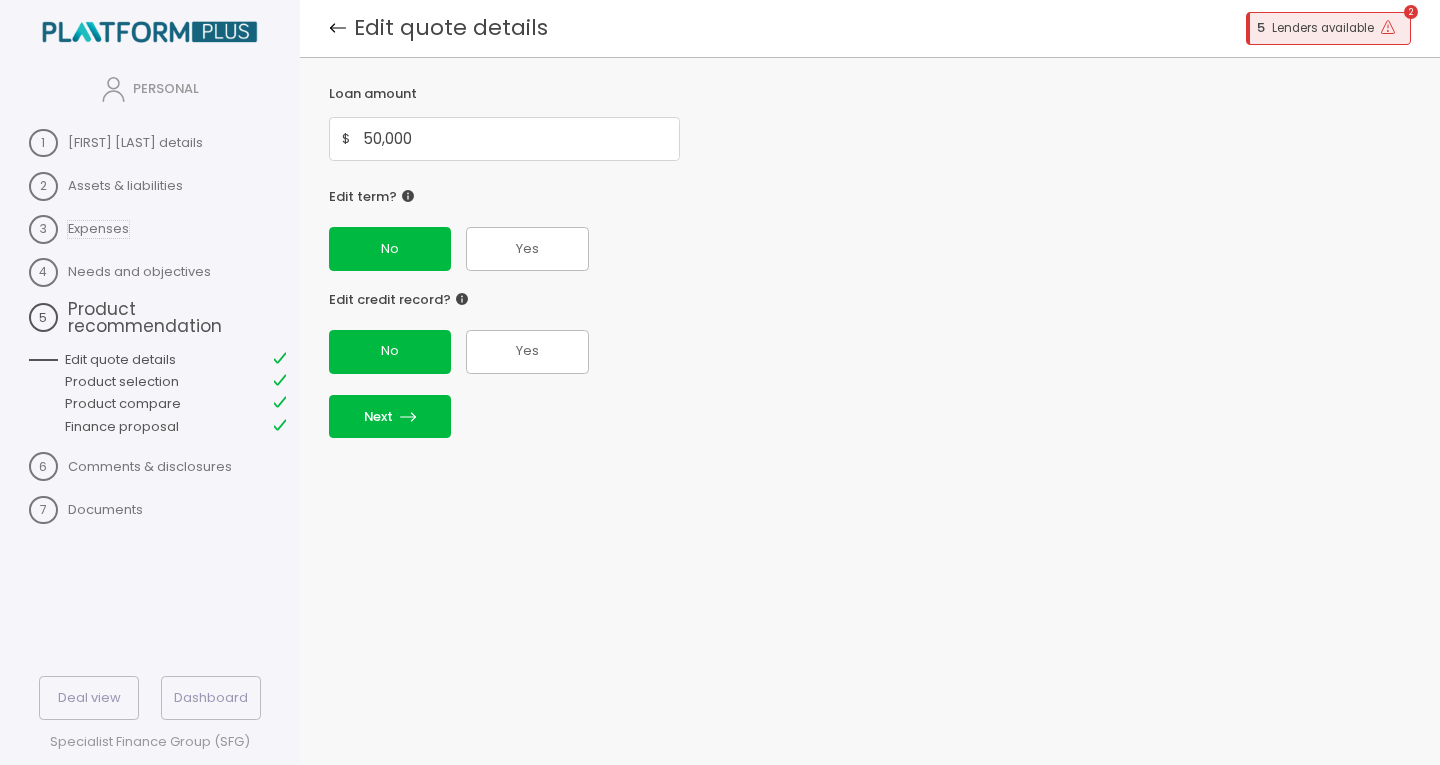 click on "Expenses" at bounding box center [135, 143] 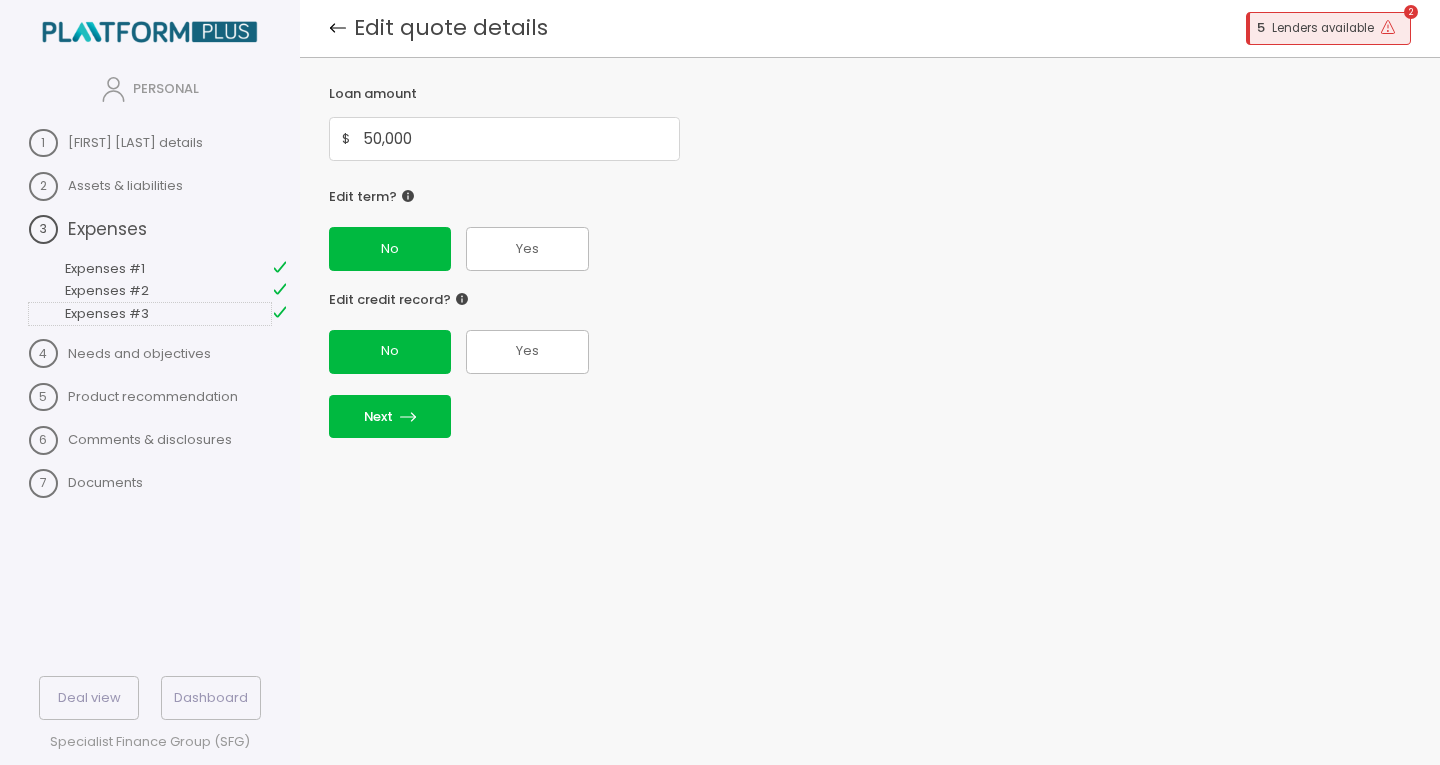 click on "Expenses #3" at bounding box center [150, 314] 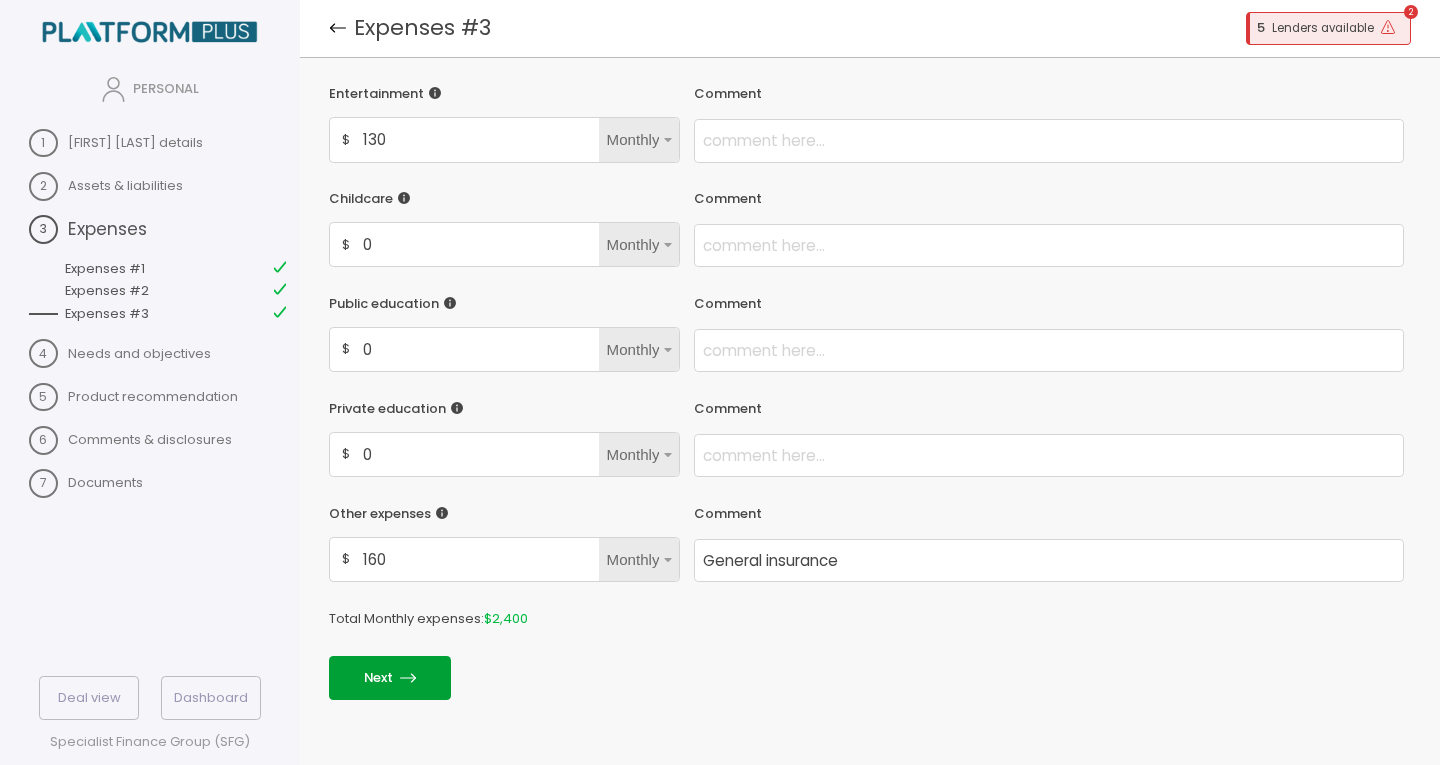 click on "Next" at bounding box center (390, 677) 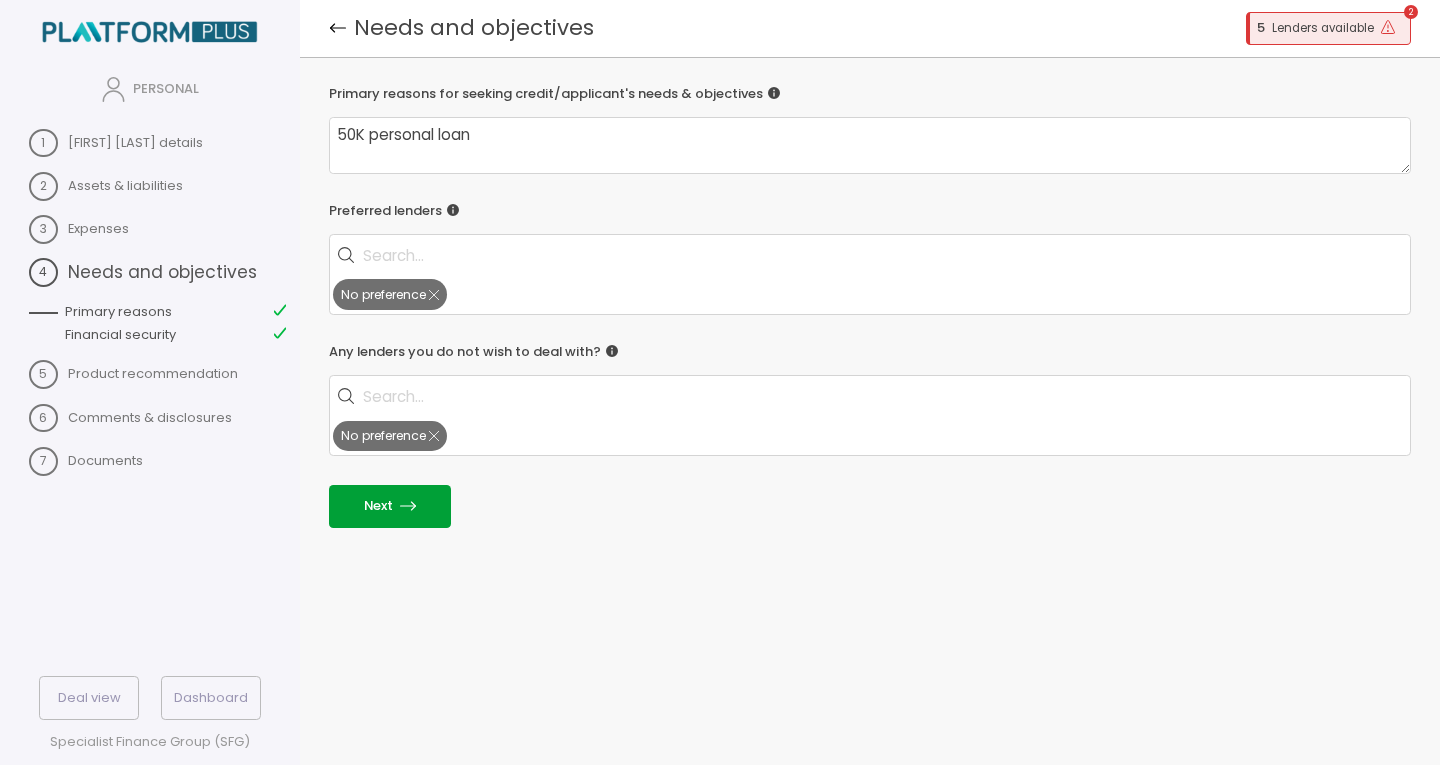 click on "Next" at bounding box center (390, 506) 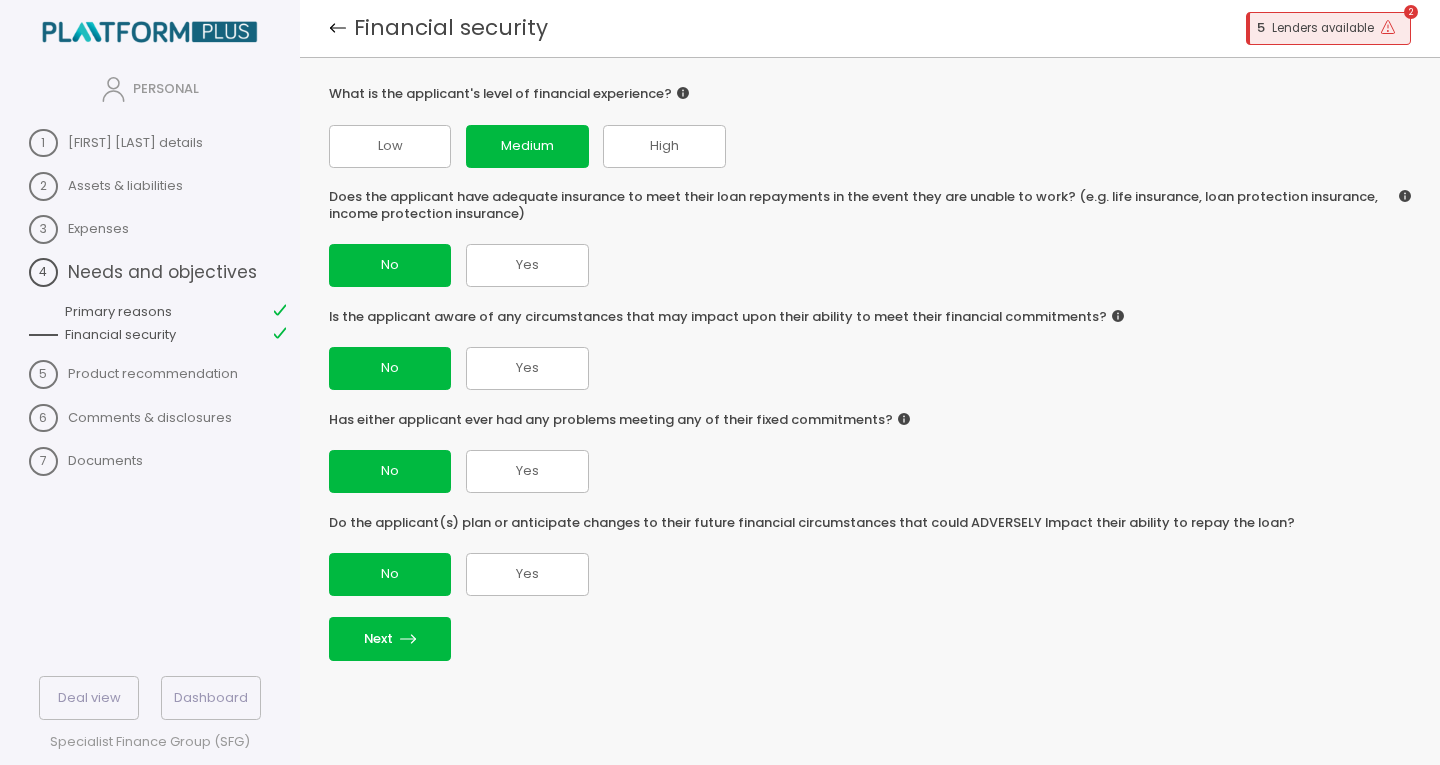 click on "What is the applicant's level of financial experience? Low   Medium   High   Does the applicant have adequate insurance to meet their loan repayments in the event they are unable to work? (e.g. life insurance, loan protection insurance, income protection insurance) No   Yes   Is the applicant aware of any circumstances that may impact upon their ability to meet their financial commitments? No   Yes   Has either applicant ever had any problems meeting any of their fixed commitments? No   Yes   Do the applicant(s) plan or anticipate changes to their future financial circumstances that could ADVERSELY Impact their ability to repay the loan? No   Yes   Next" at bounding box center (870, 411) 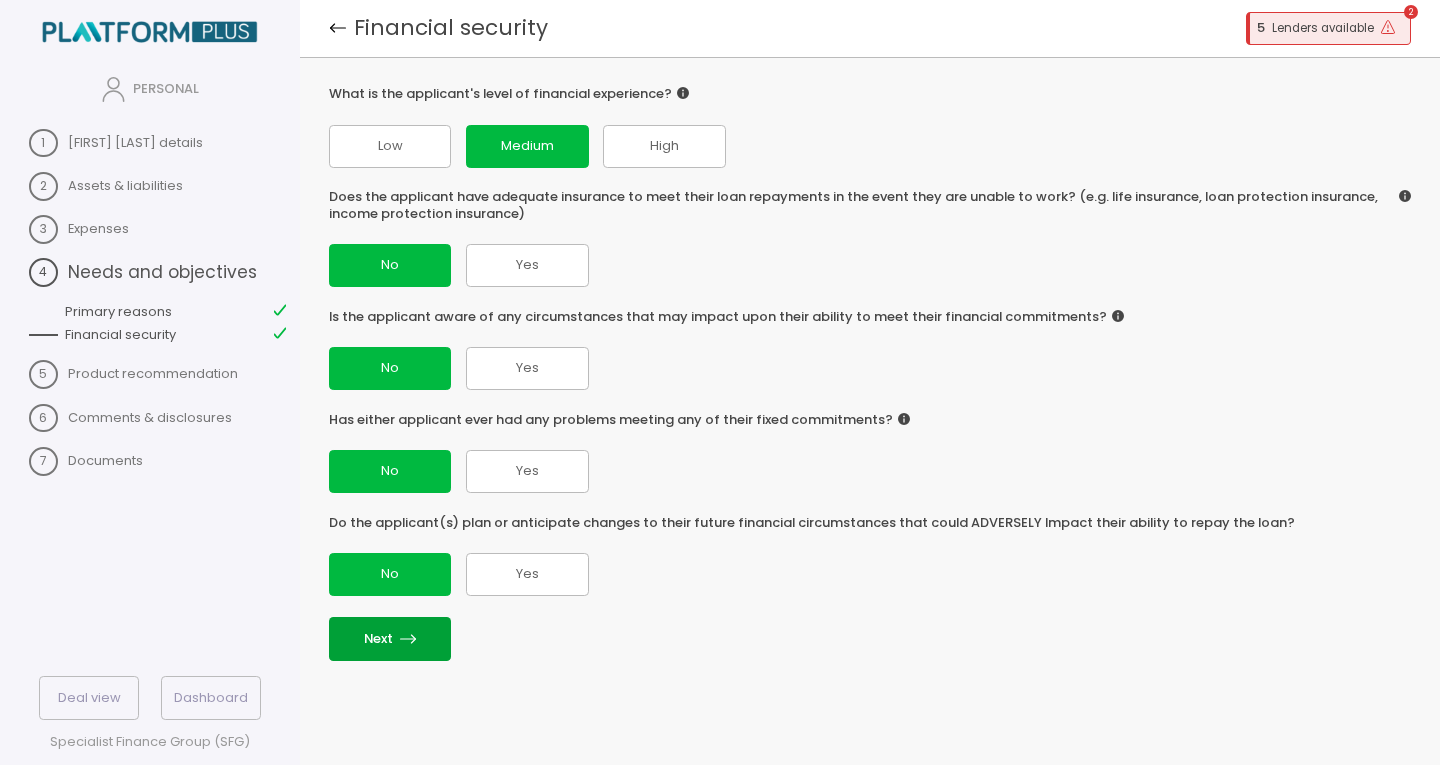 click on "Next" at bounding box center (390, 638) 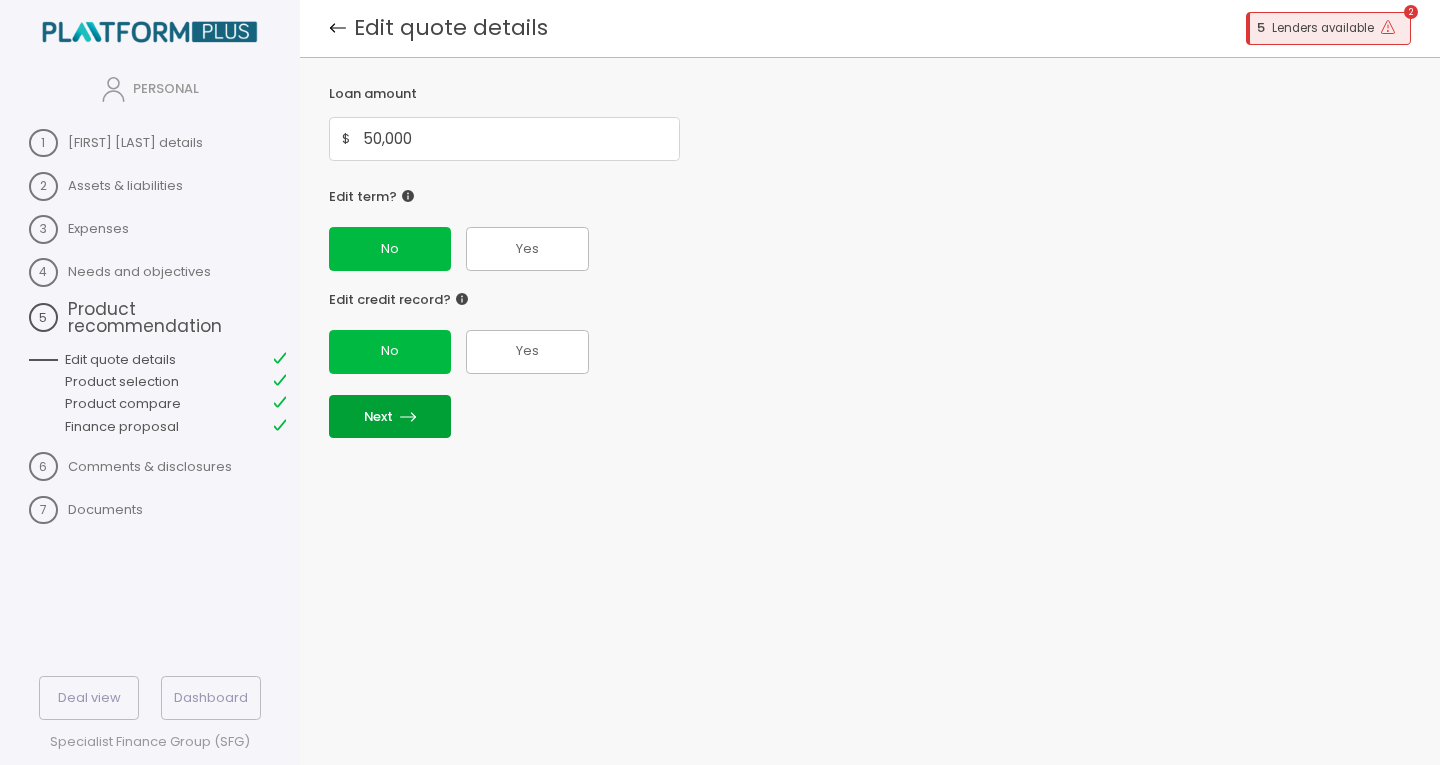 click on "Next" at bounding box center [390, 416] 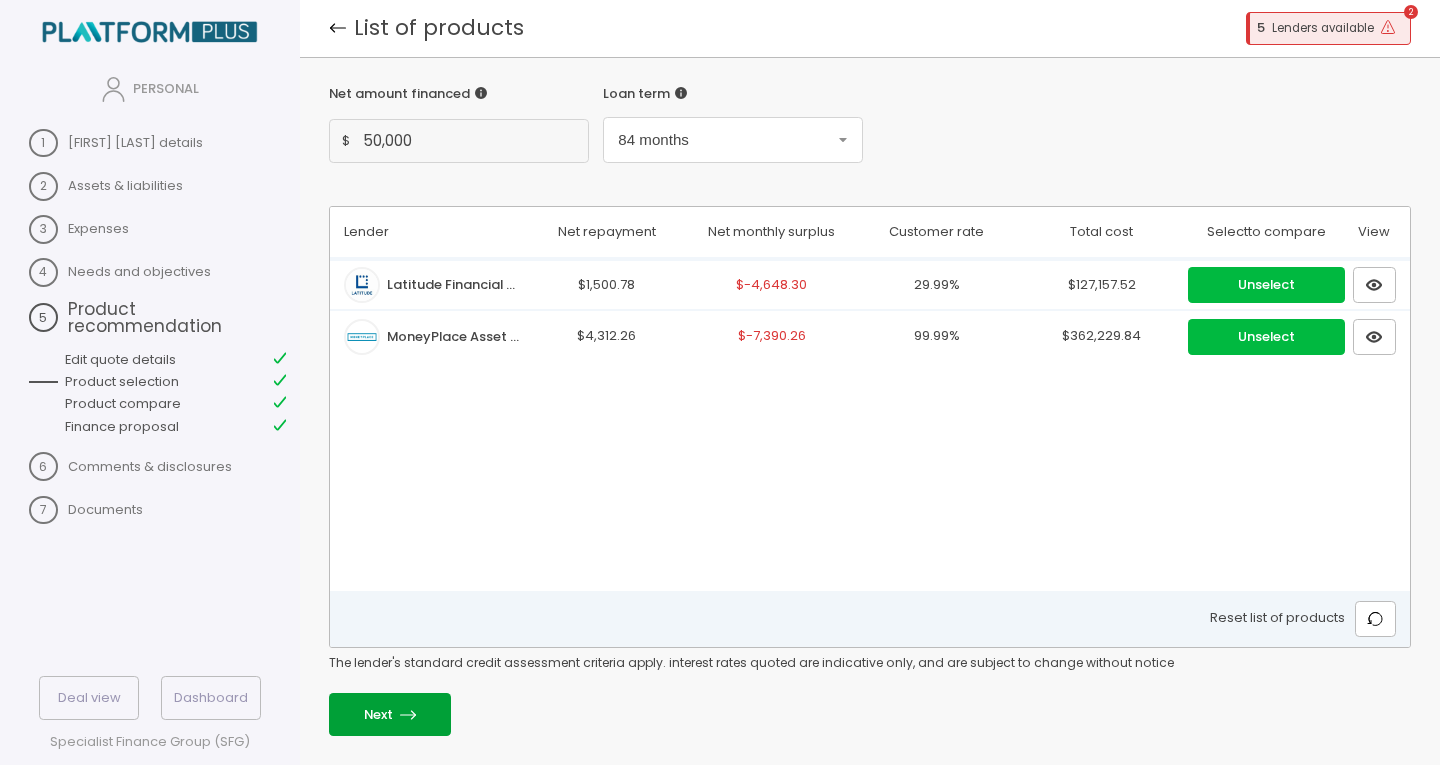 click on "Next" at bounding box center (390, 714) 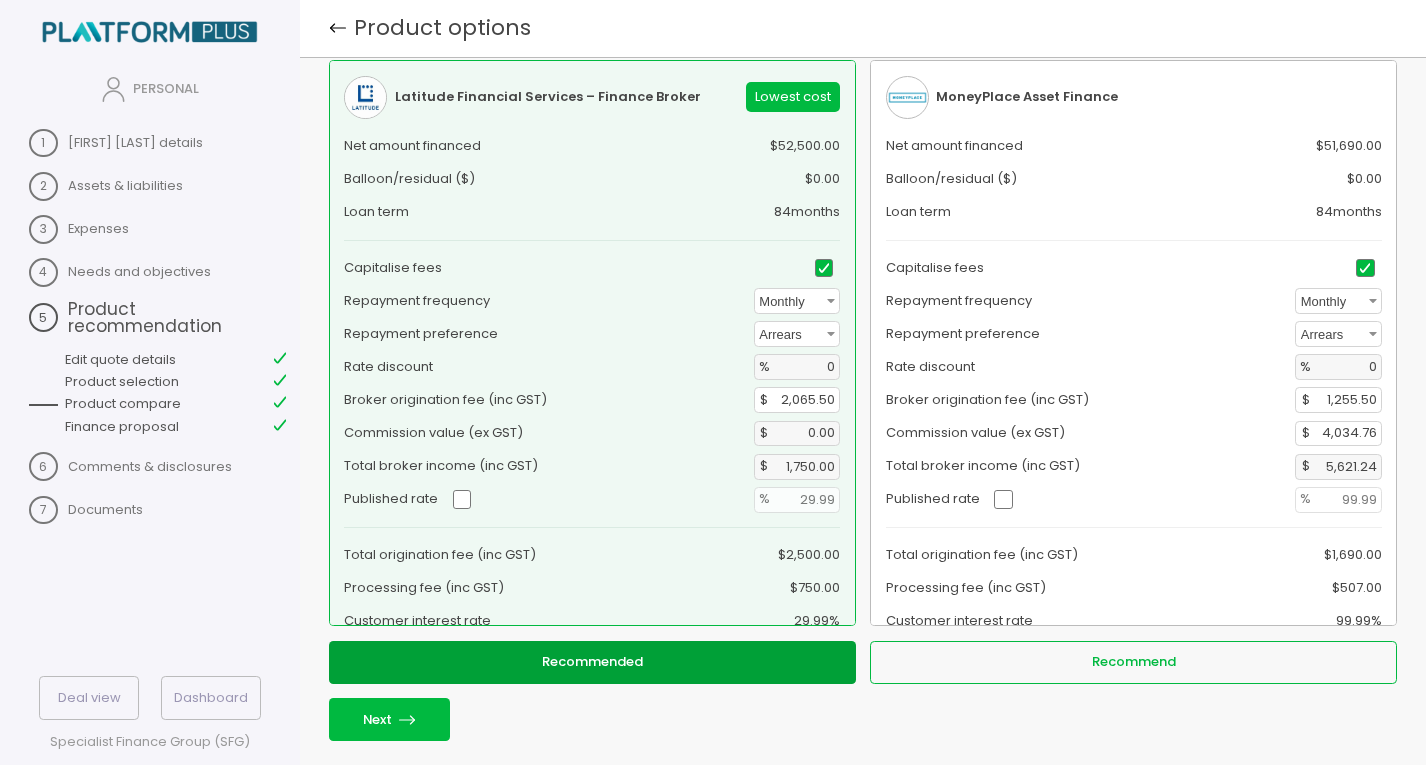 scroll, scrollTop: 24, scrollLeft: 0, axis: vertical 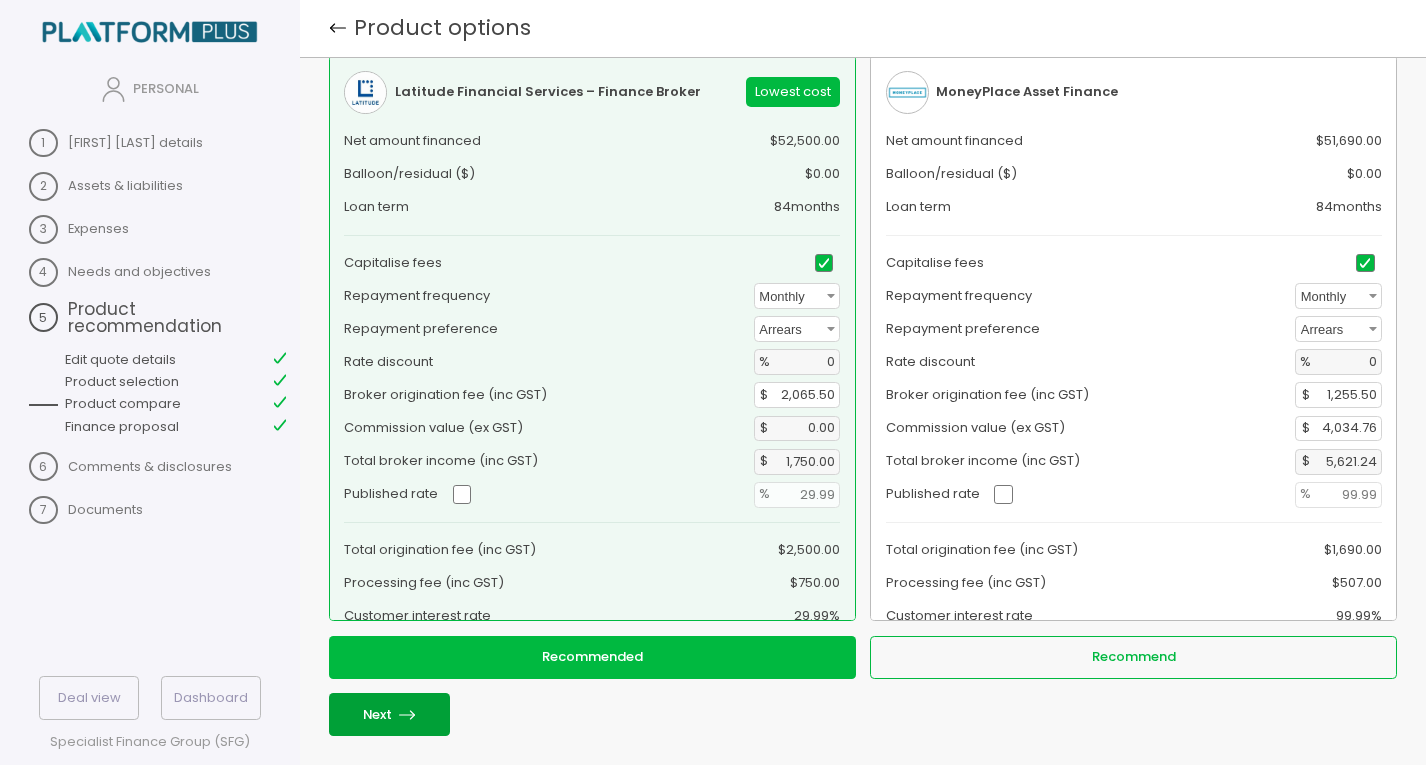 click on "Next" at bounding box center (389, 714) 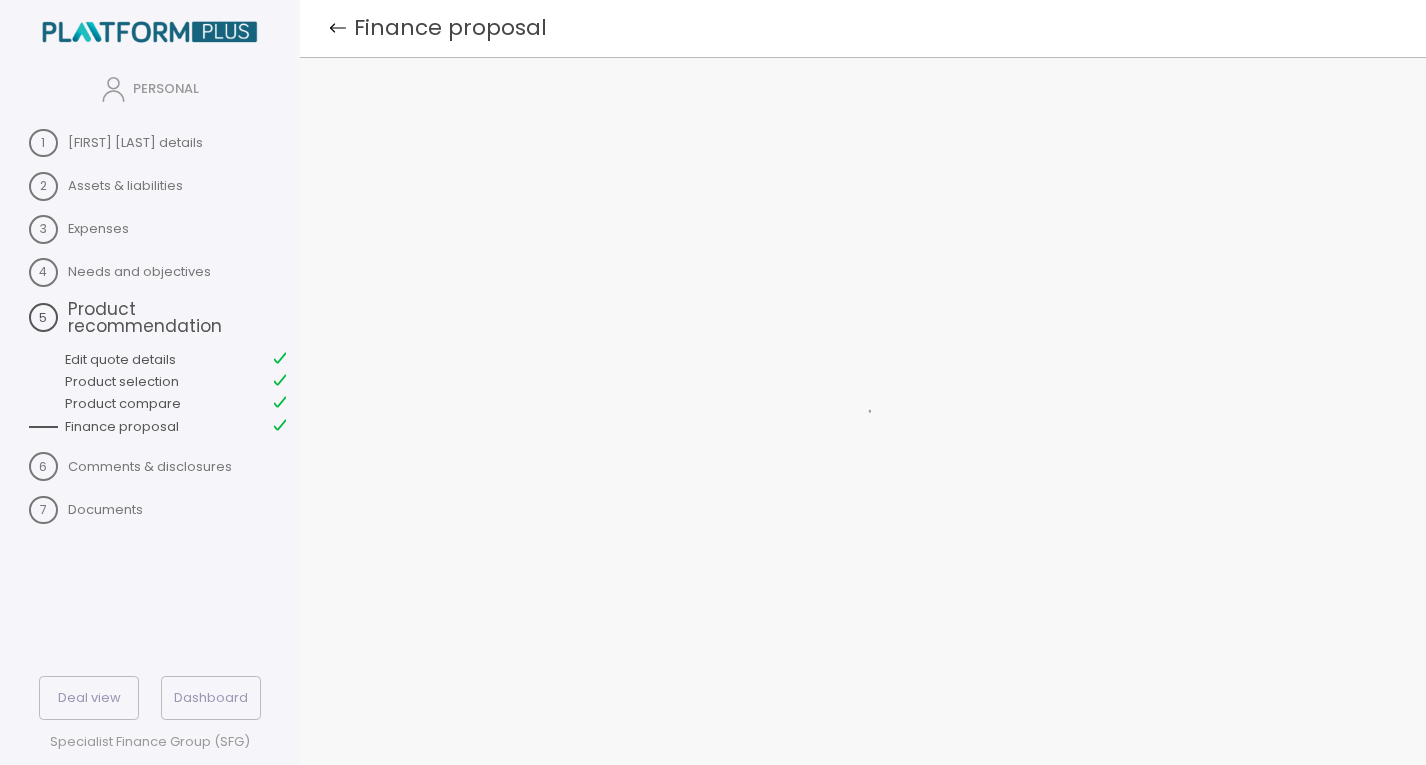 scroll, scrollTop: 0, scrollLeft: 0, axis: both 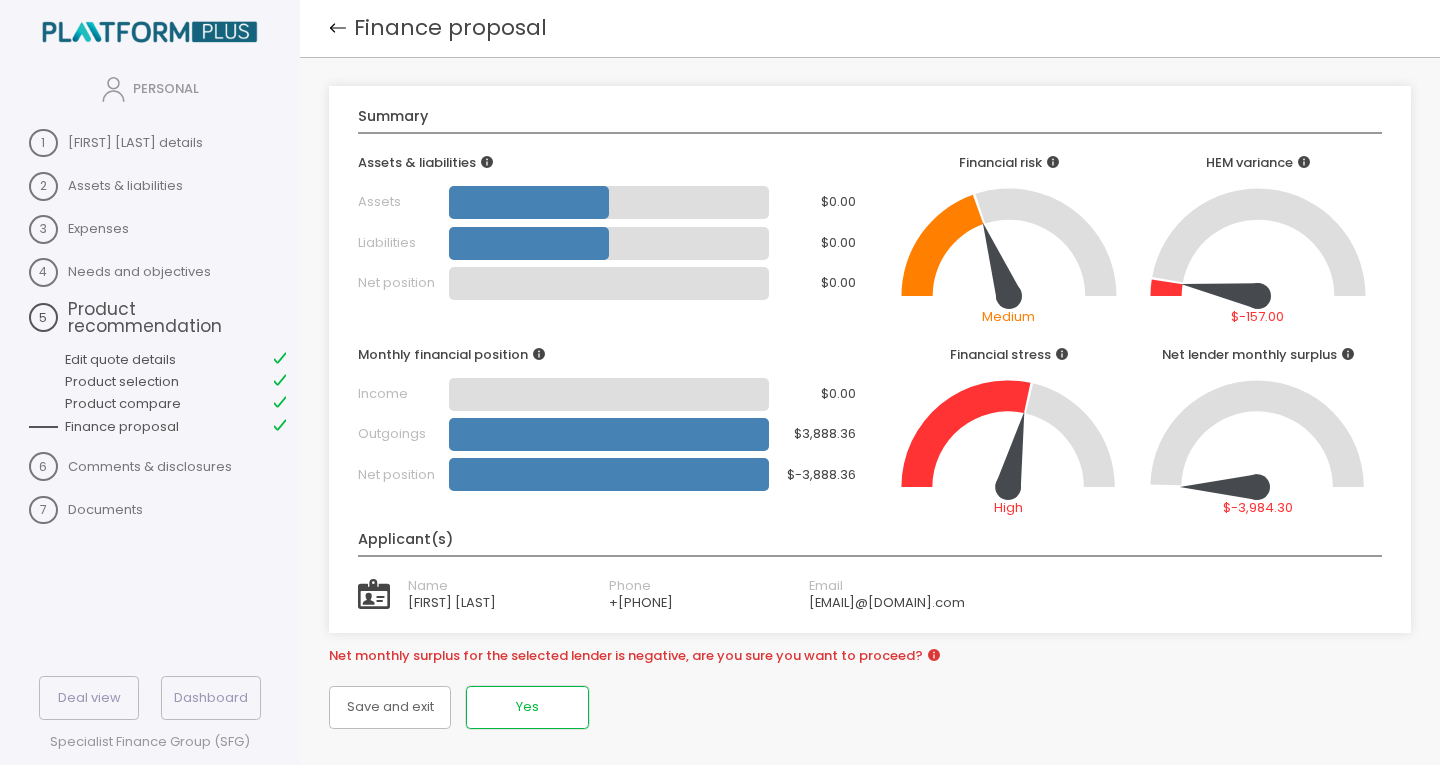 click on "Yes" at bounding box center [390, 707] 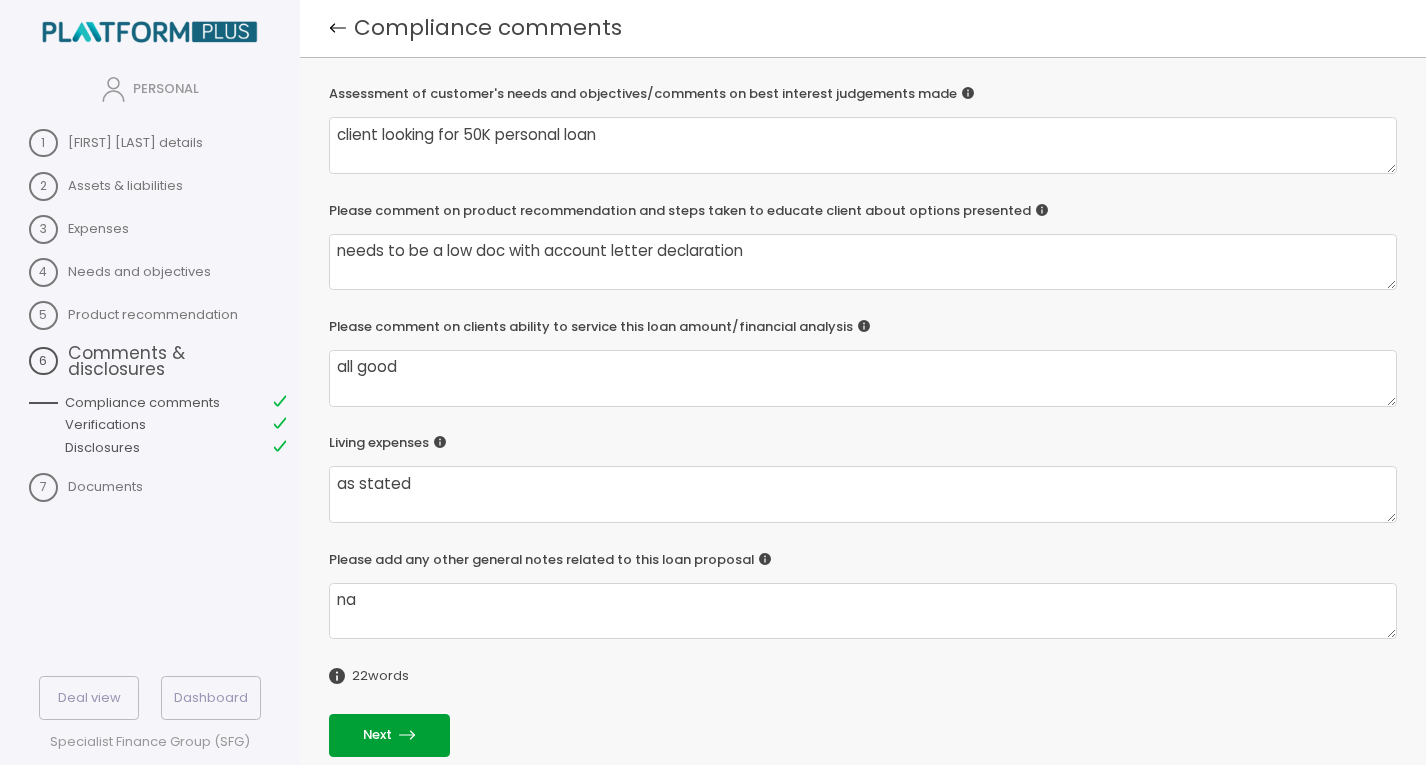 click on "Next" at bounding box center (389, 735) 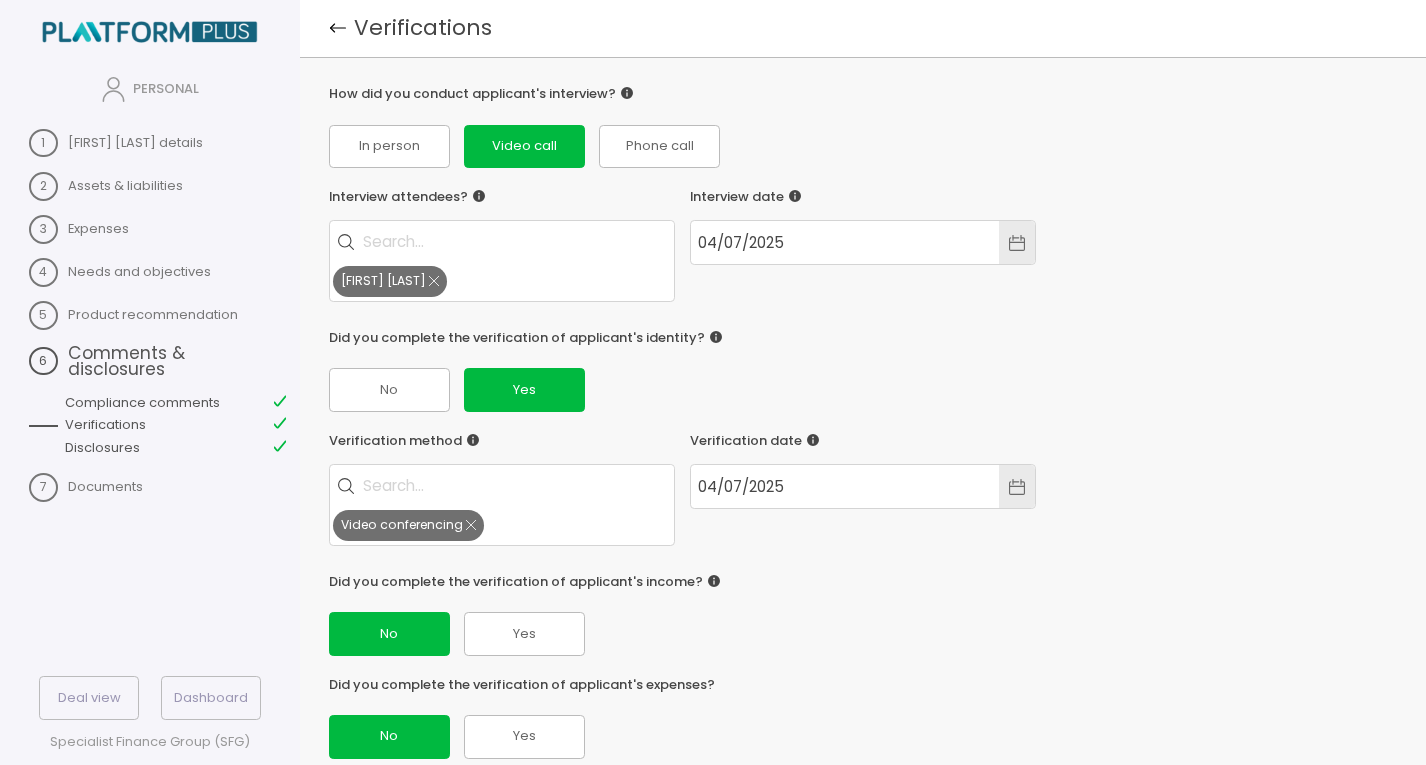 scroll, scrollTop: 87, scrollLeft: 0, axis: vertical 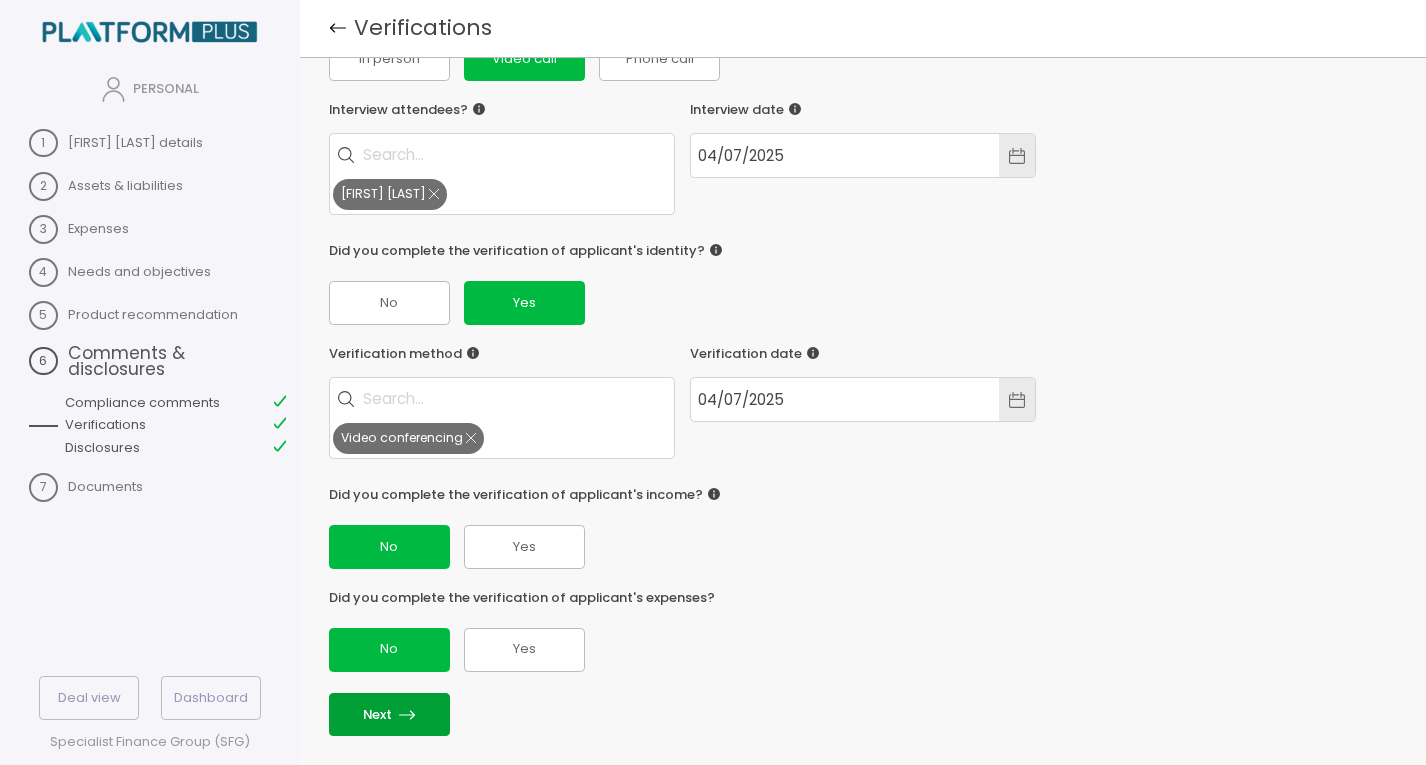 click at bounding box center [407, 715] 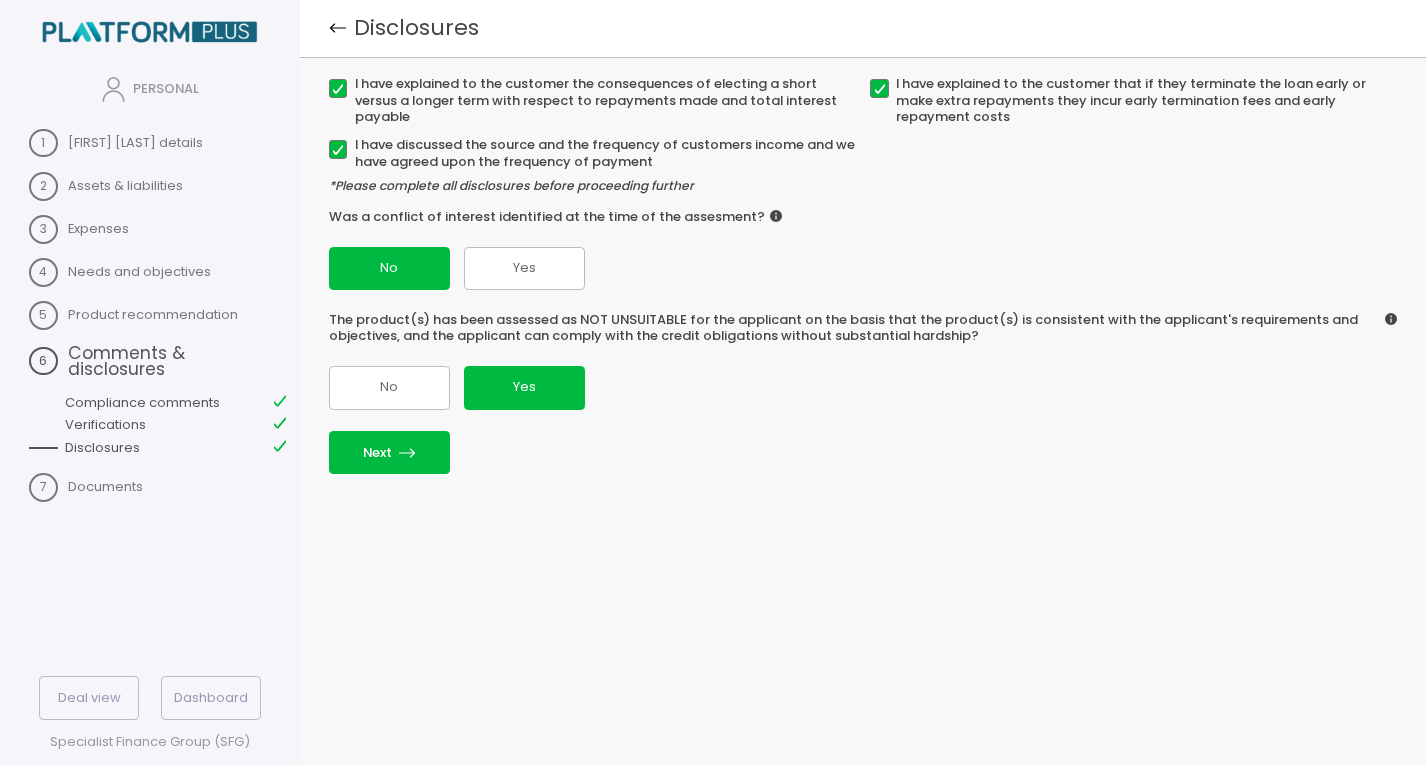 scroll, scrollTop: 0, scrollLeft: 0, axis: both 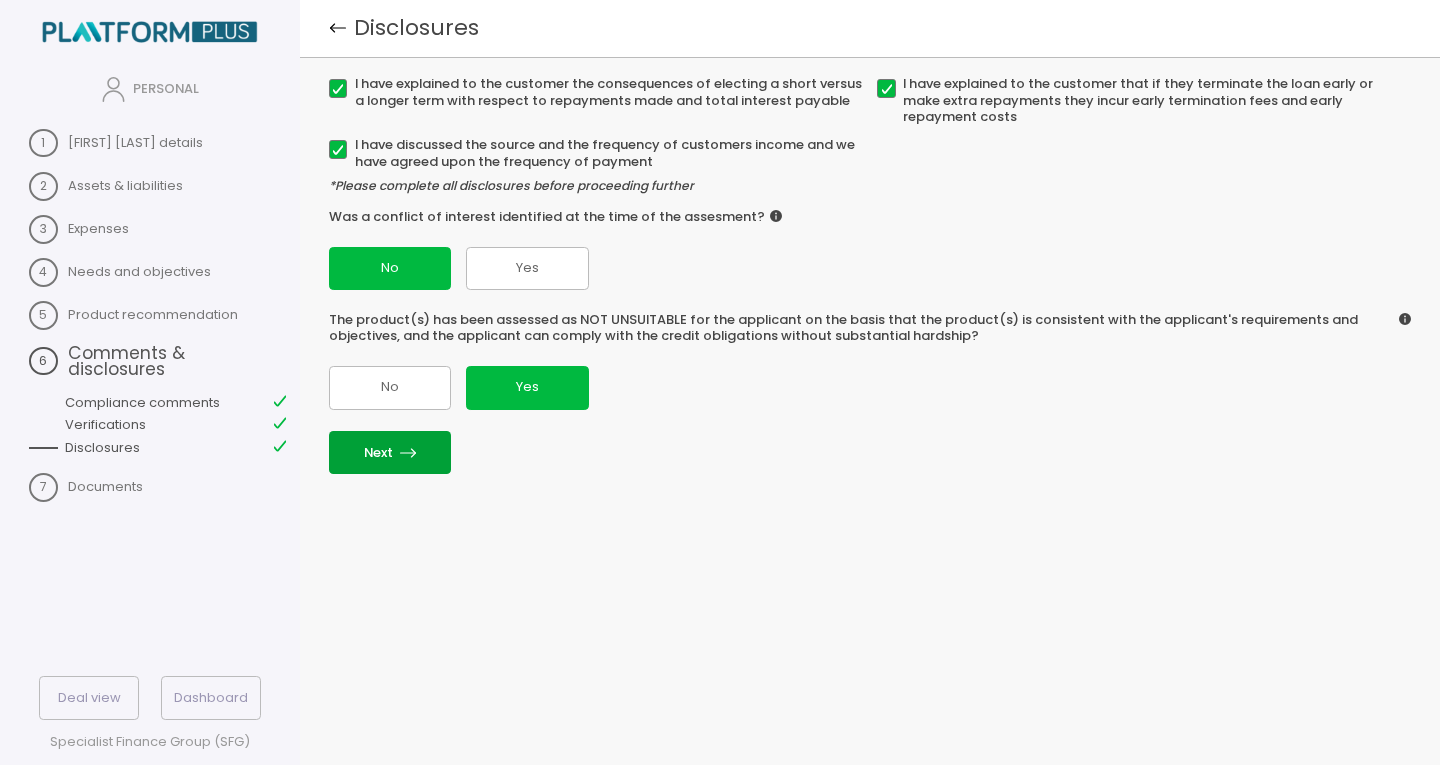 click on "Next" at bounding box center (390, 452) 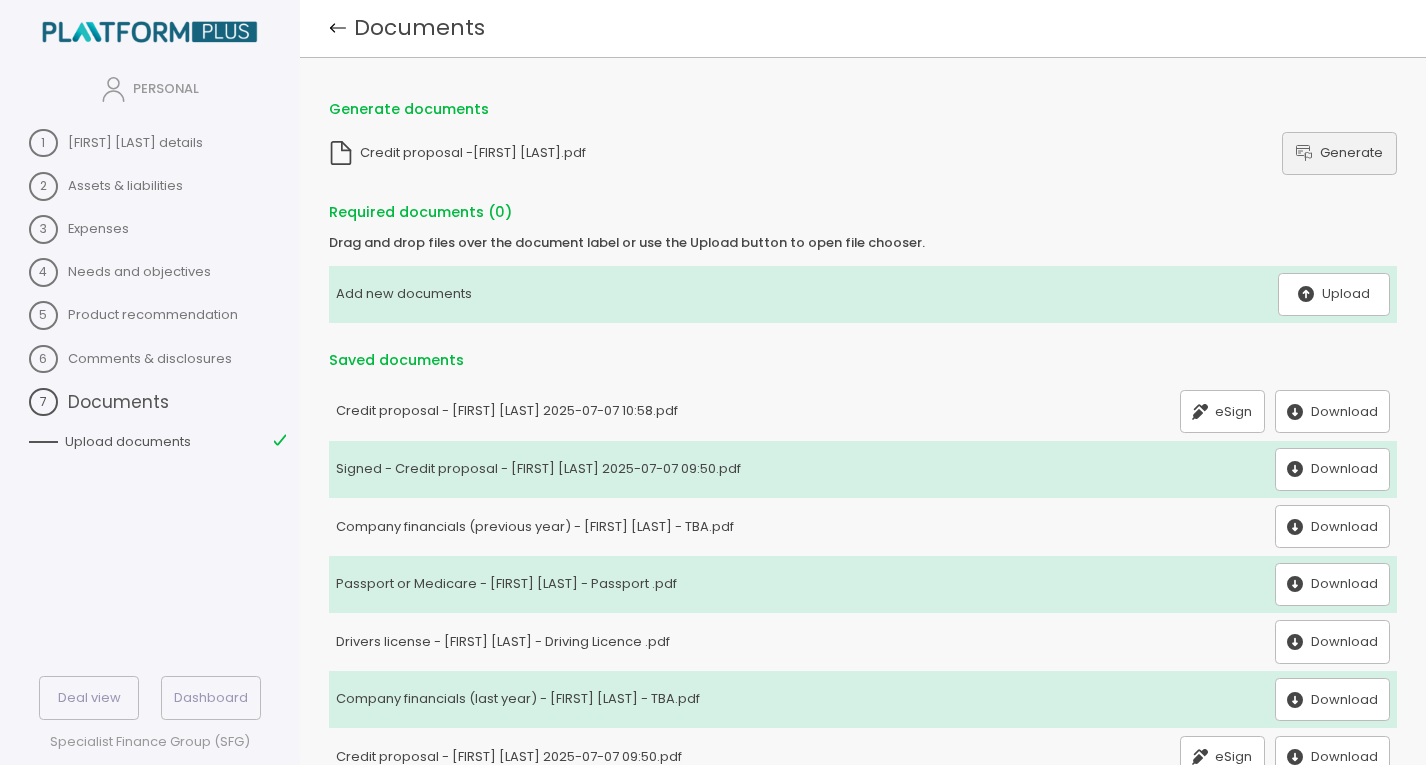 click on "Generate" at bounding box center [1340, 153] 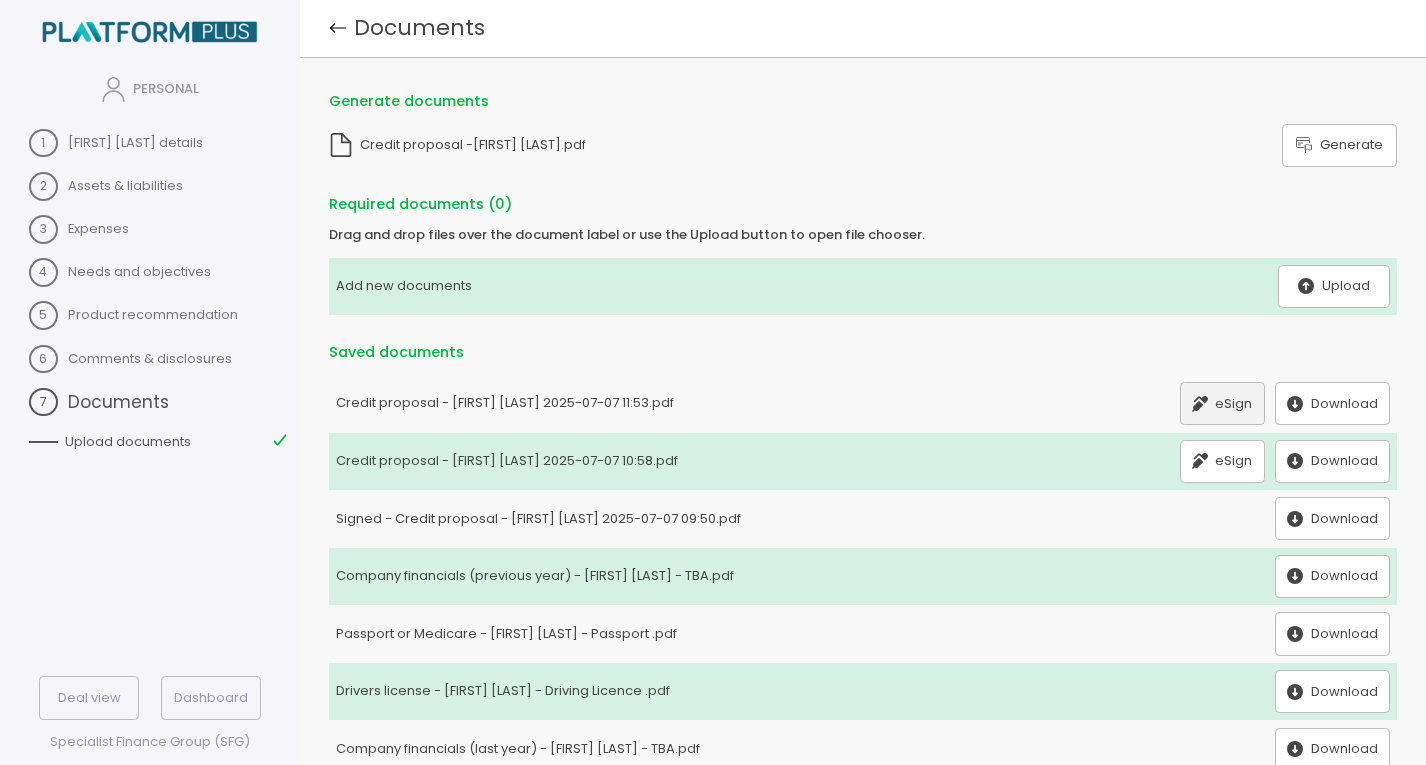 scroll, scrollTop: 0, scrollLeft: 0, axis: both 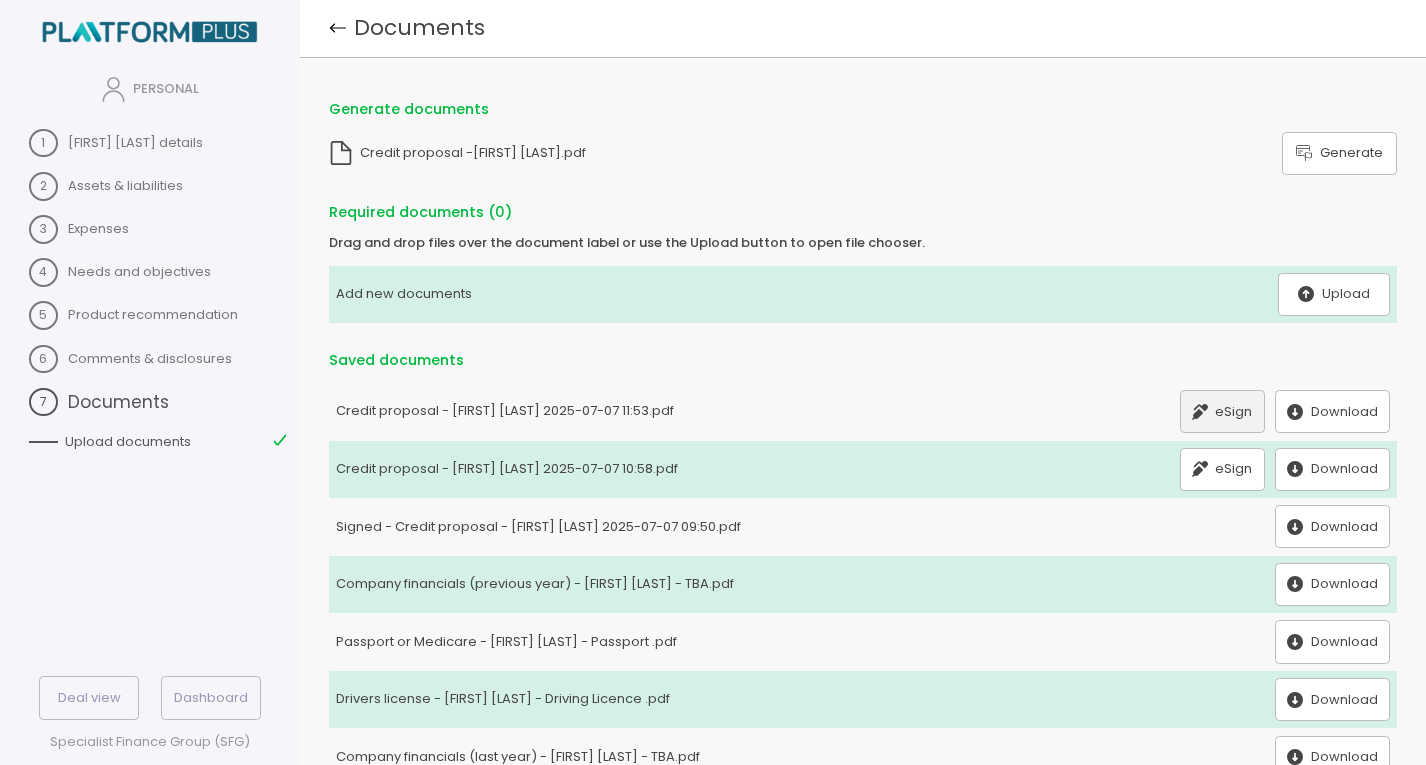 click on "eSign" at bounding box center (1222, 411) 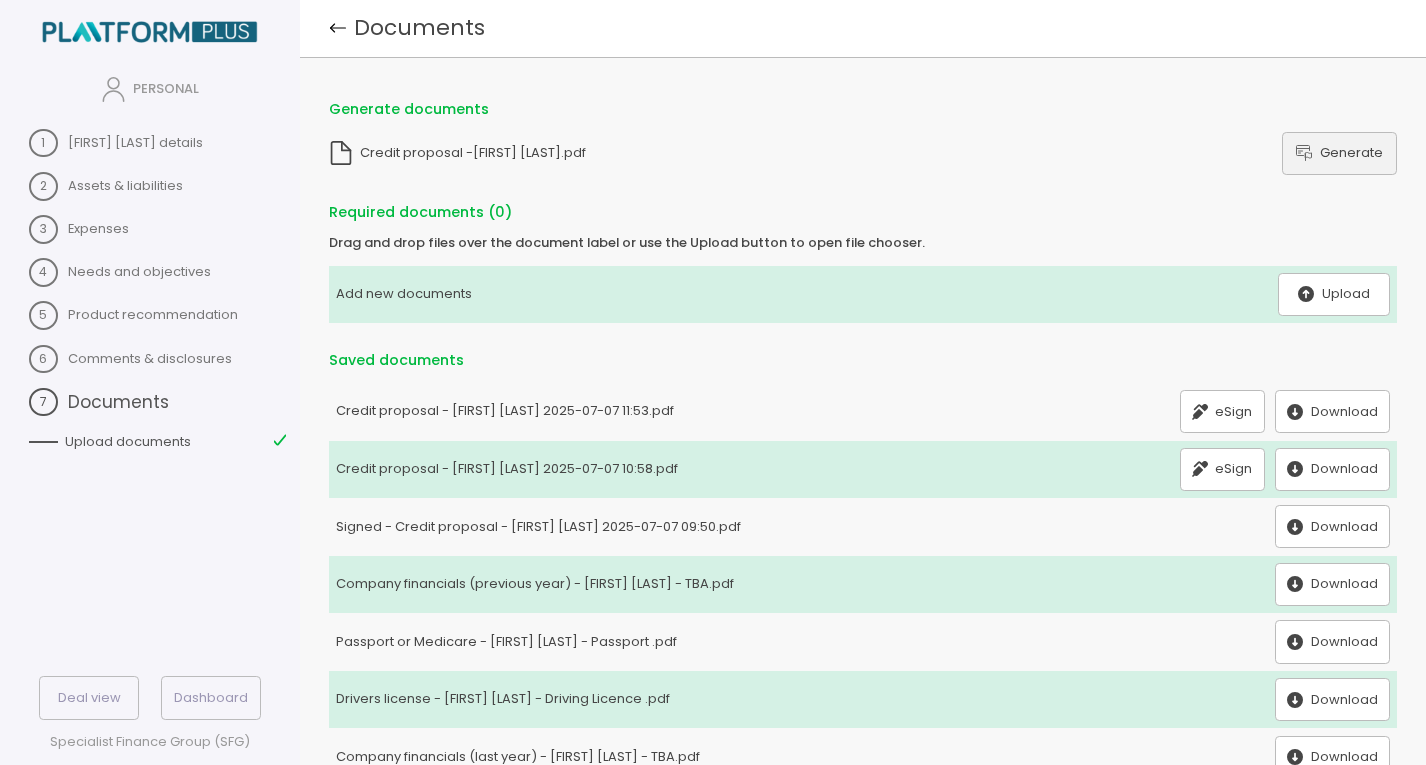click on "Generate" at bounding box center (1340, 153) 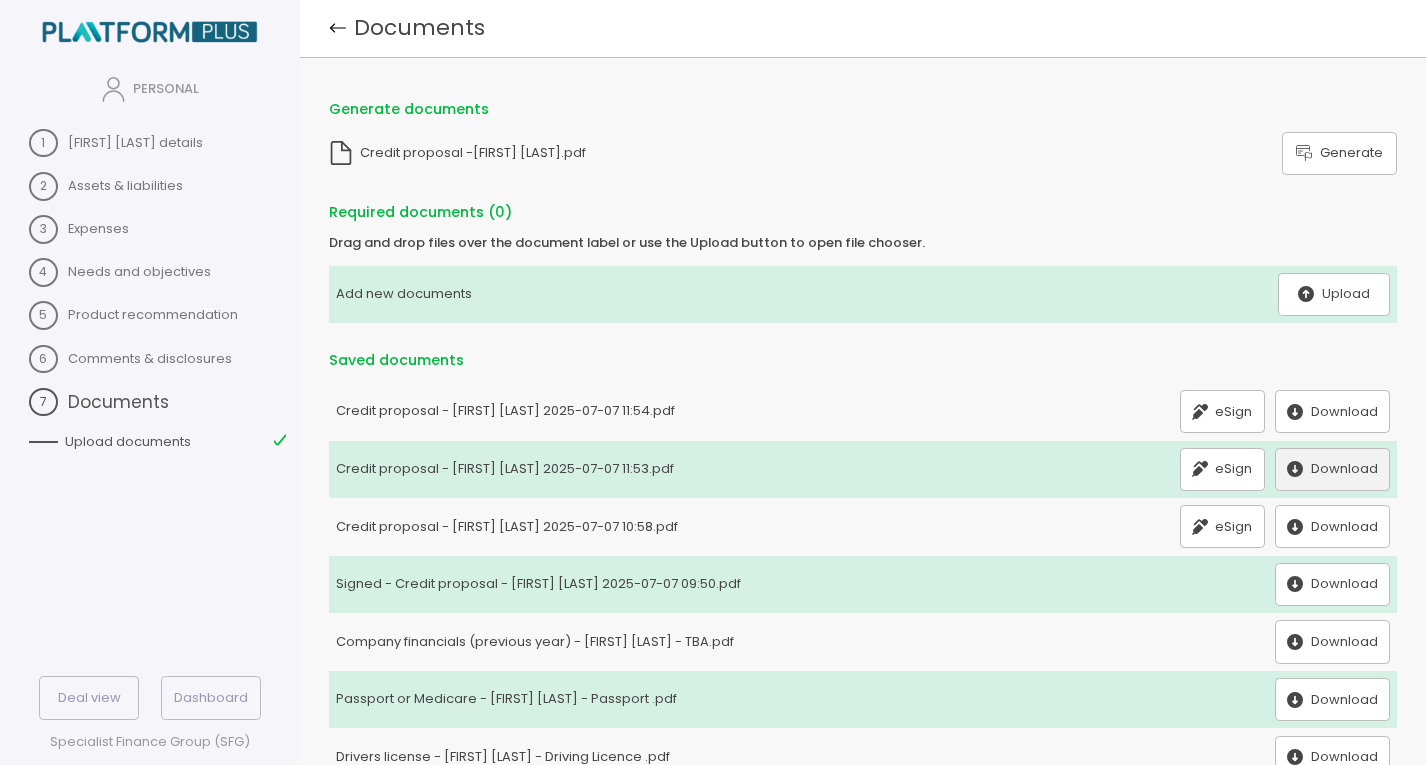 click on "Download" at bounding box center [1332, 411] 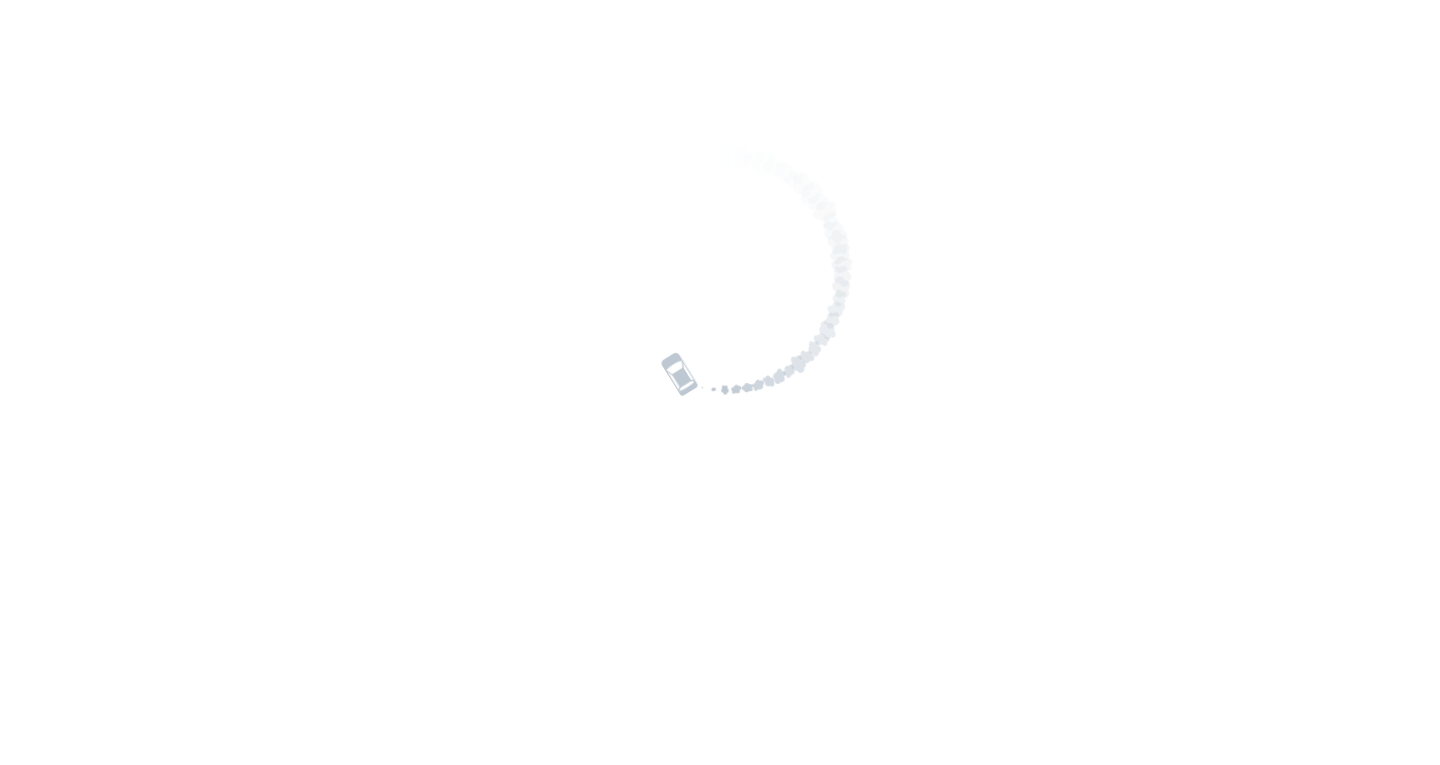 scroll, scrollTop: 0, scrollLeft: 0, axis: both 